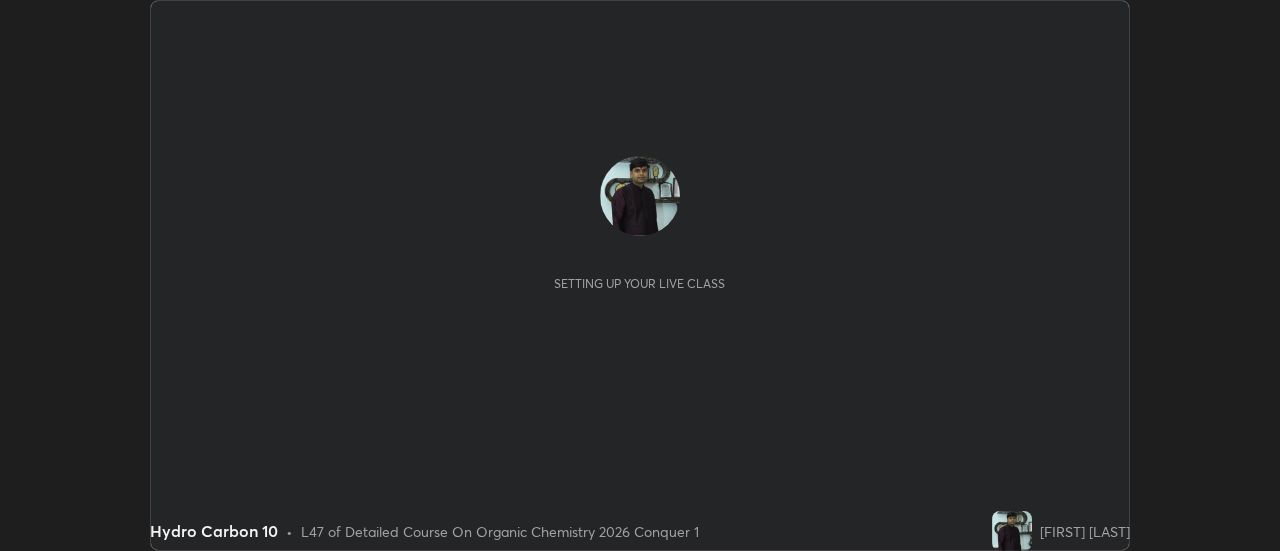 scroll, scrollTop: 0, scrollLeft: 0, axis: both 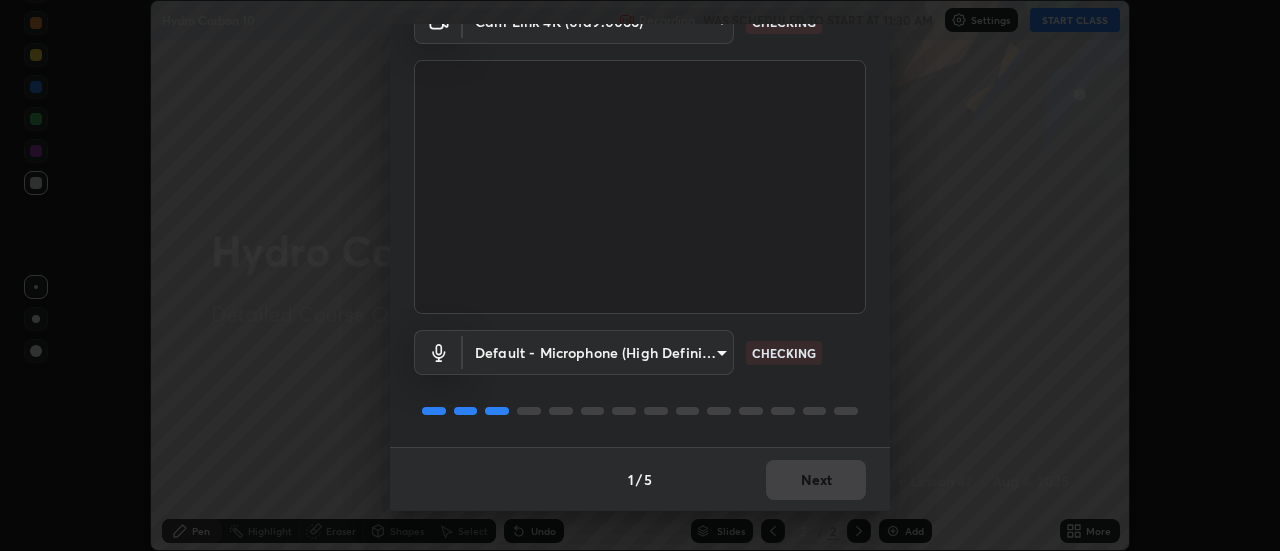 click on "1 / 5 Next" at bounding box center (640, 479) 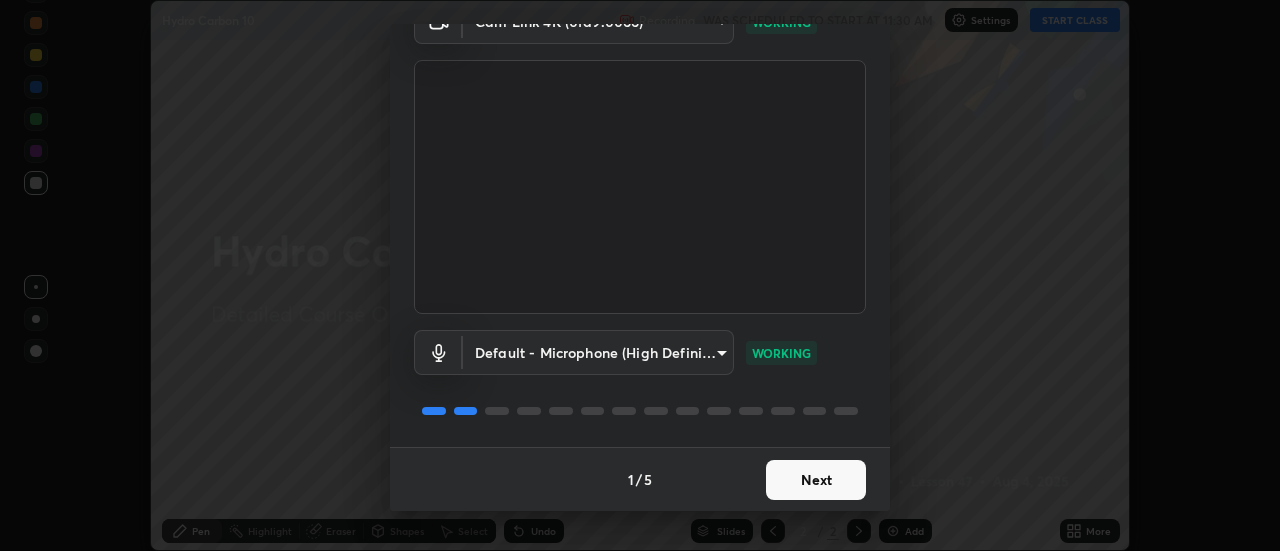 click on "Next" at bounding box center (816, 480) 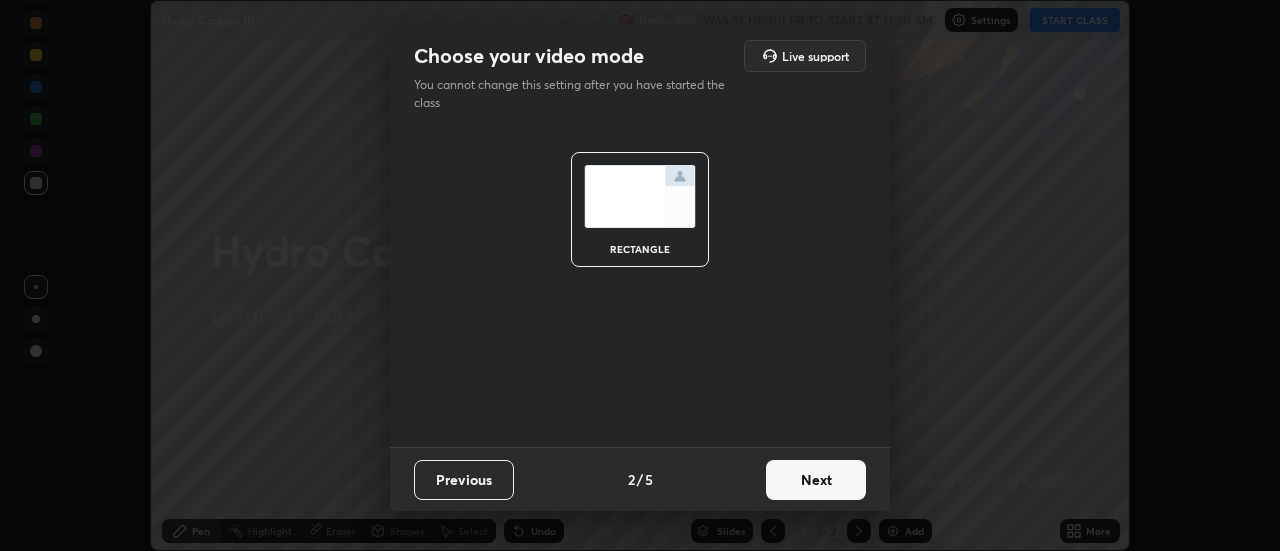 scroll, scrollTop: 0, scrollLeft: 0, axis: both 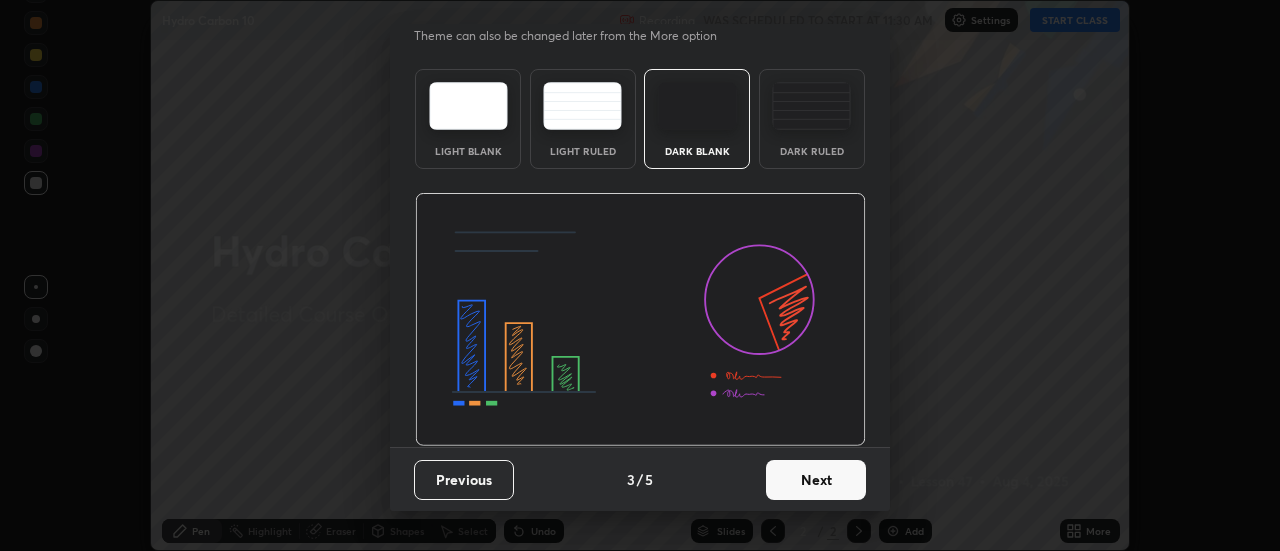 click on "Next" at bounding box center [816, 480] 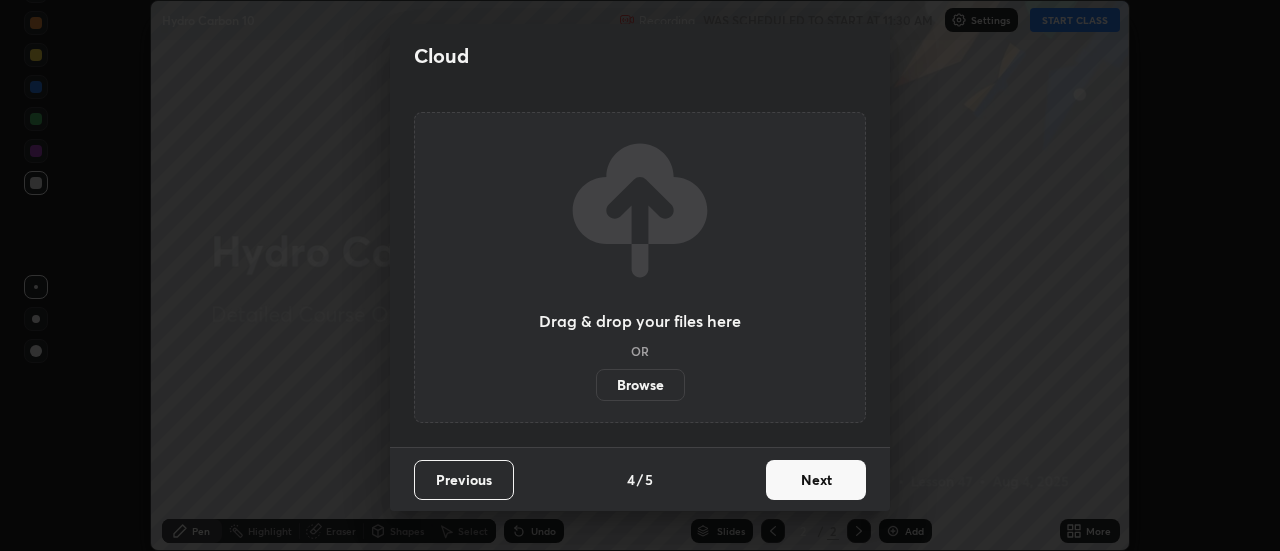 click on "Next" at bounding box center (816, 480) 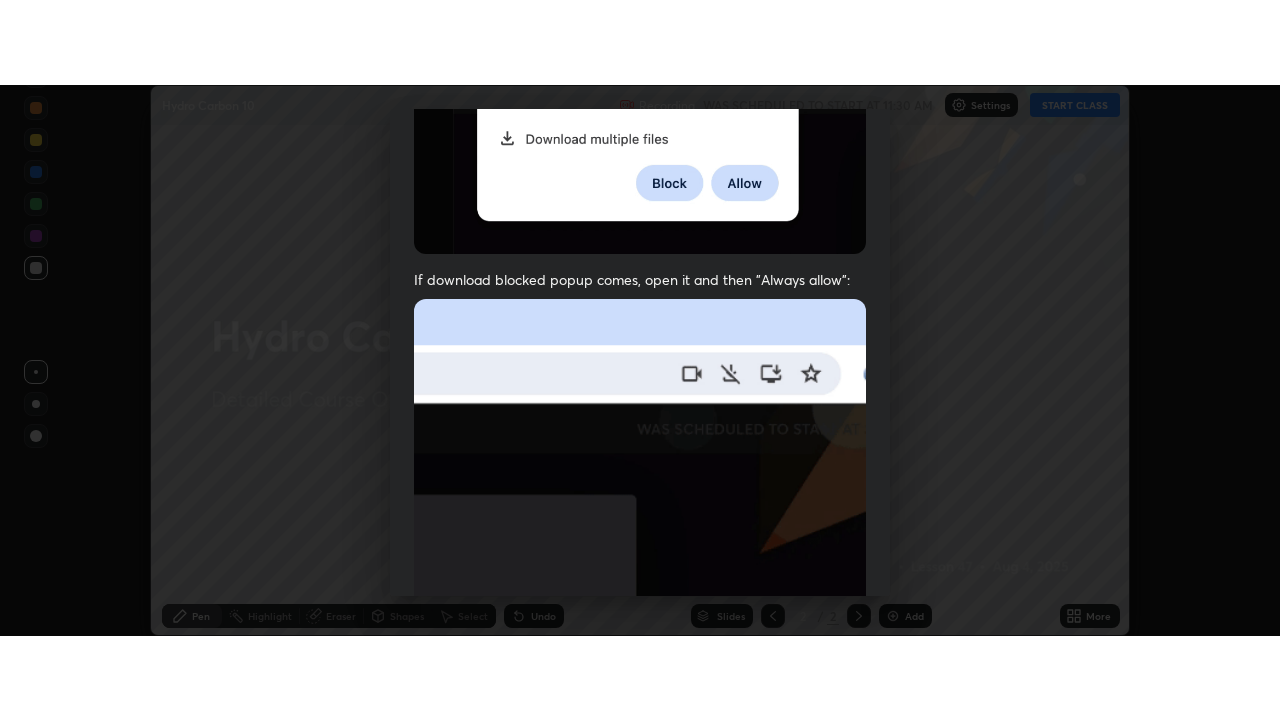 scroll, scrollTop: 513, scrollLeft: 0, axis: vertical 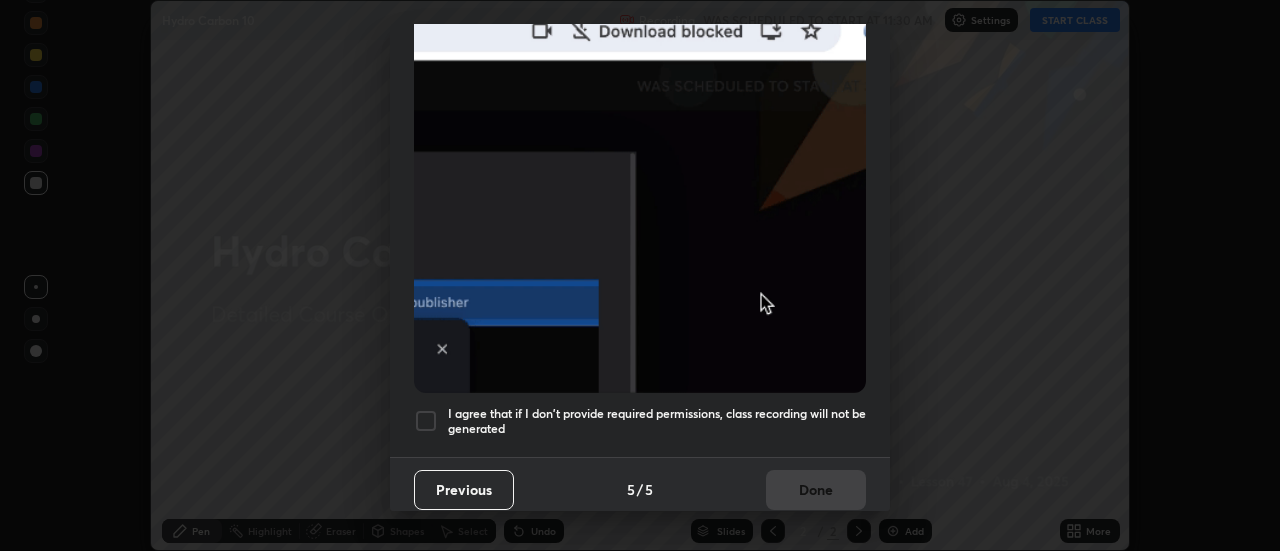 click at bounding box center (426, 421) 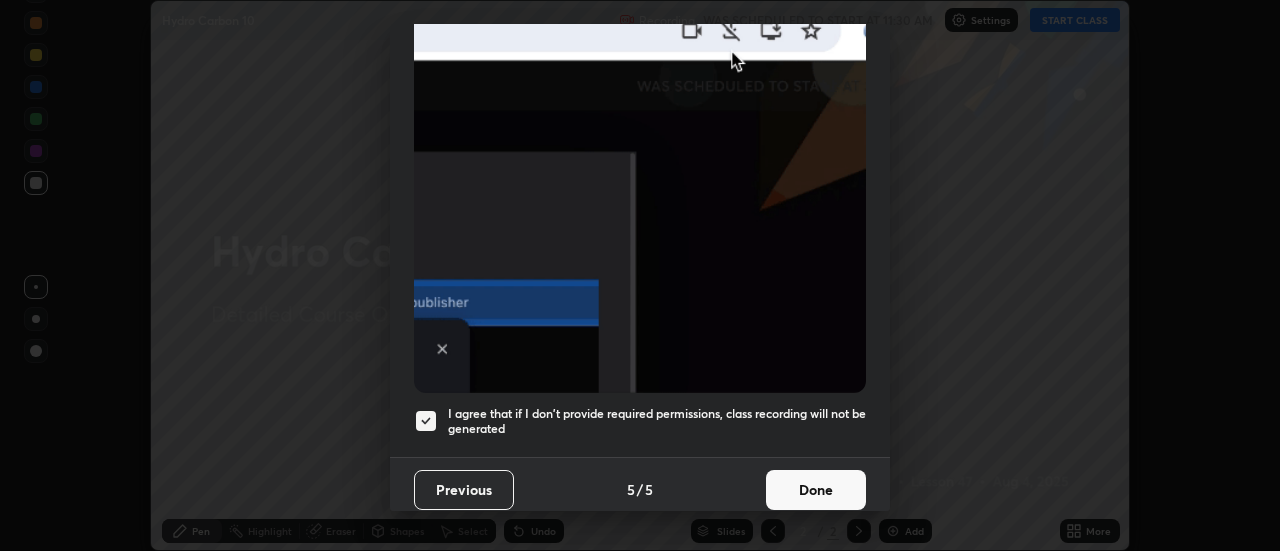 click on "Done" at bounding box center [816, 490] 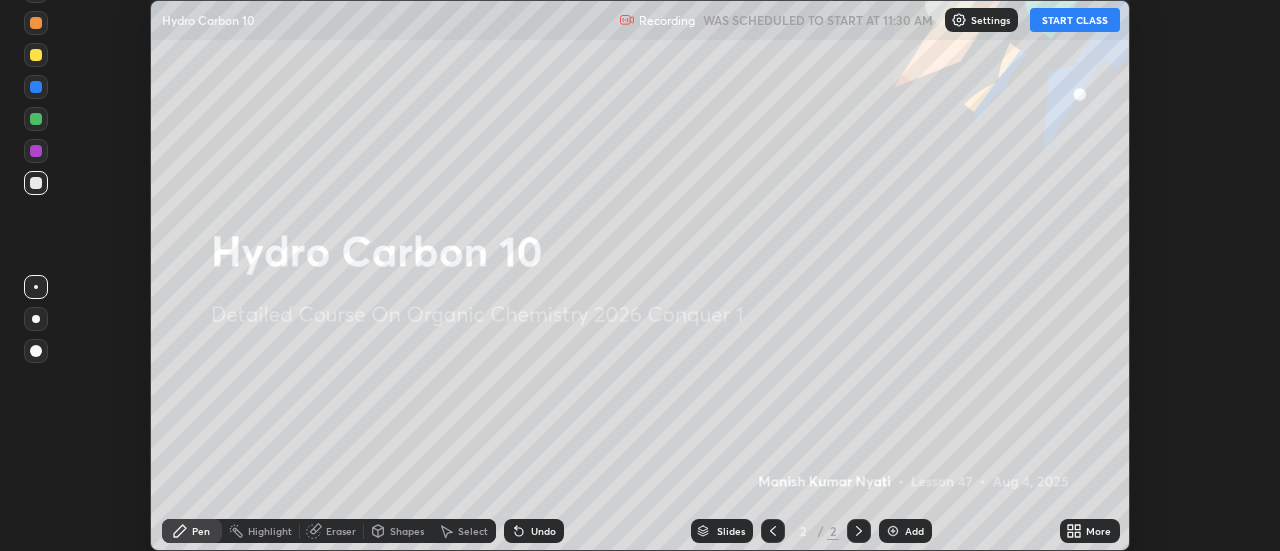 click on "START CLASS" at bounding box center (1075, 20) 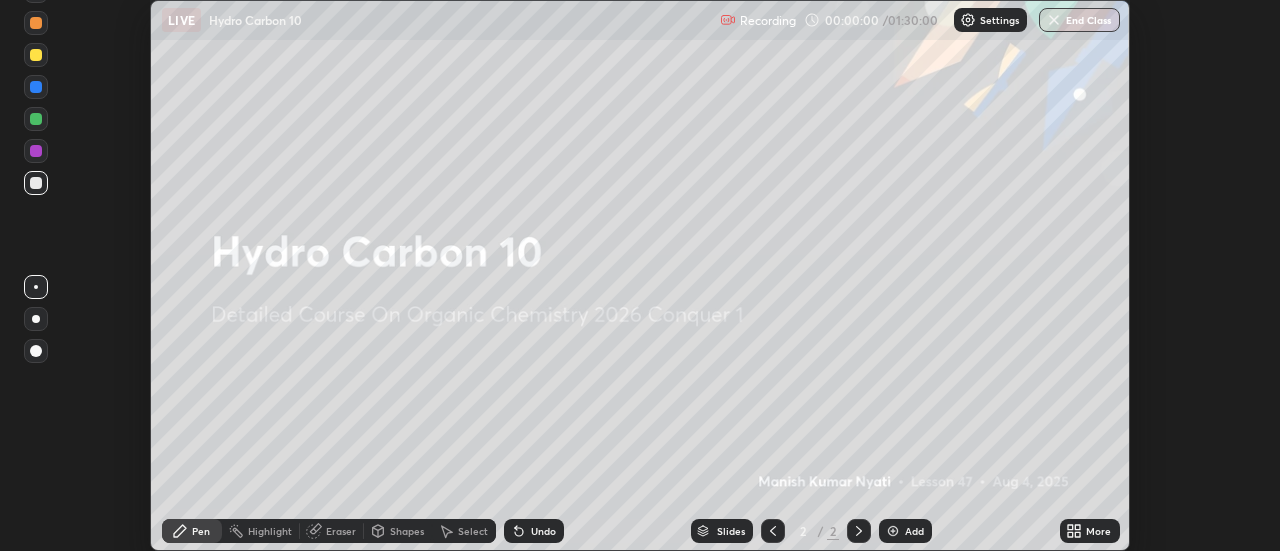 click 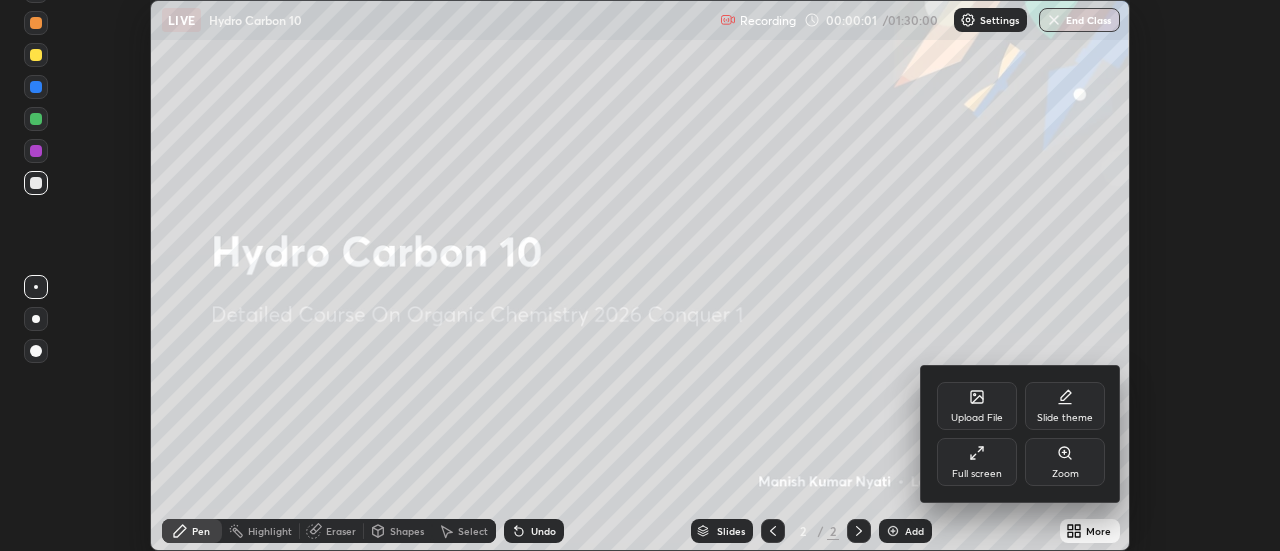 click 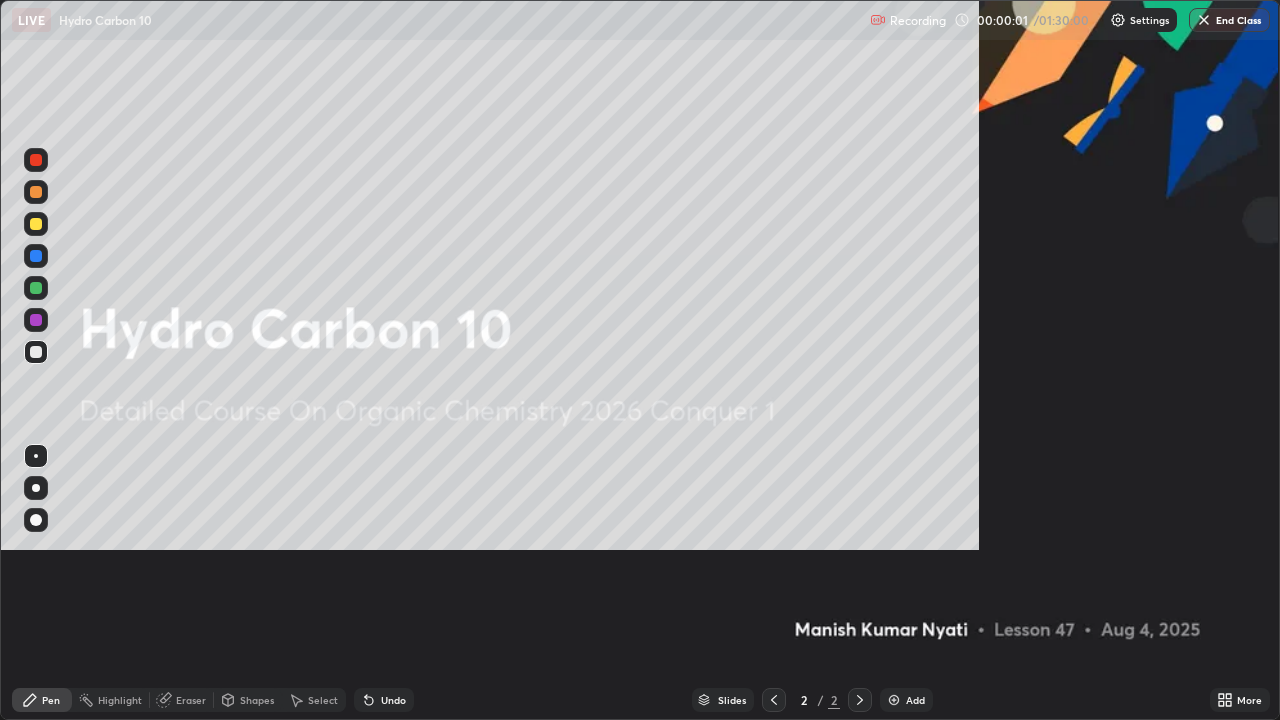 scroll, scrollTop: 99280, scrollLeft: 98720, axis: both 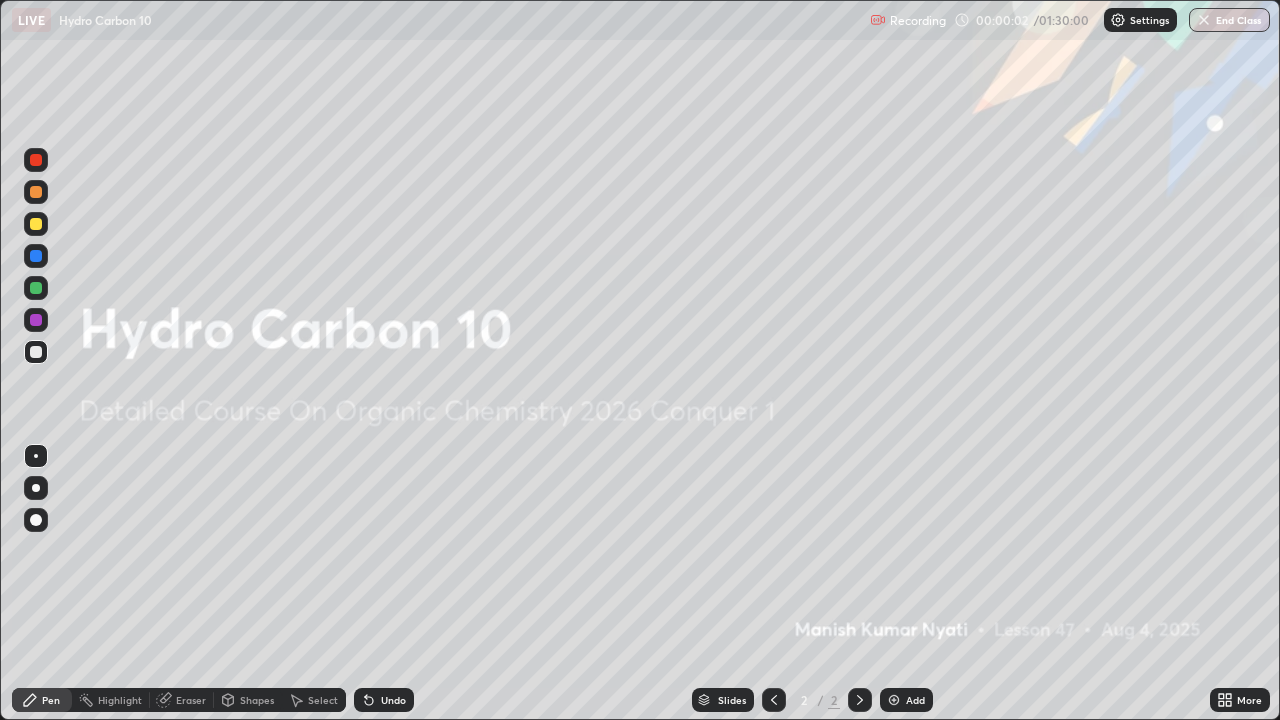 click on "Add" at bounding box center [915, 700] 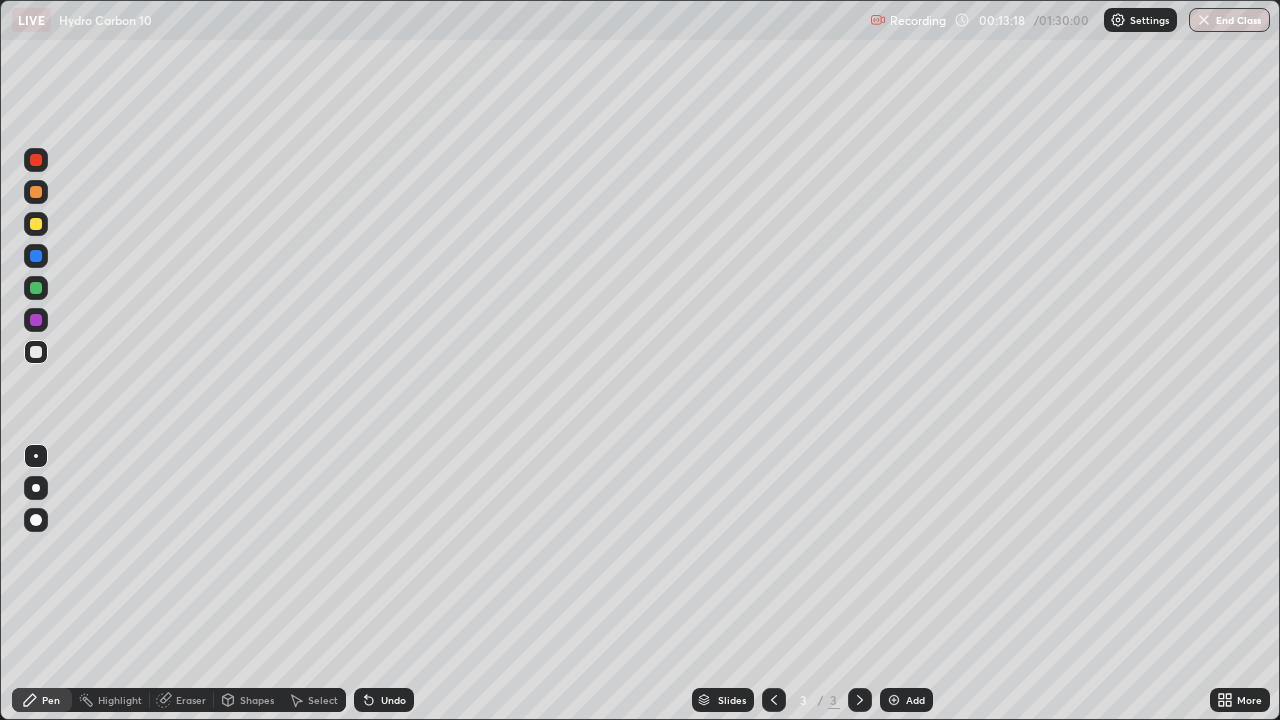 click at bounding box center [894, 700] 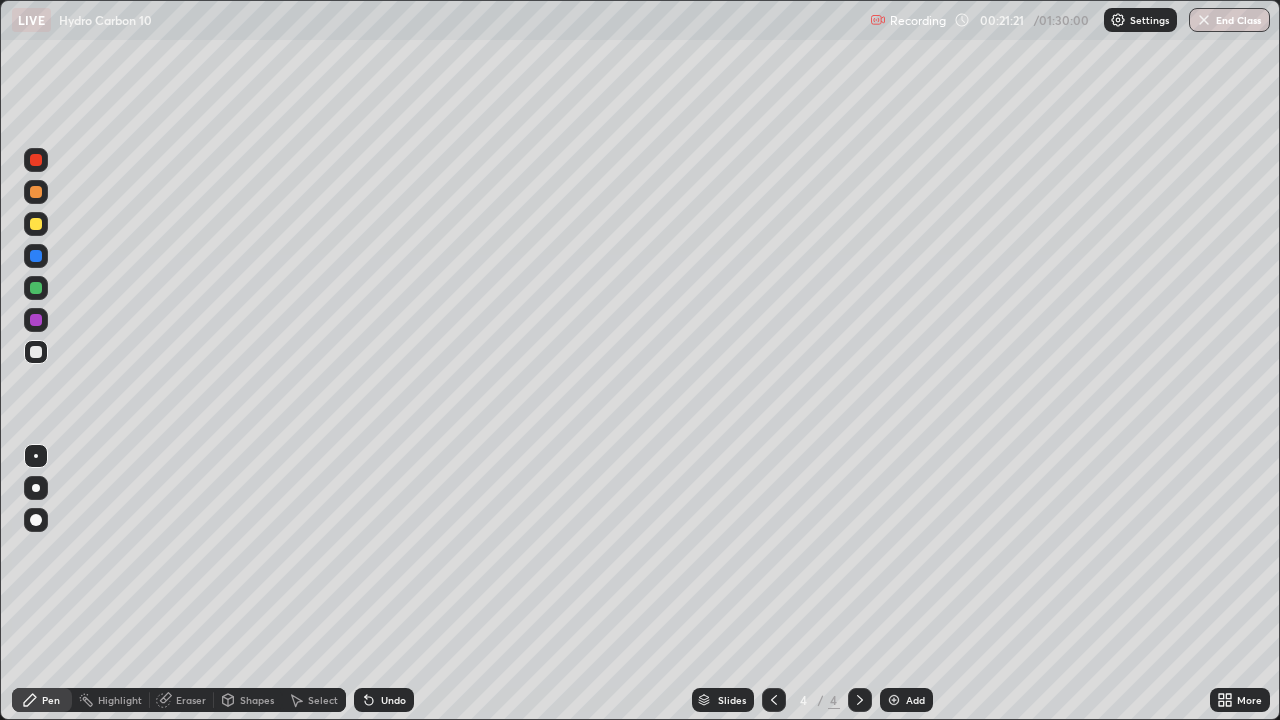 click at bounding box center (894, 700) 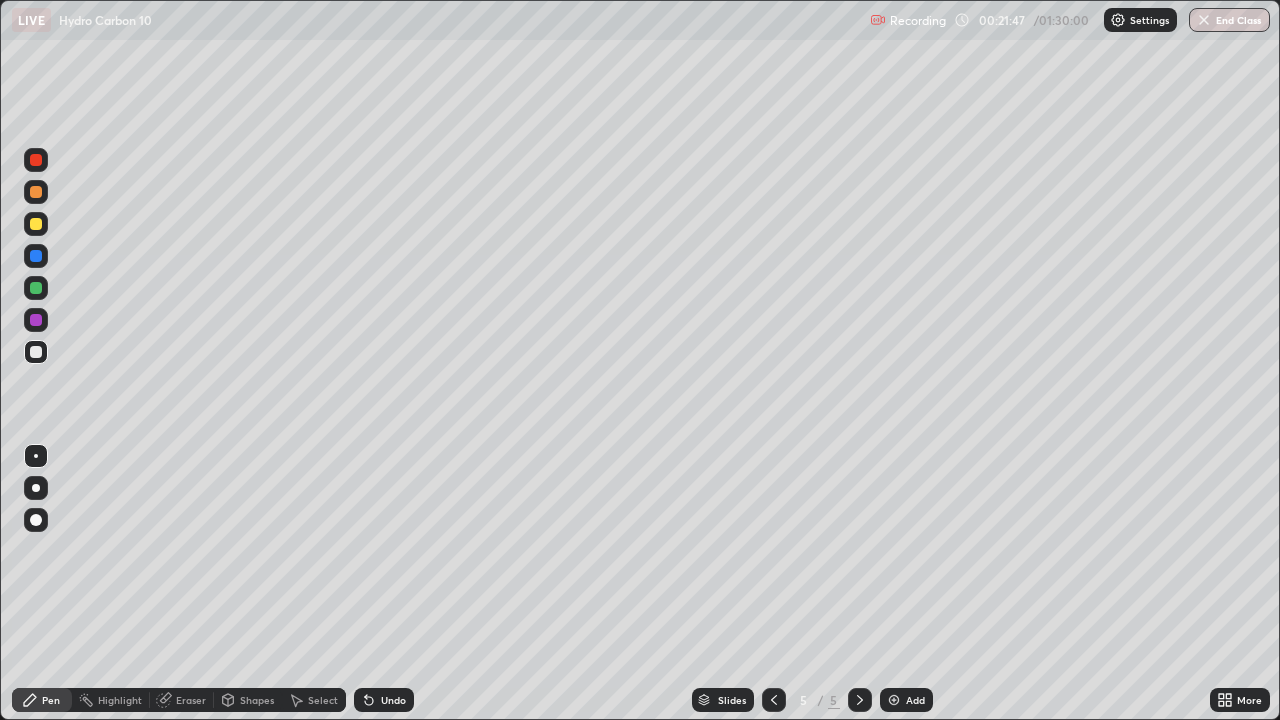 click on "Undo" at bounding box center [393, 700] 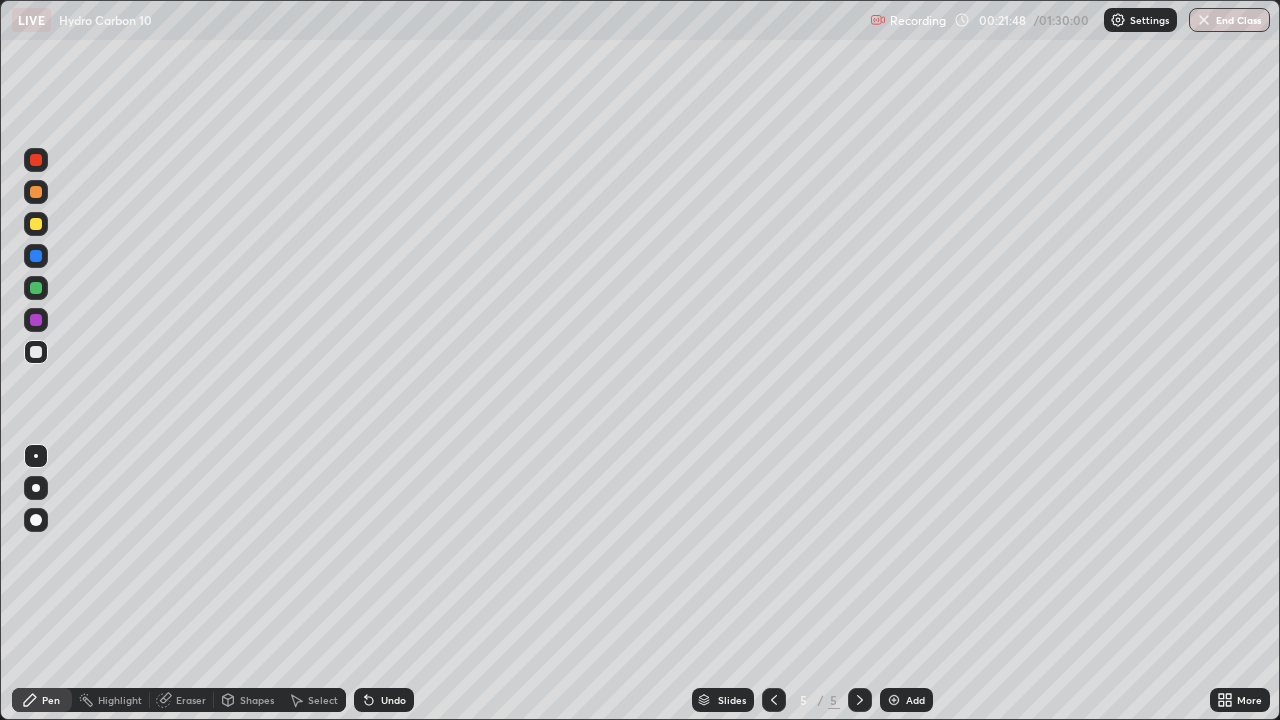 click on "Undo" at bounding box center [393, 700] 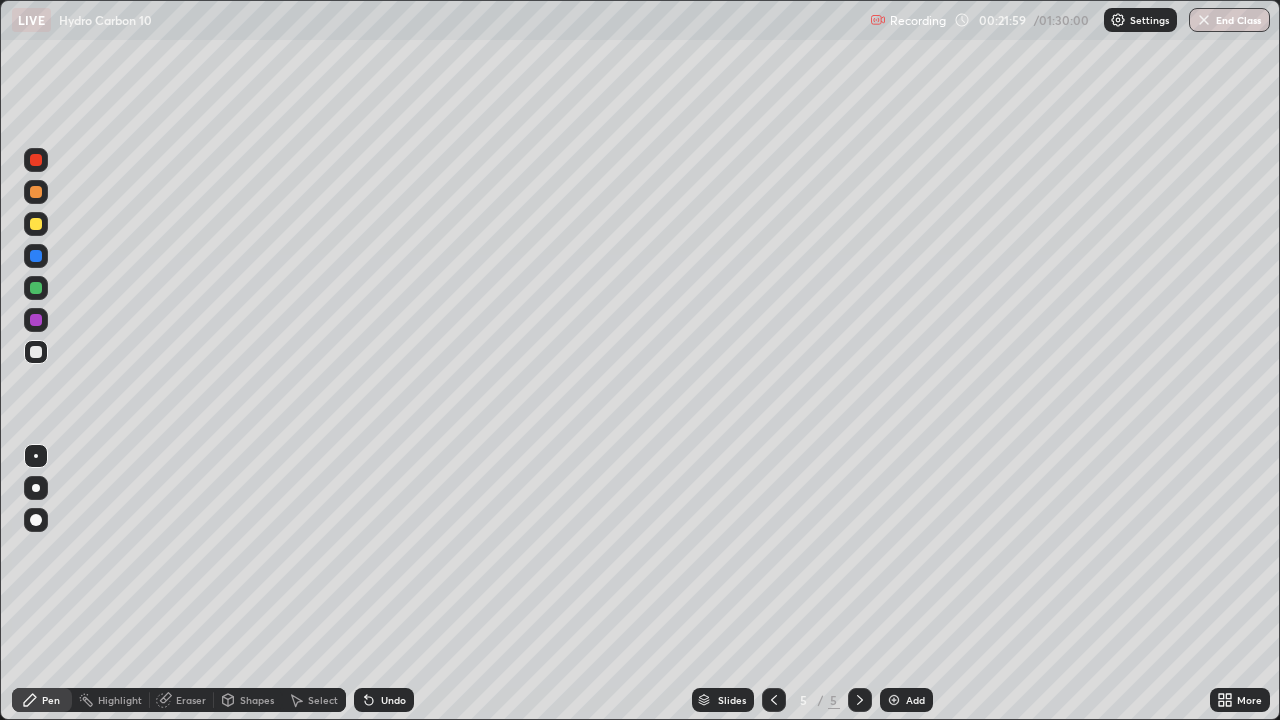 click at bounding box center (894, 700) 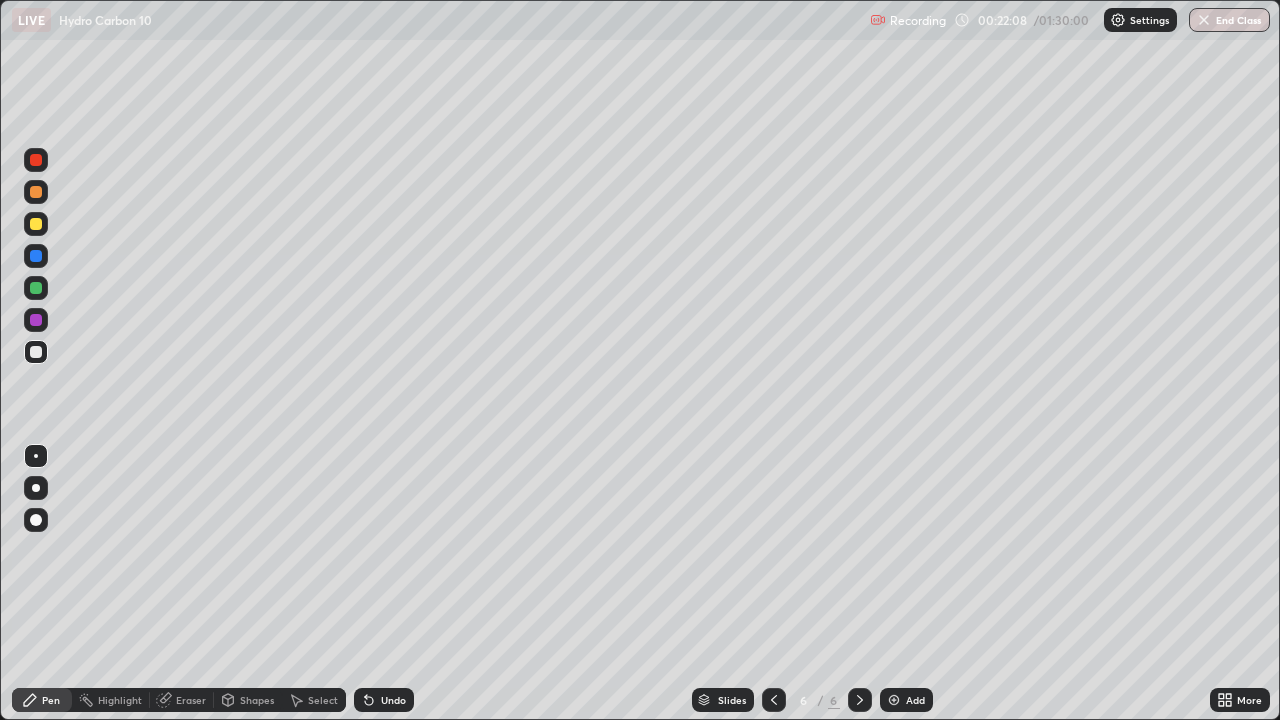 click on "Undo" at bounding box center [393, 700] 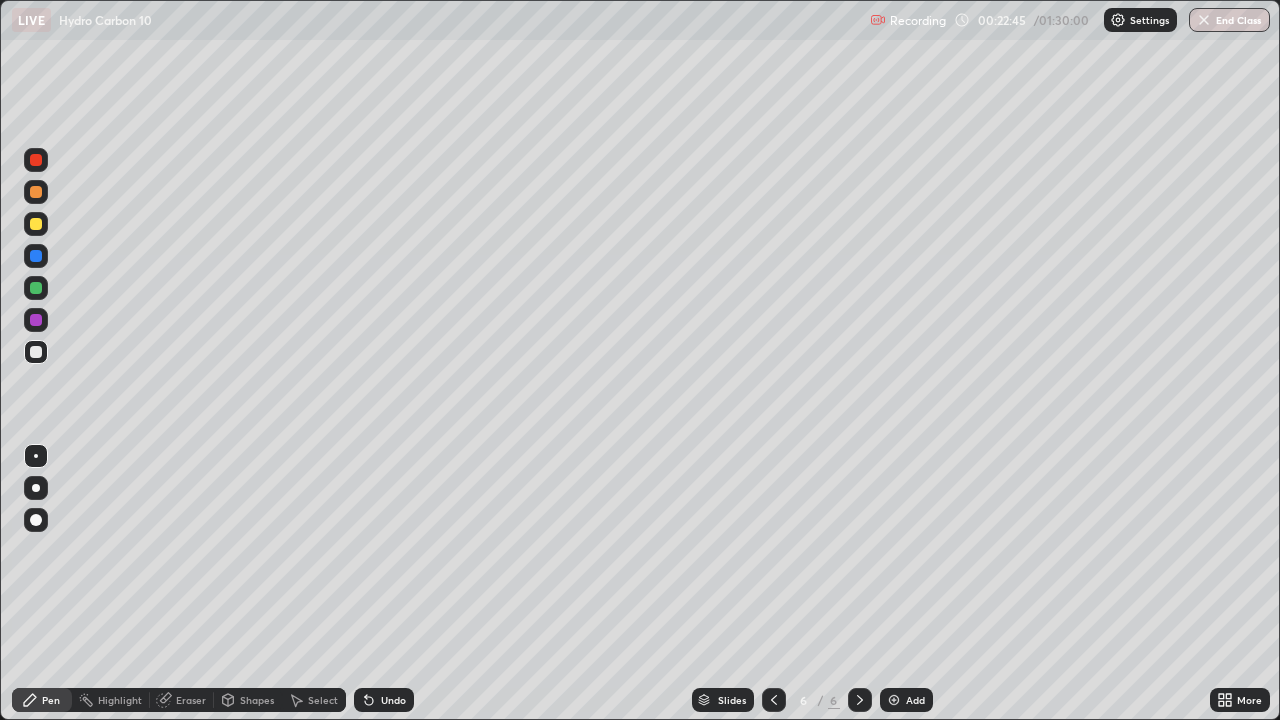 click on "Select" at bounding box center [323, 700] 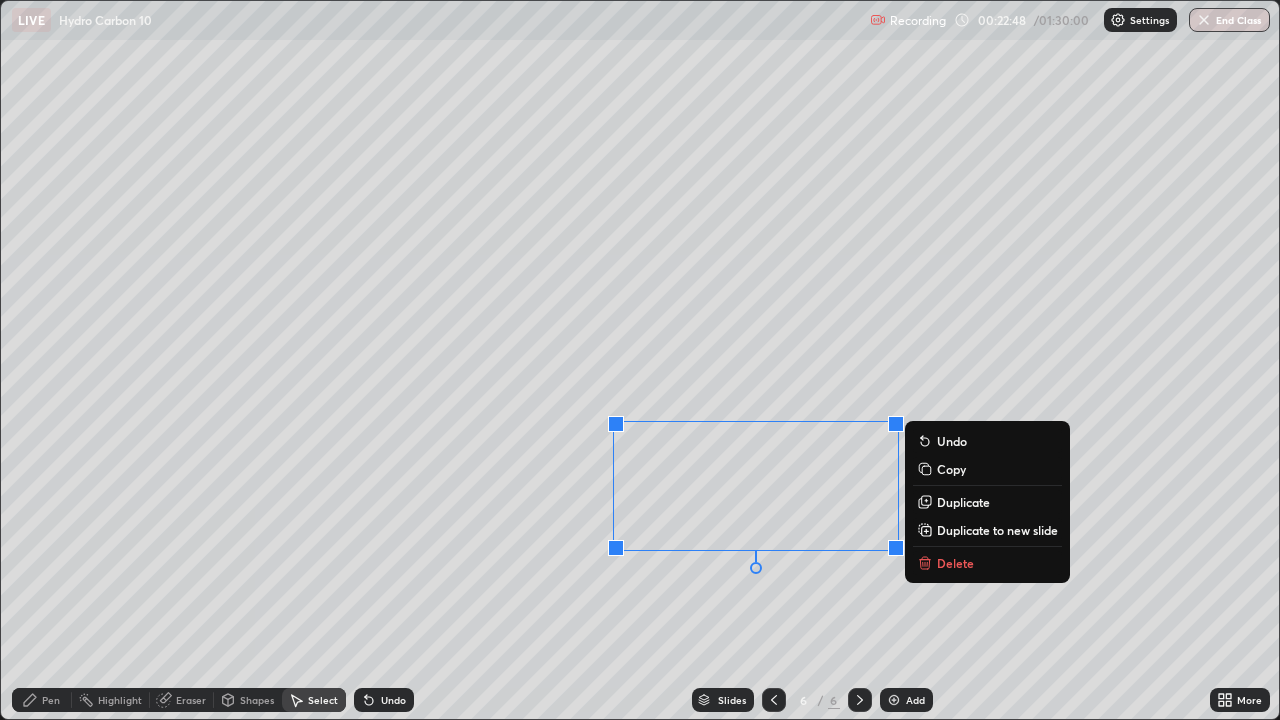 click on "Delete" at bounding box center (987, 563) 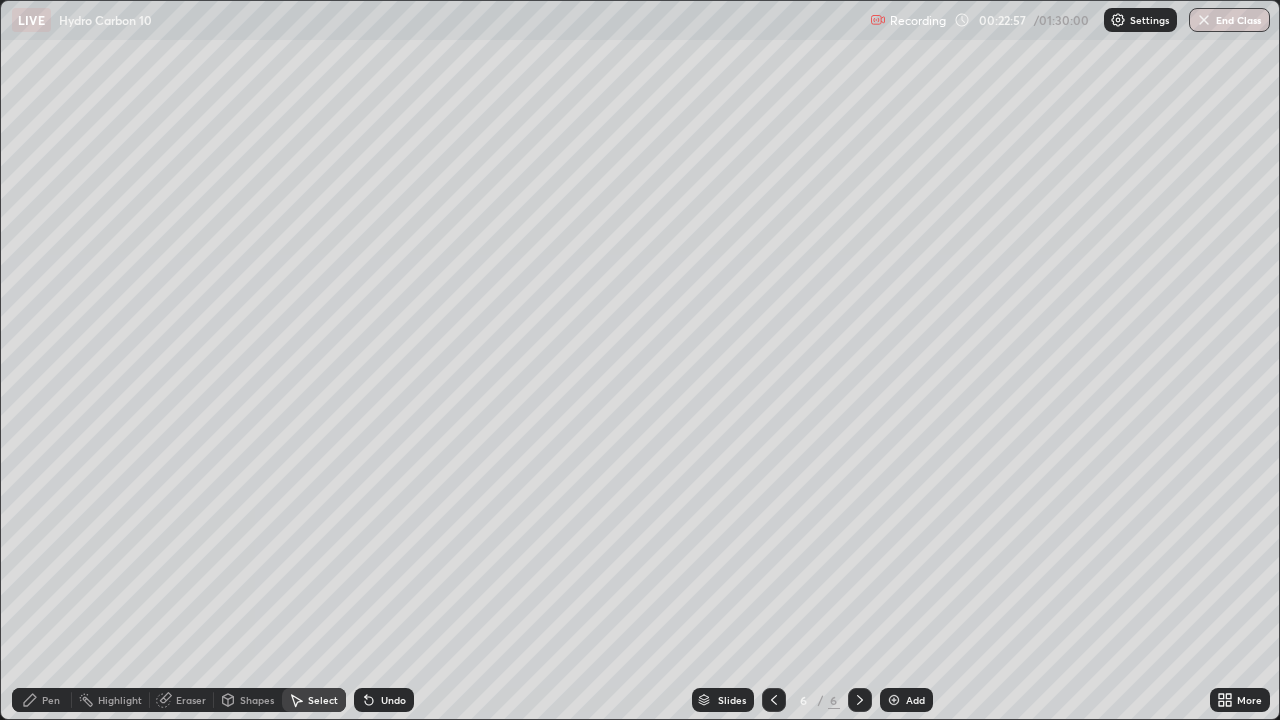 click on "Pen" at bounding box center (51, 700) 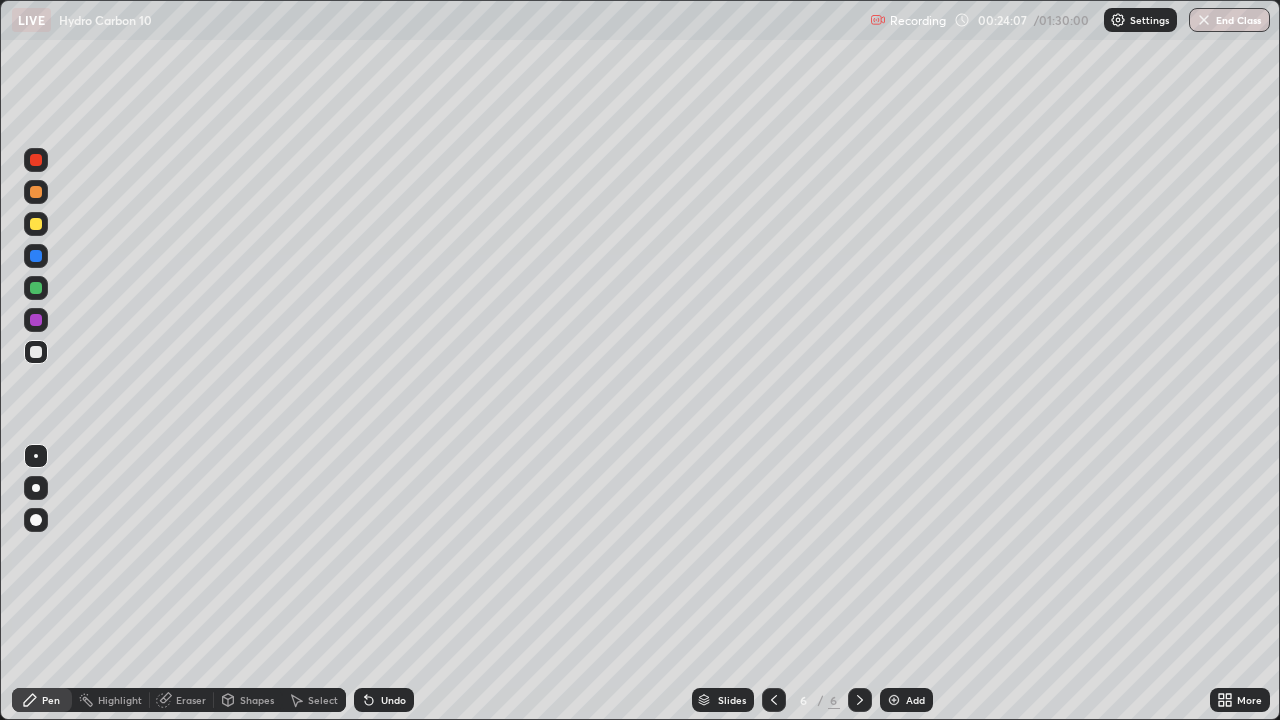 click 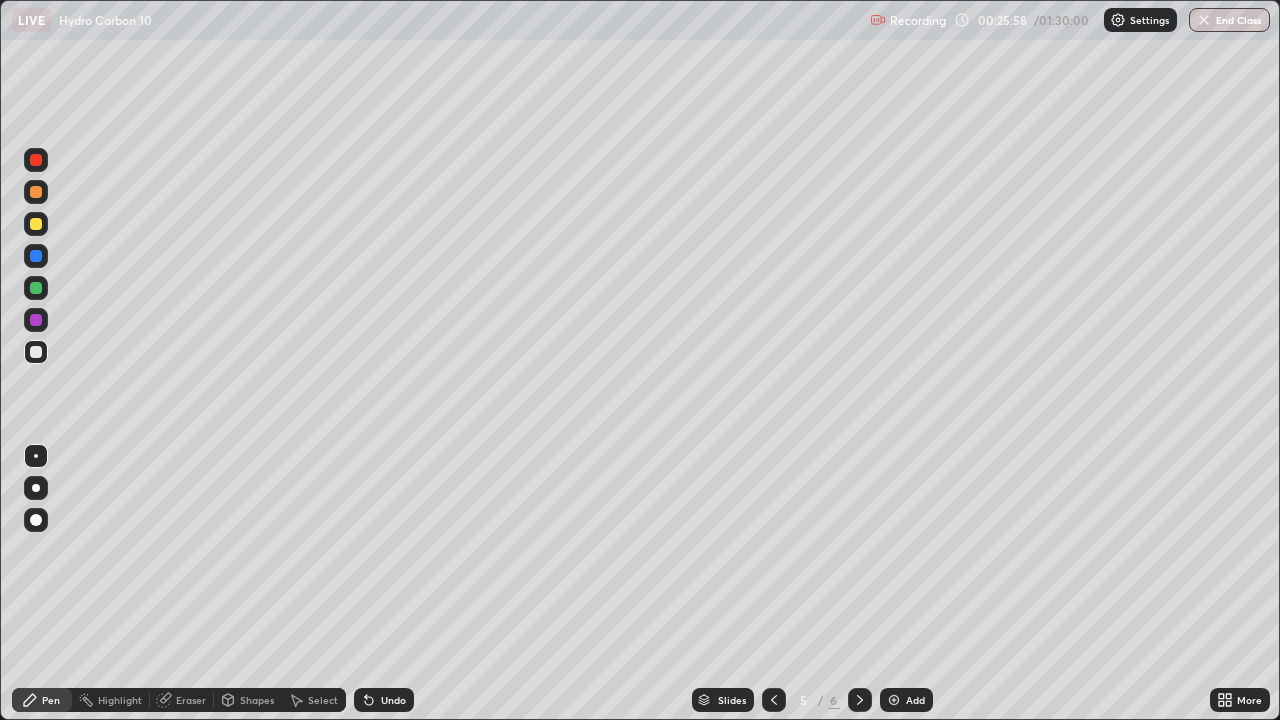 click 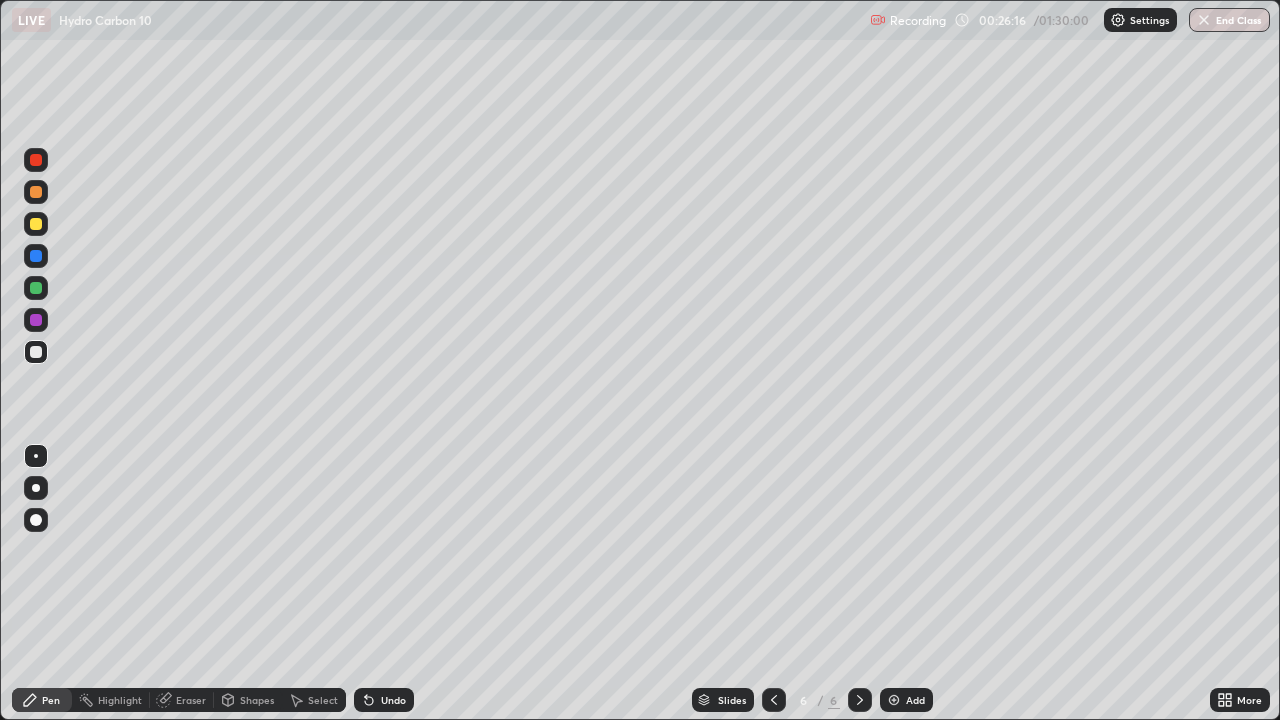 click at bounding box center (774, 700) 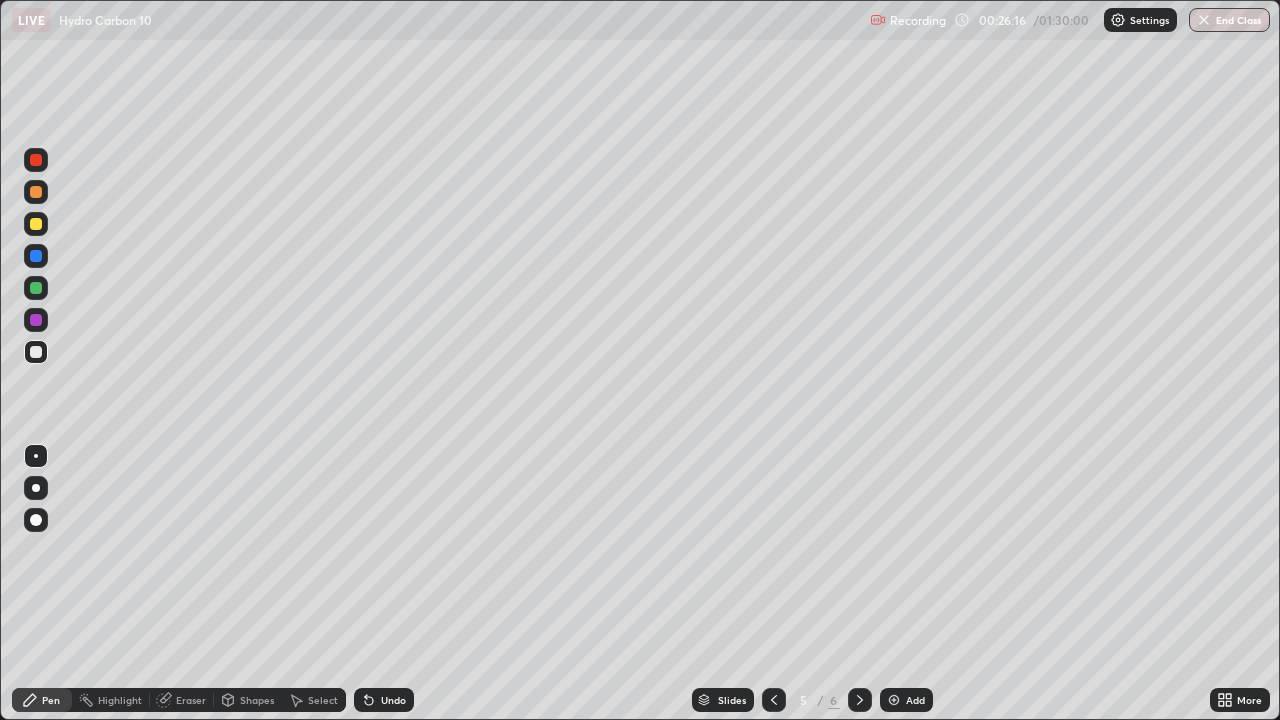 click 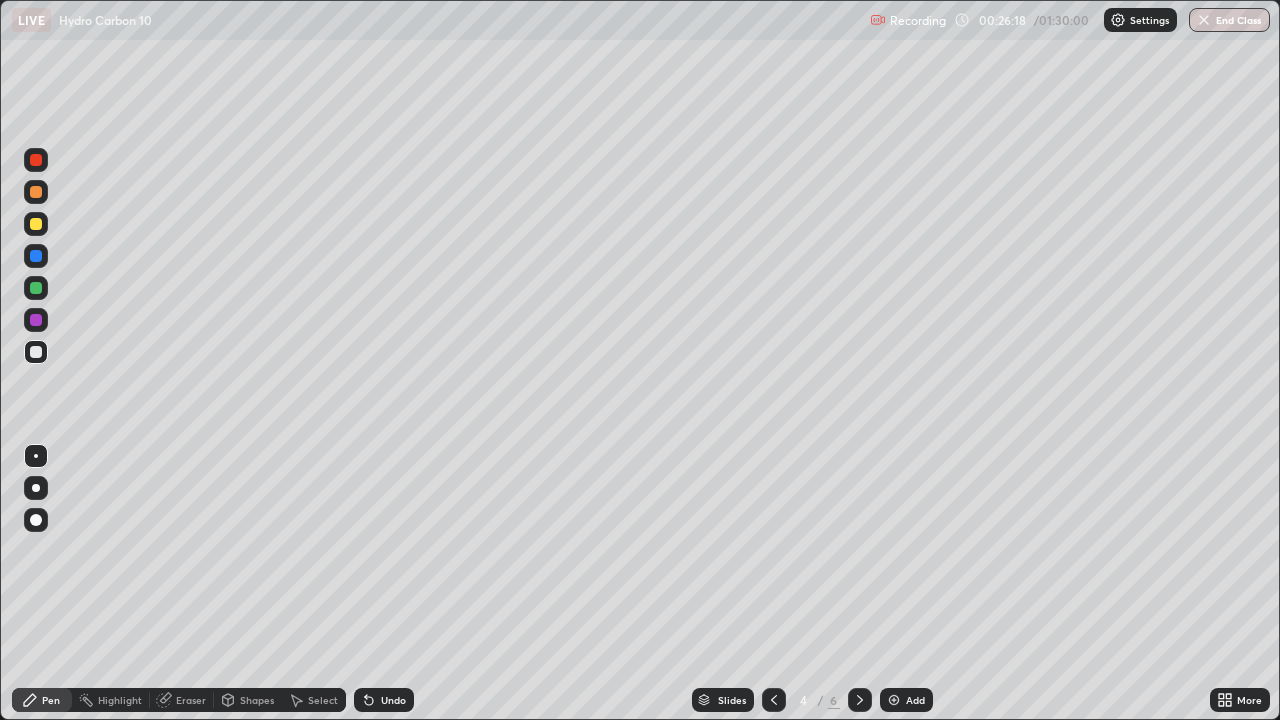 click 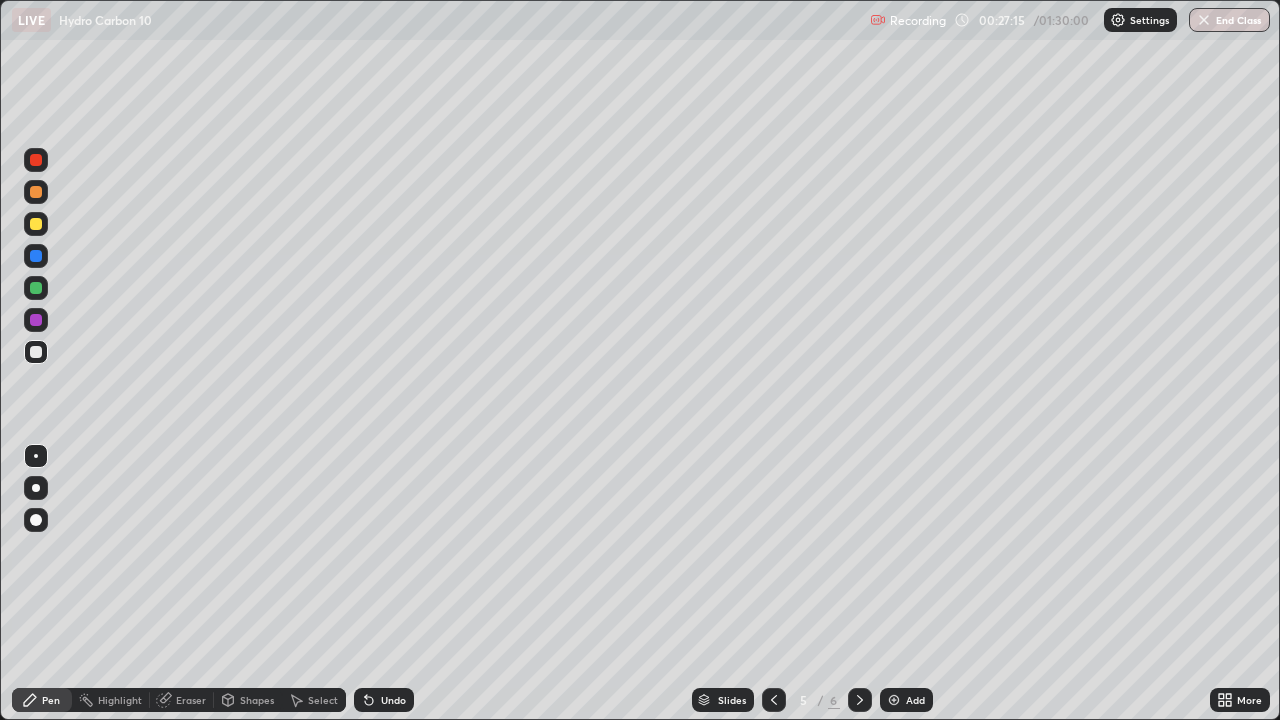 click at bounding box center [36, 256] 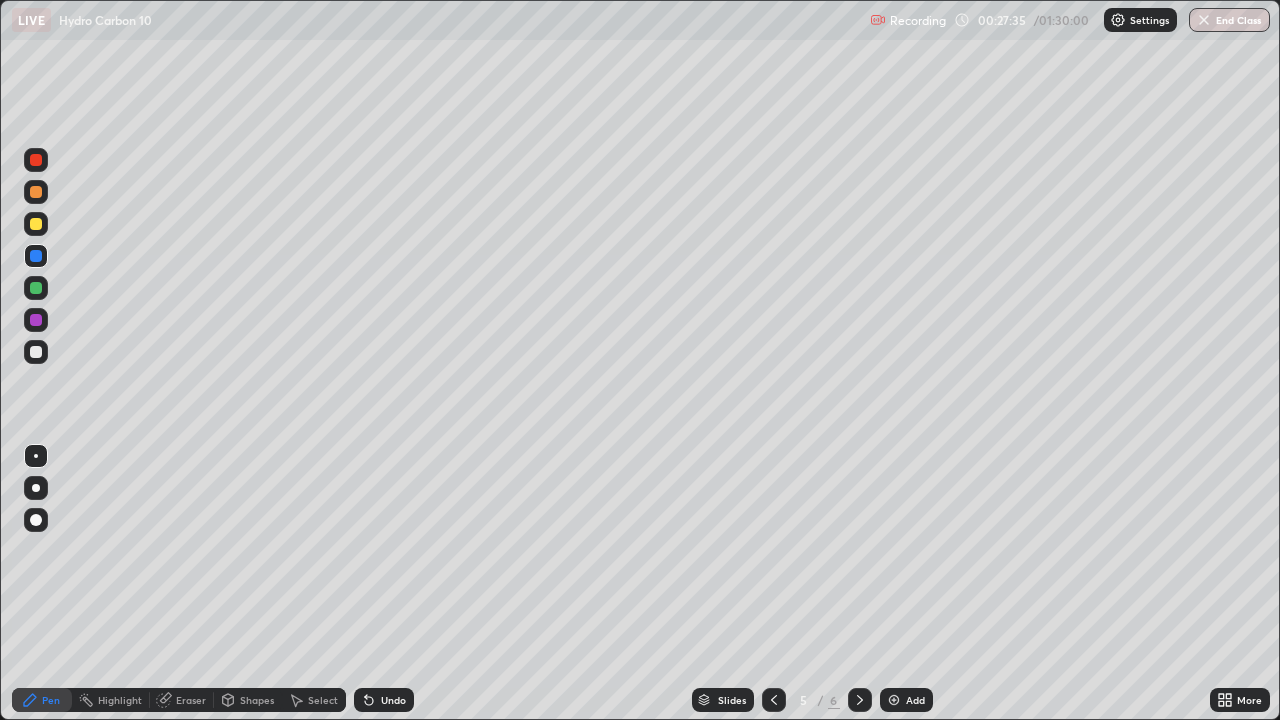 click at bounding box center (36, 160) 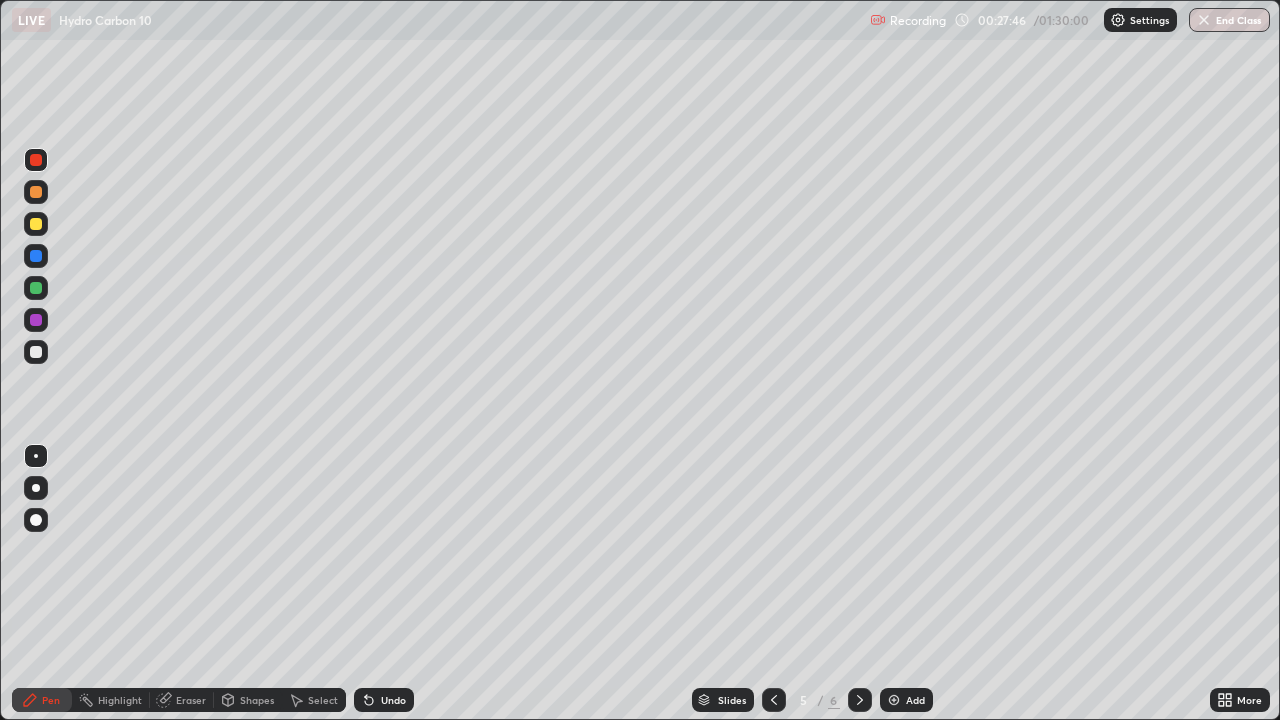 click at bounding box center [36, 352] 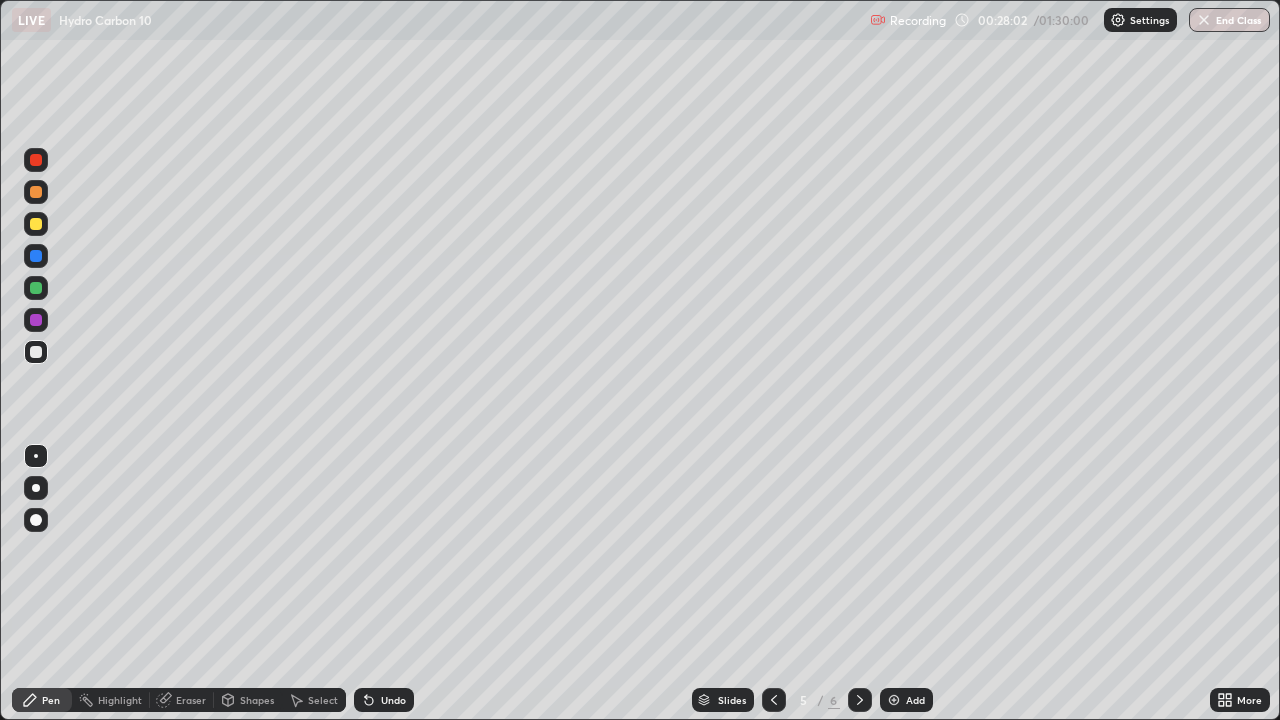 click on "Select" at bounding box center [323, 700] 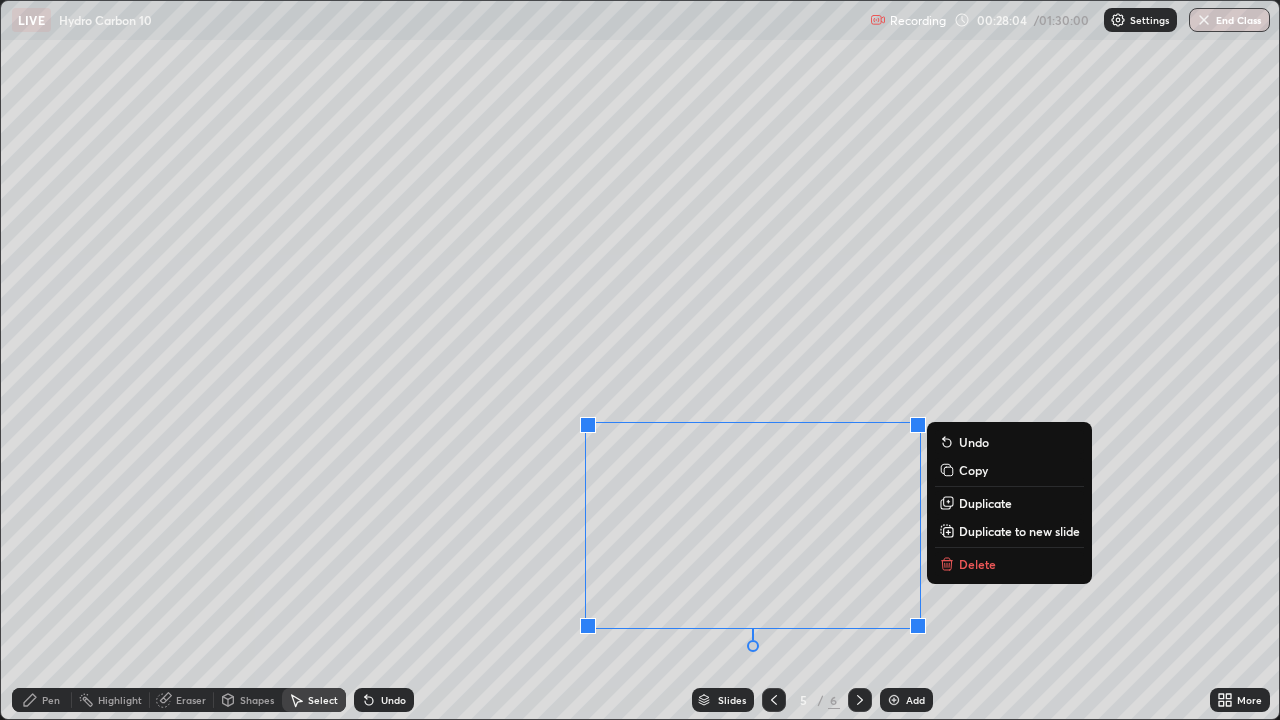 click on "Delete" at bounding box center (977, 564) 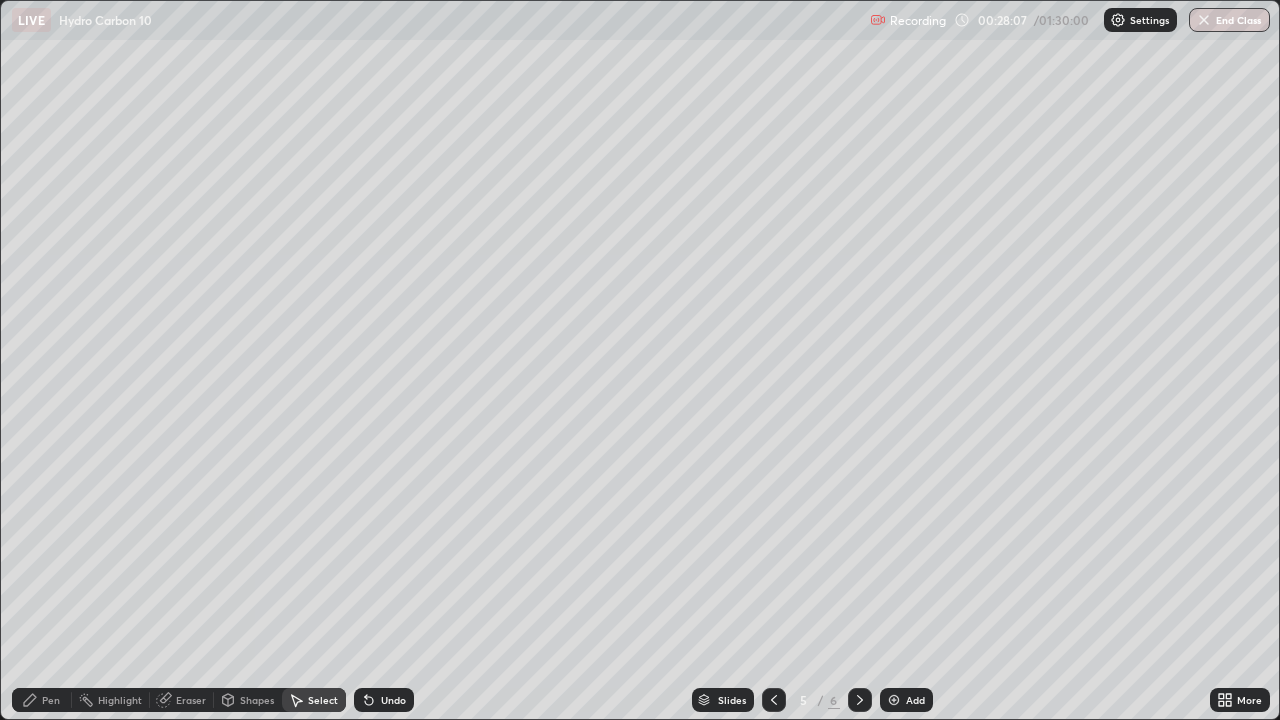 click on "Pen" at bounding box center (51, 700) 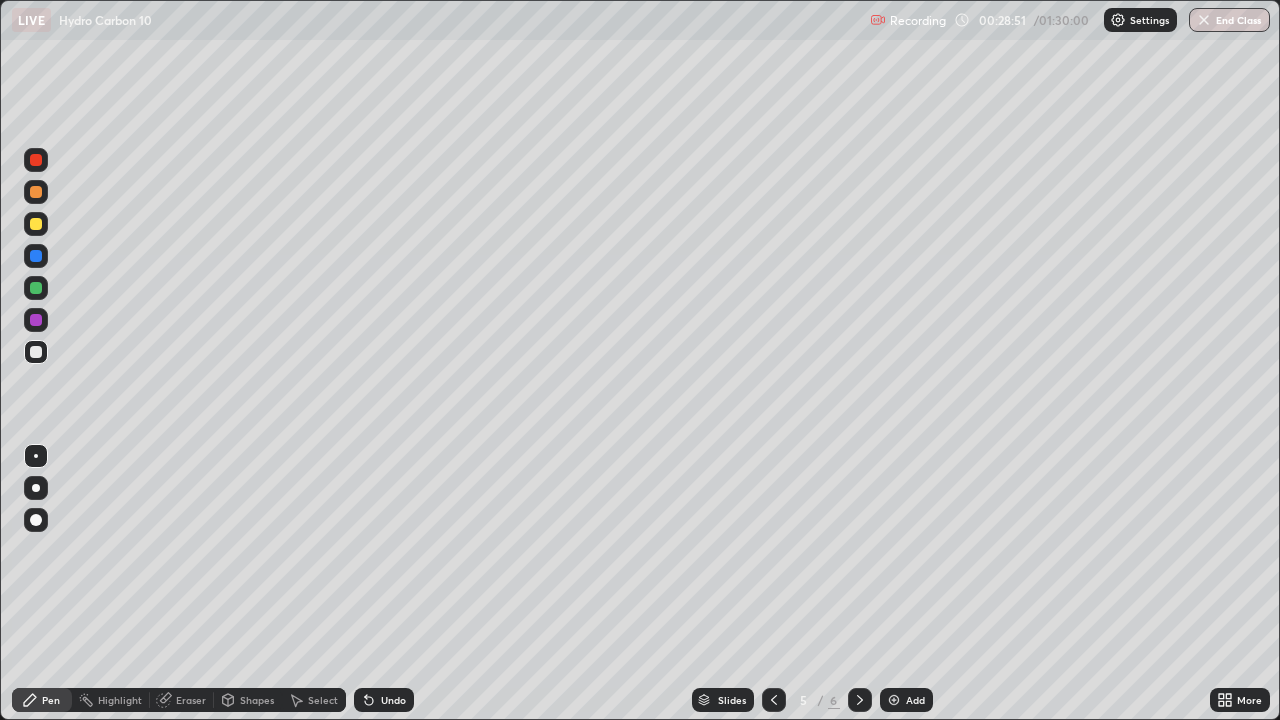 click at bounding box center (36, 288) 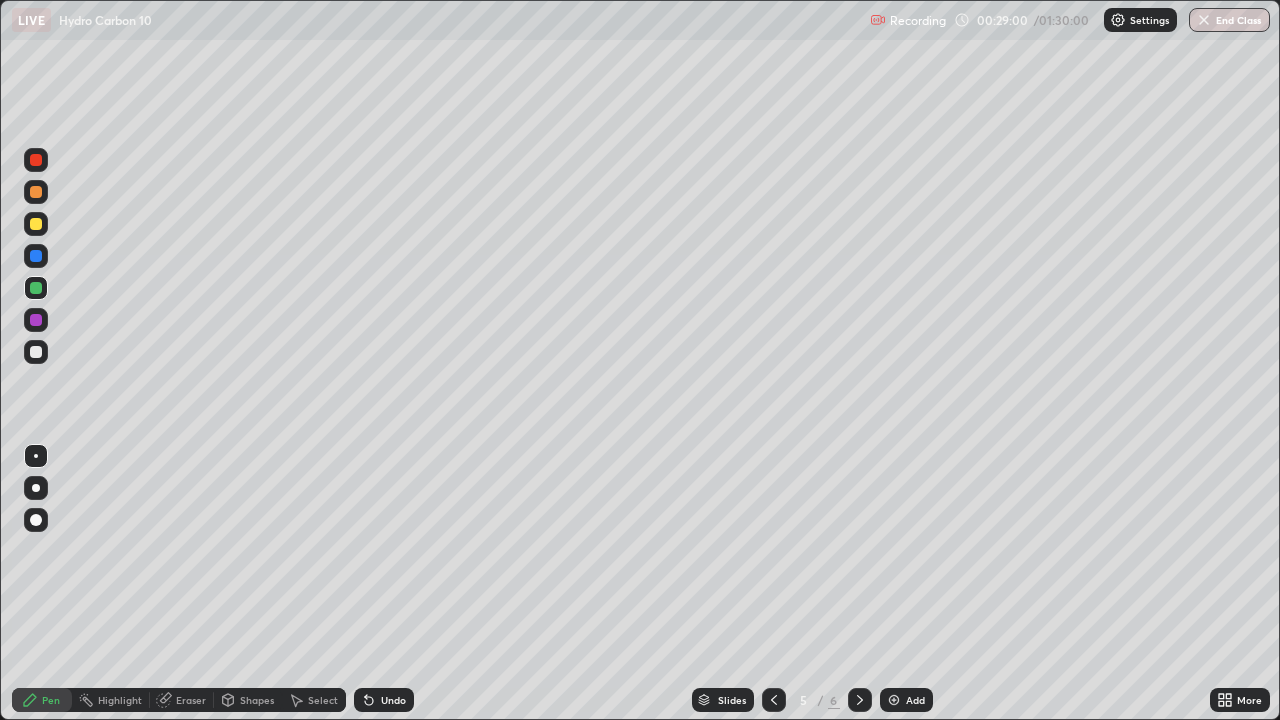click at bounding box center [36, 352] 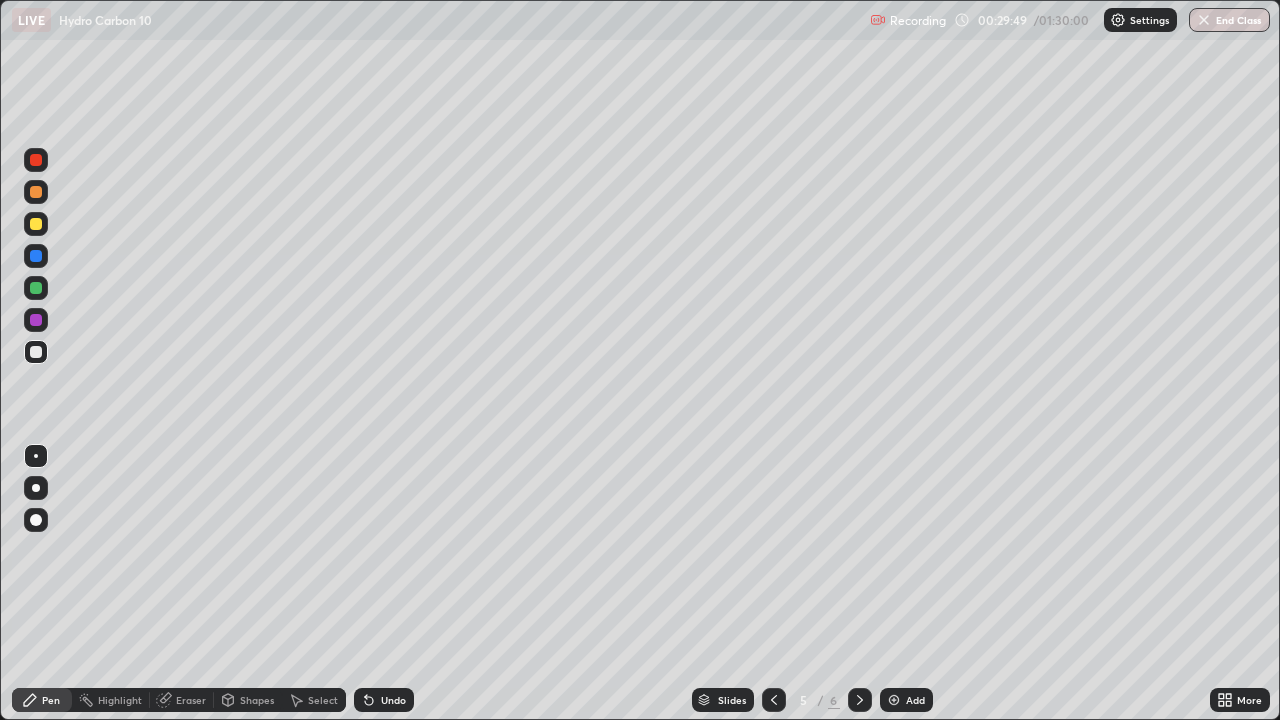 click at bounding box center [36, 352] 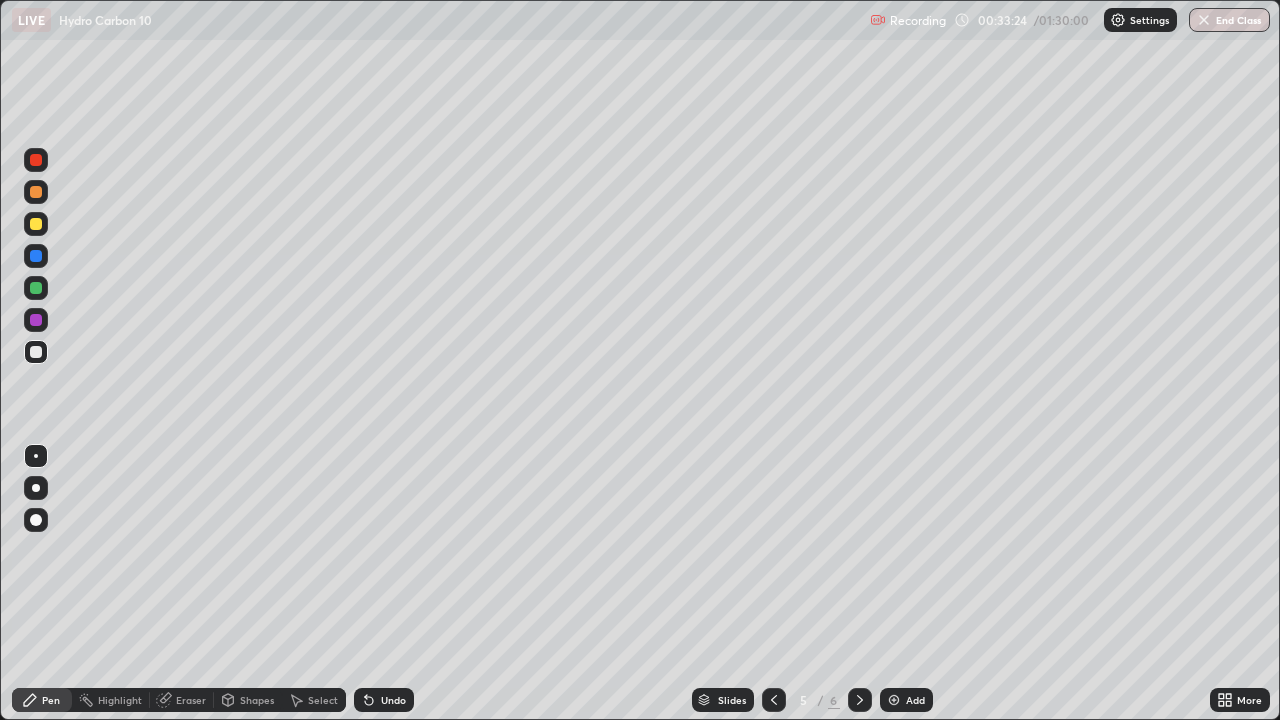 click 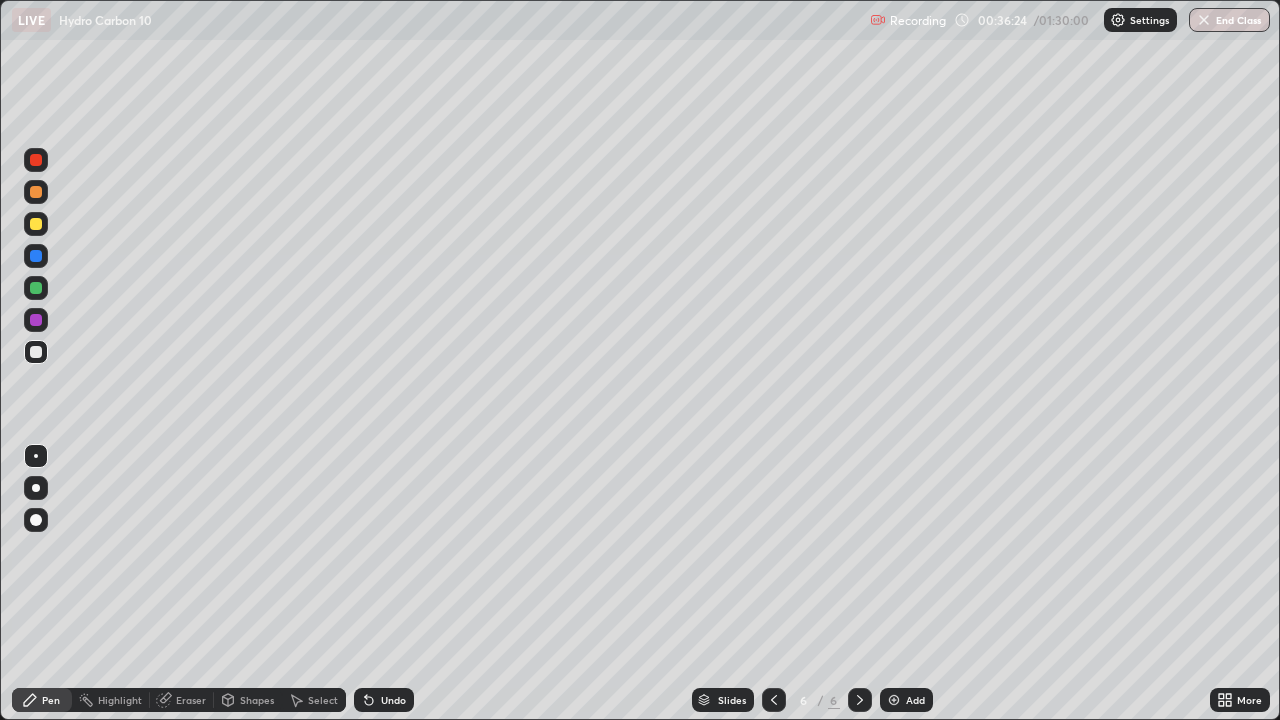 click at bounding box center (36, 288) 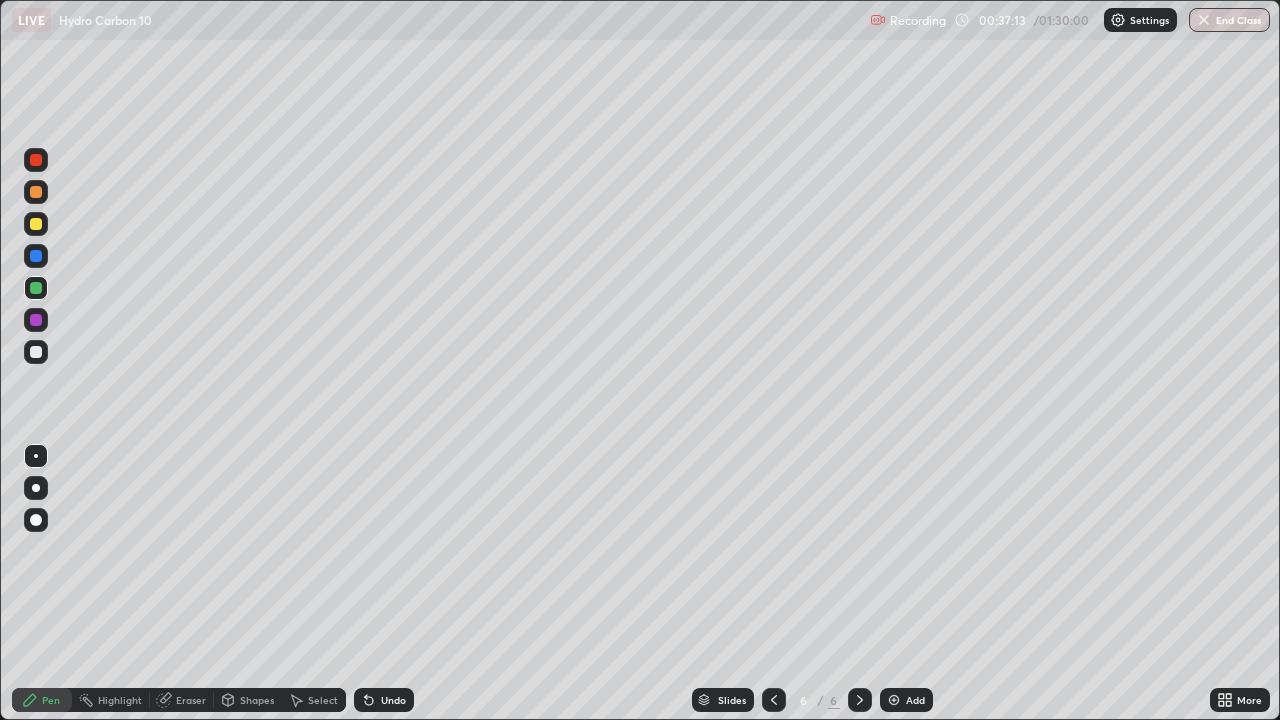 click on "Add" at bounding box center [915, 700] 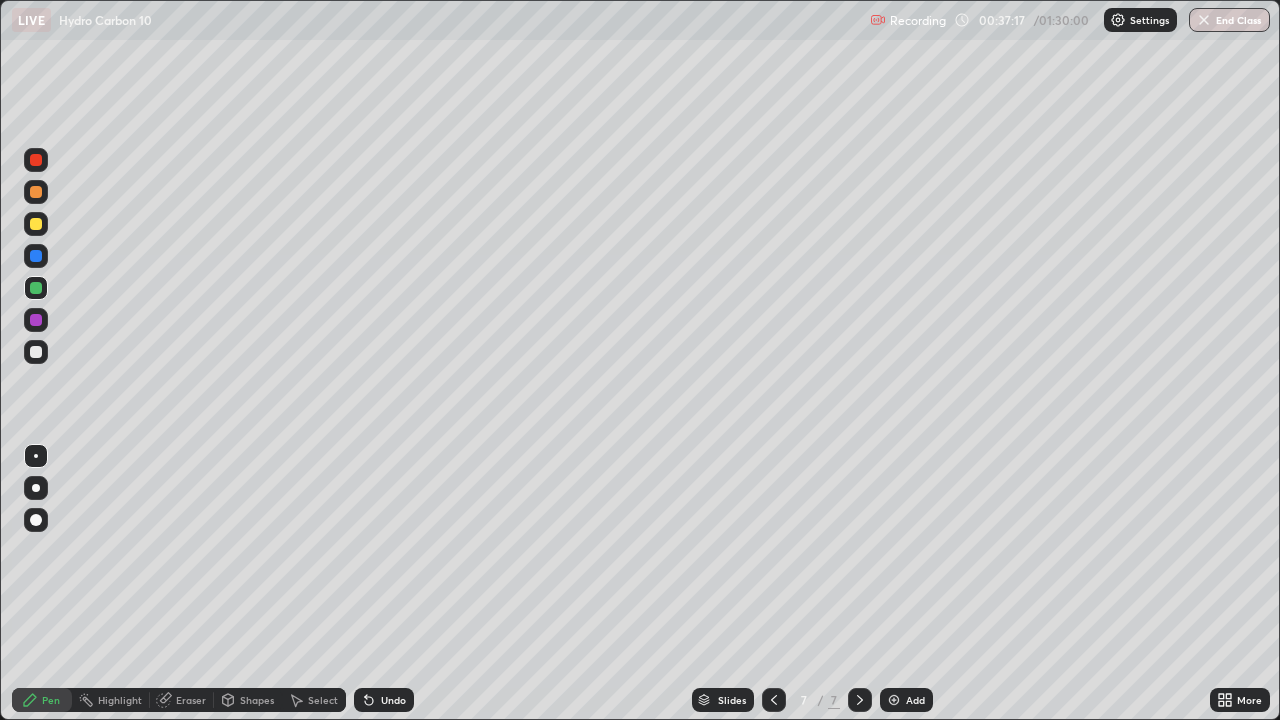 click at bounding box center [36, 352] 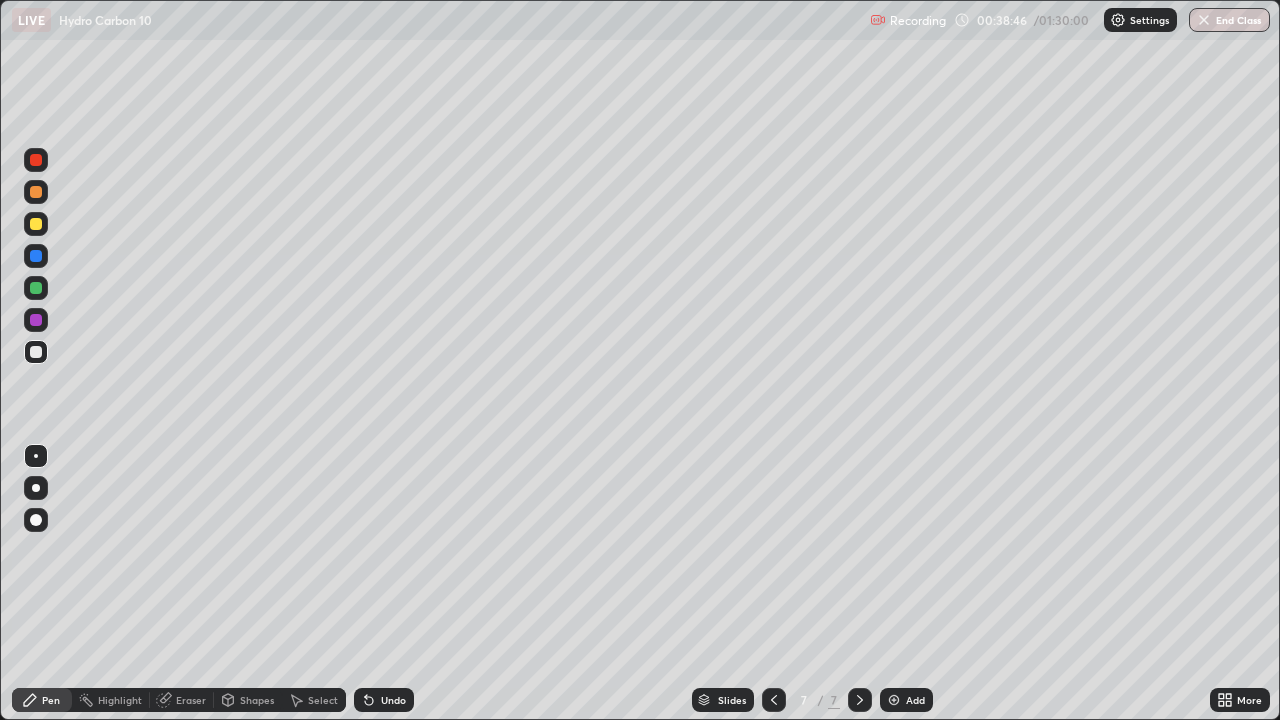 click 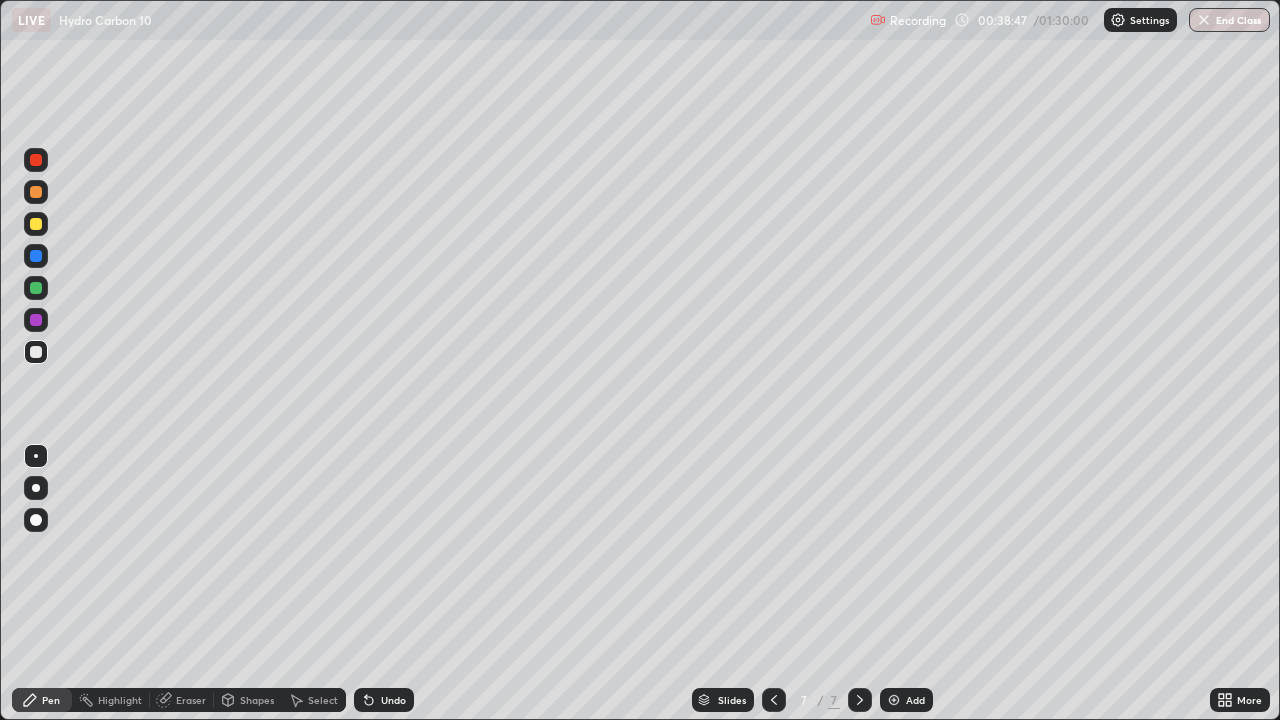 click on "Add" at bounding box center (906, 700) 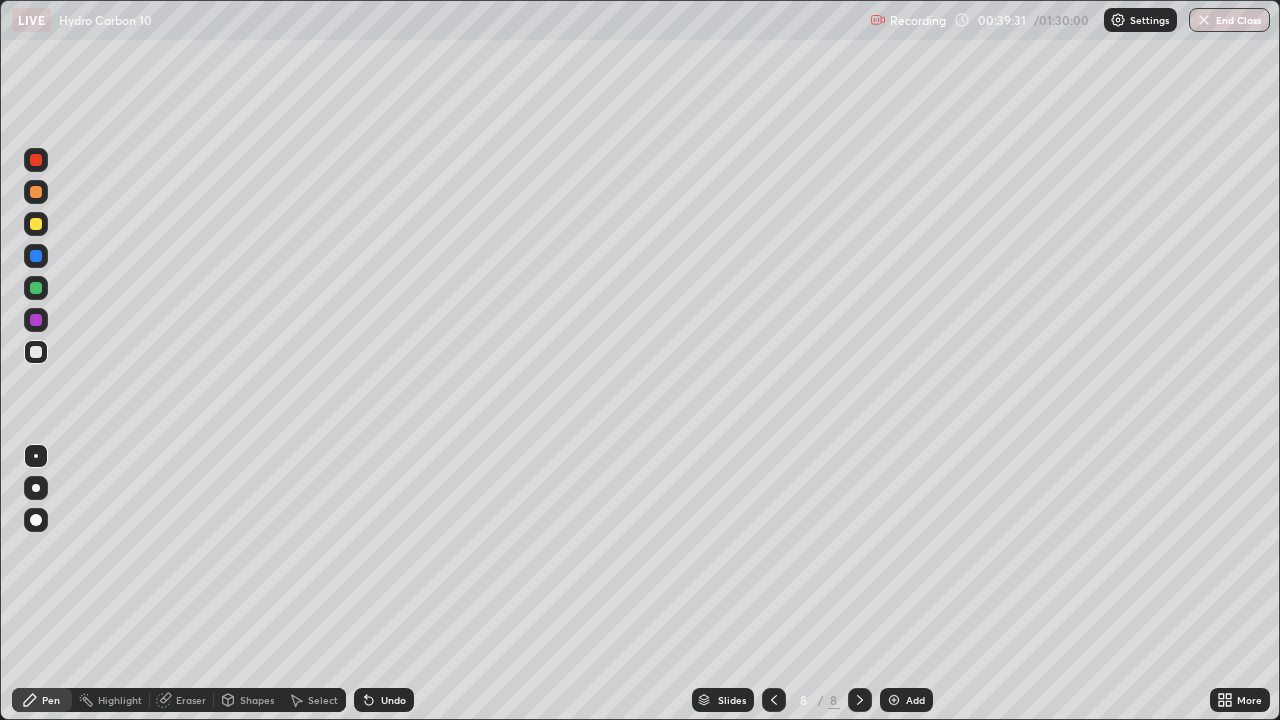 click at bounding box center (36, 160) 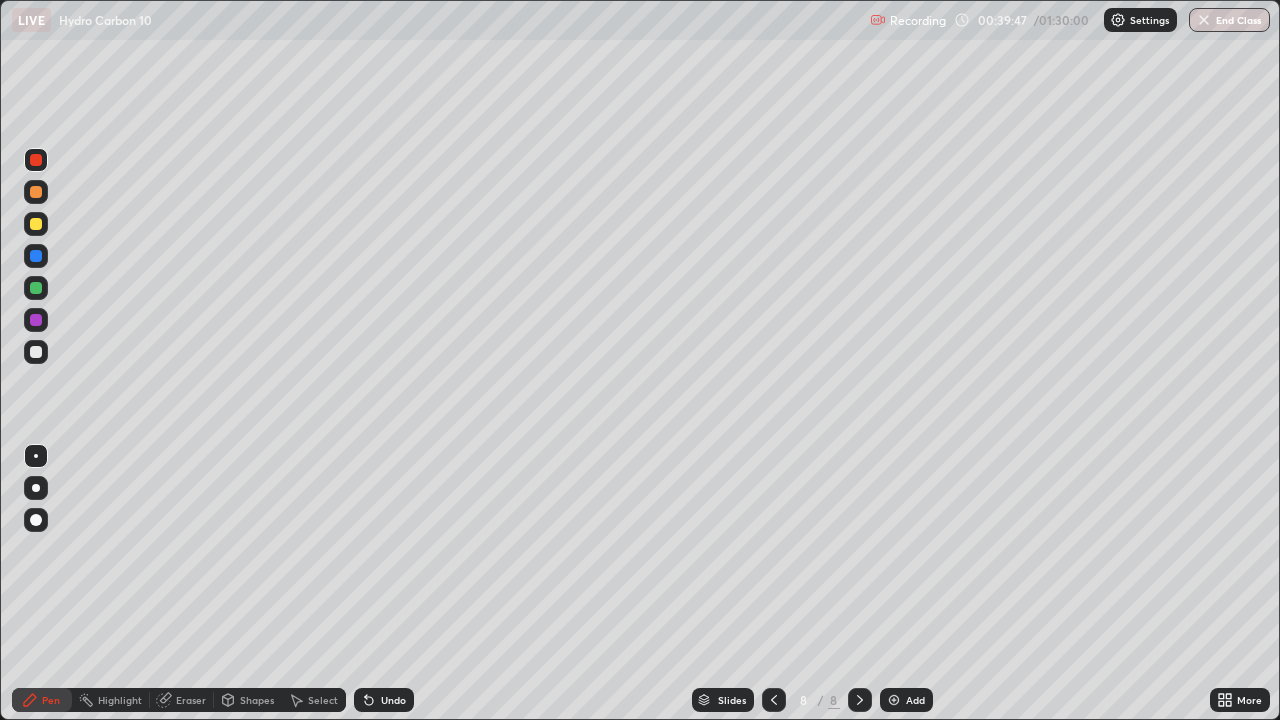 click at bounding box center [36, 352] 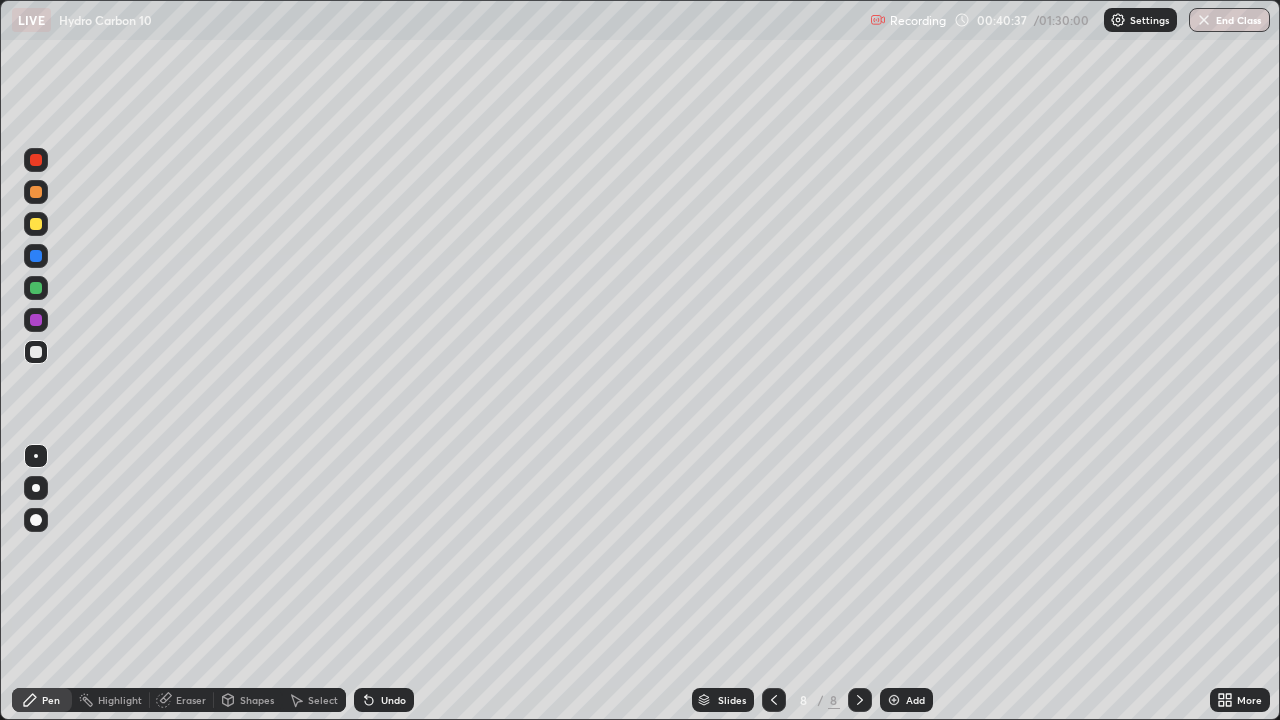 click at bounding box center (36, 352) 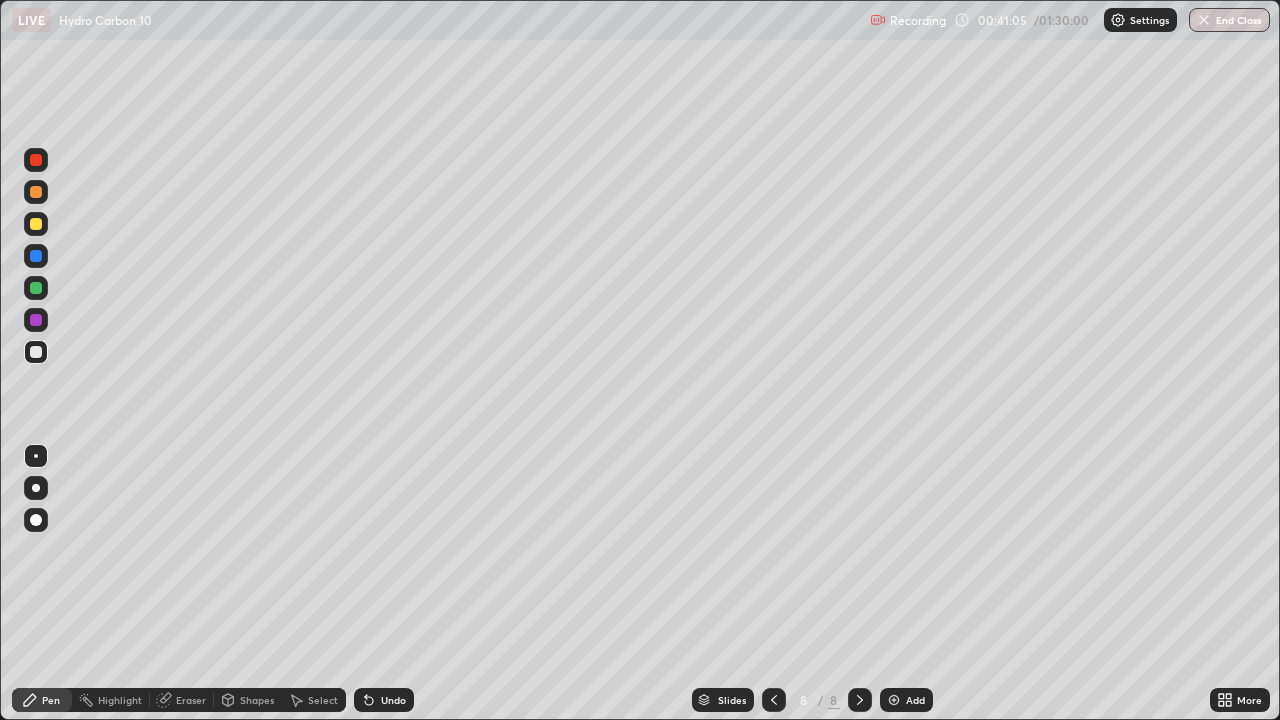 click on "Undo" at bounding box center [393, 700] 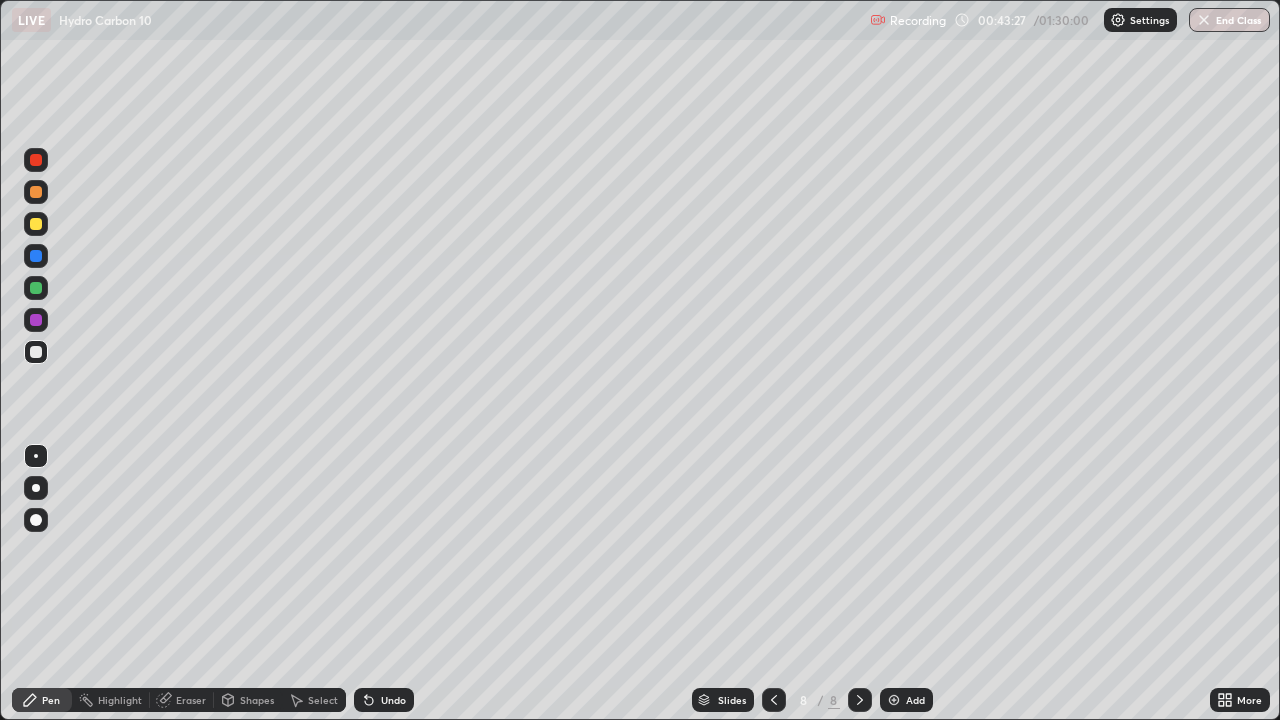 click 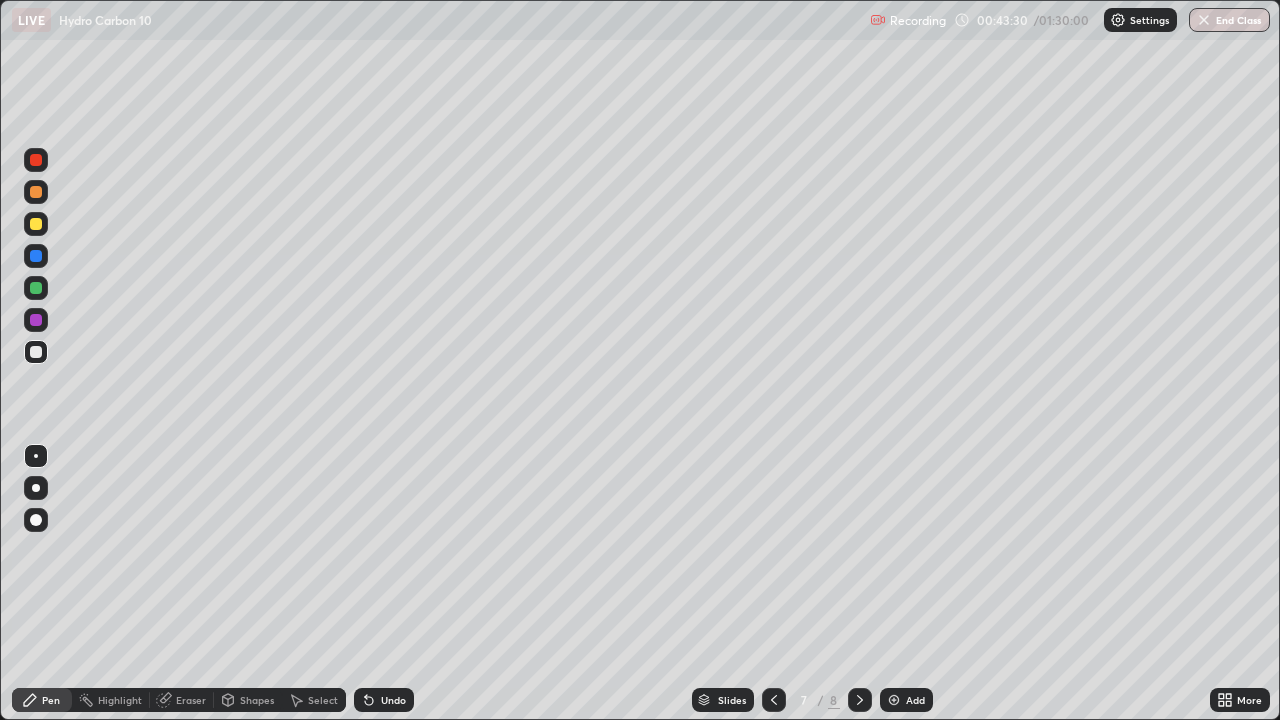 click at bounding box center [860, 700] 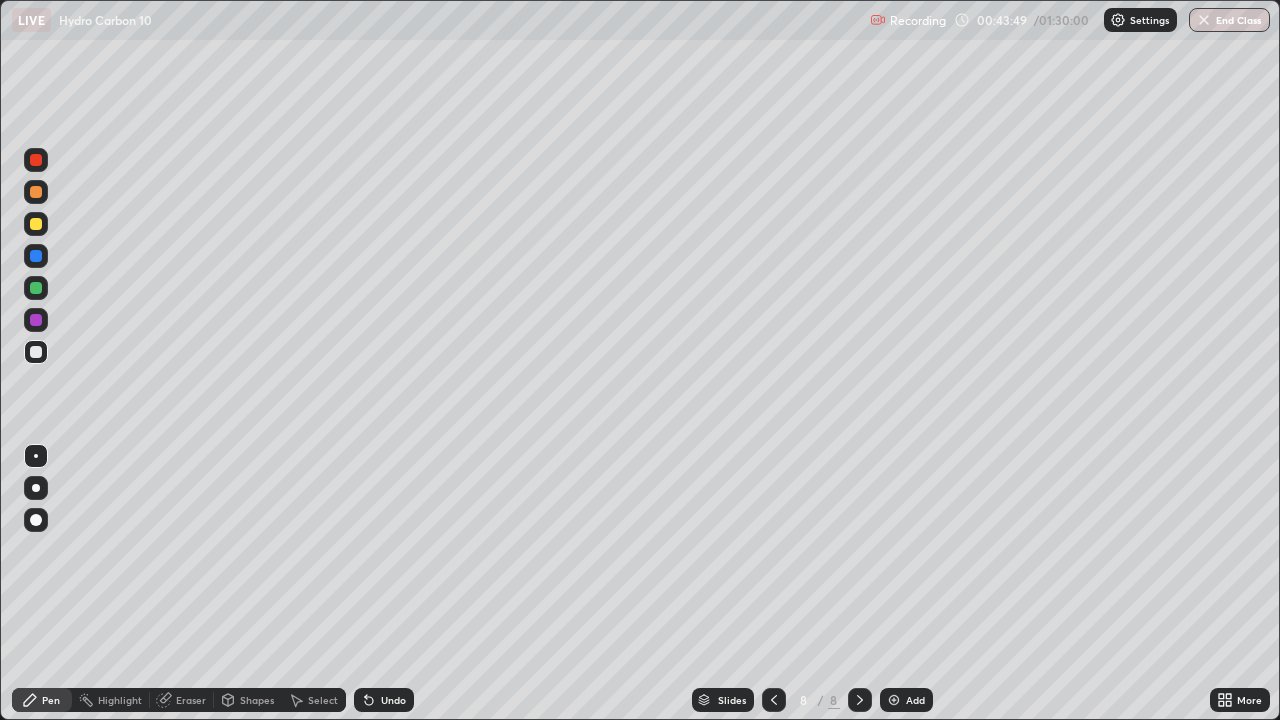 click 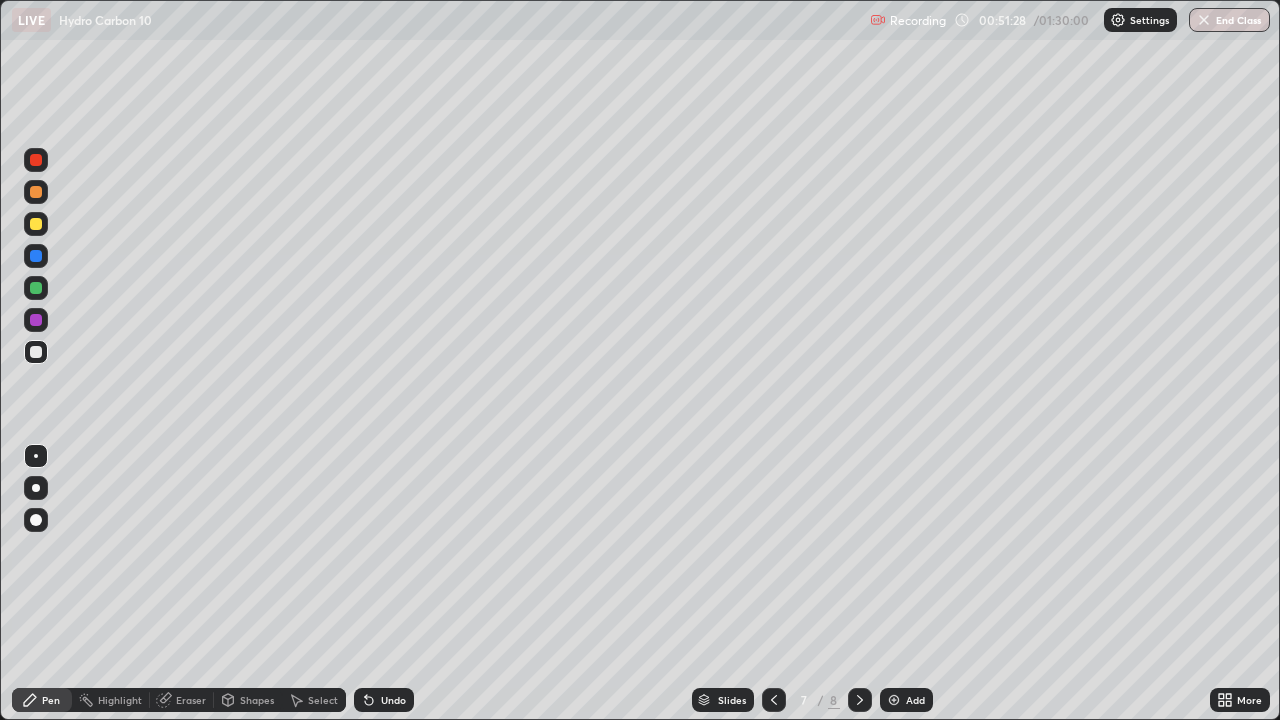 click 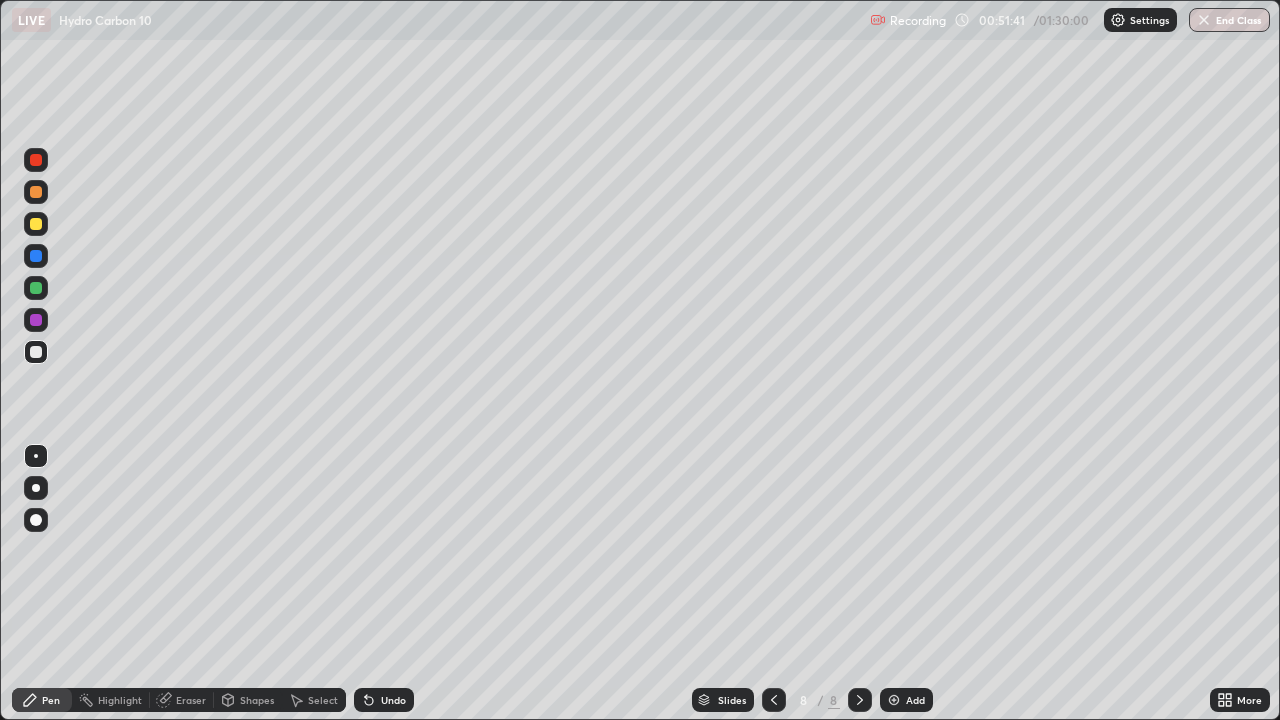 click at bounding box center [774, 700] 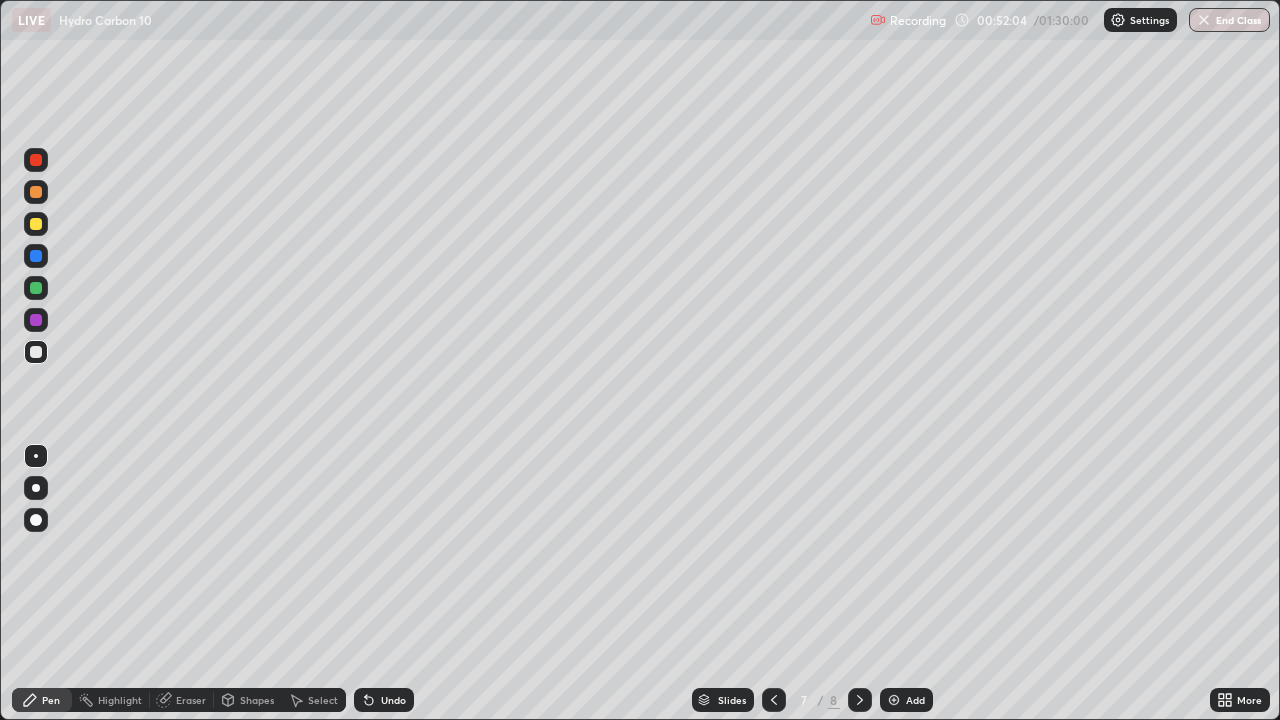 click 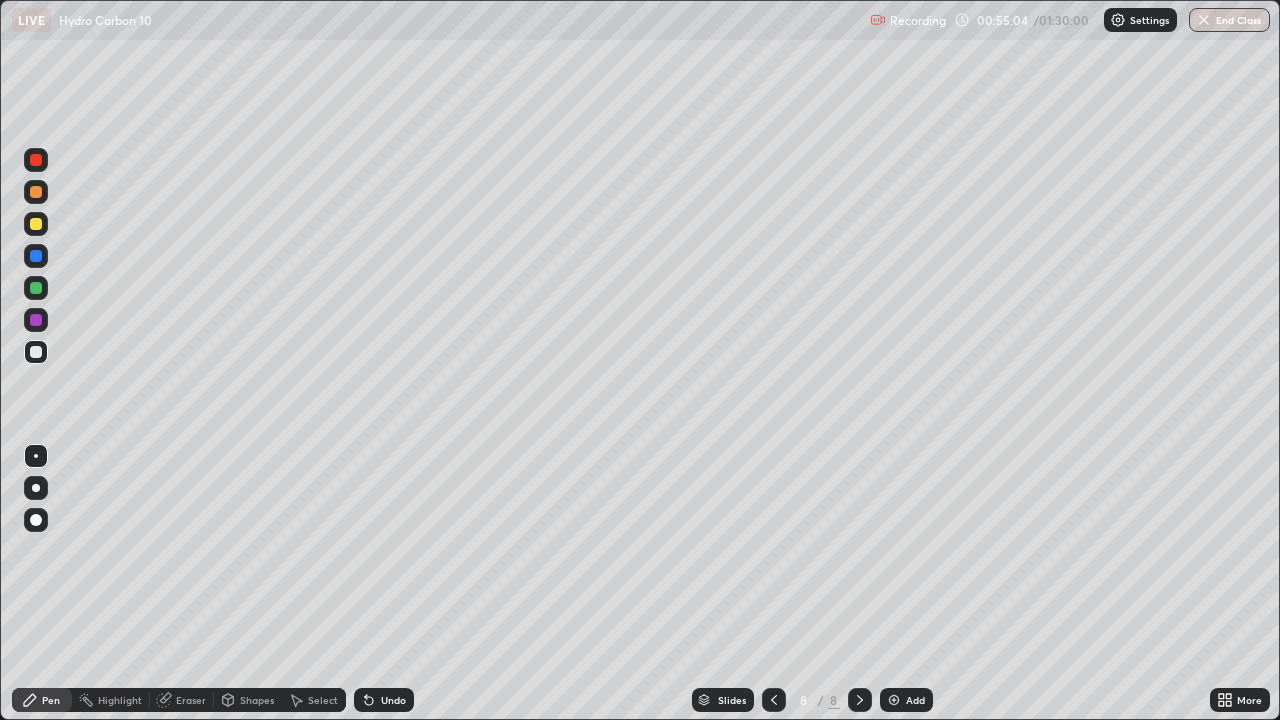 click at bounding box center [894, 700] 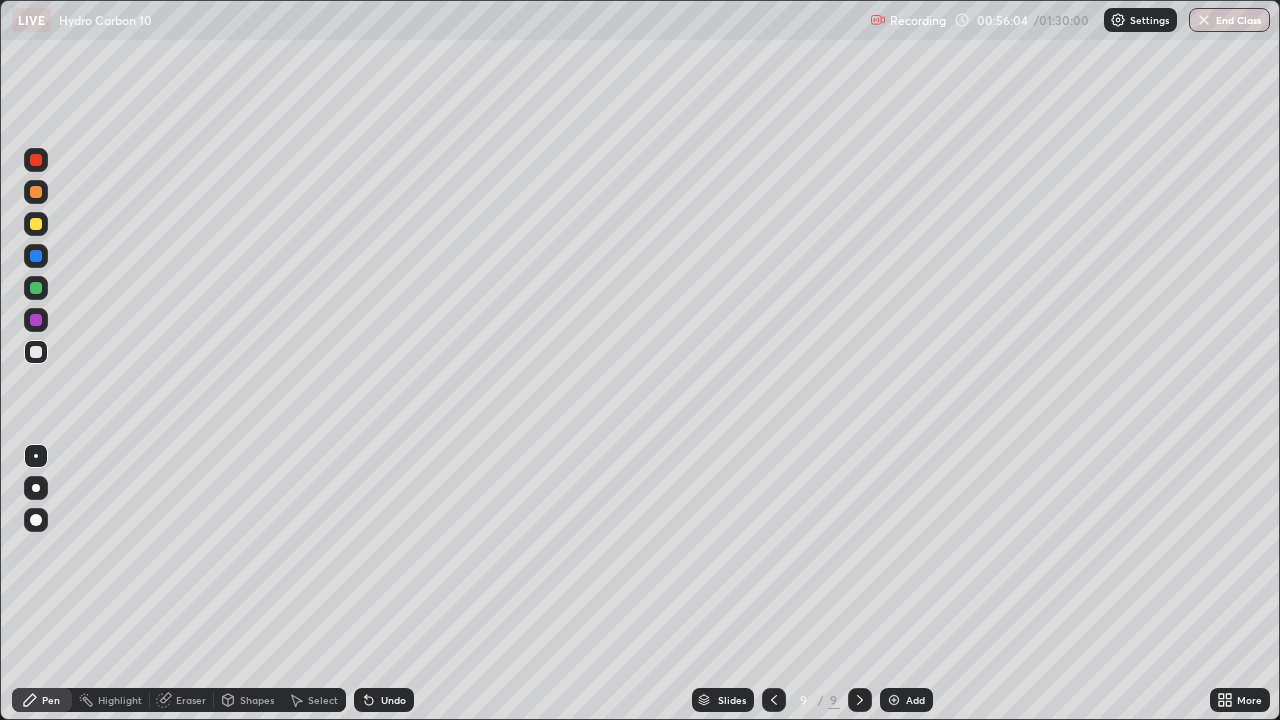 click on "Undo" at bounding box center [384, 700] 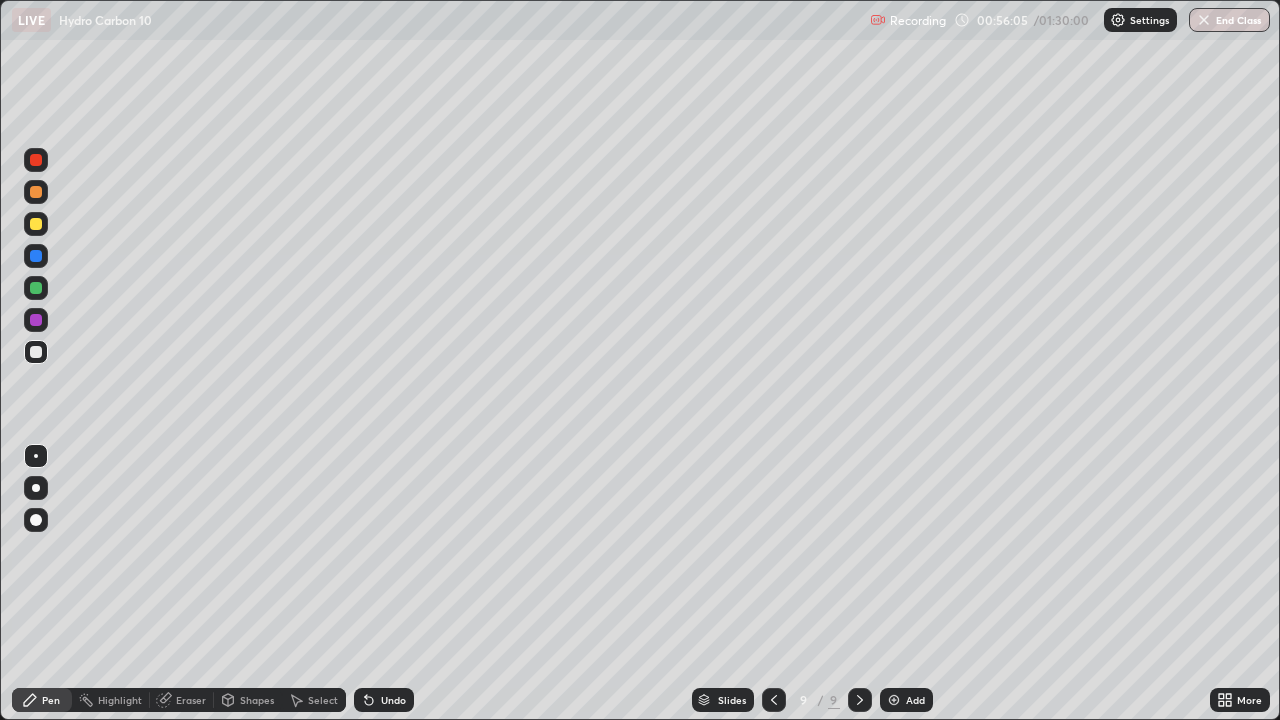 click on "Undo" at bounding box center (384, 700) 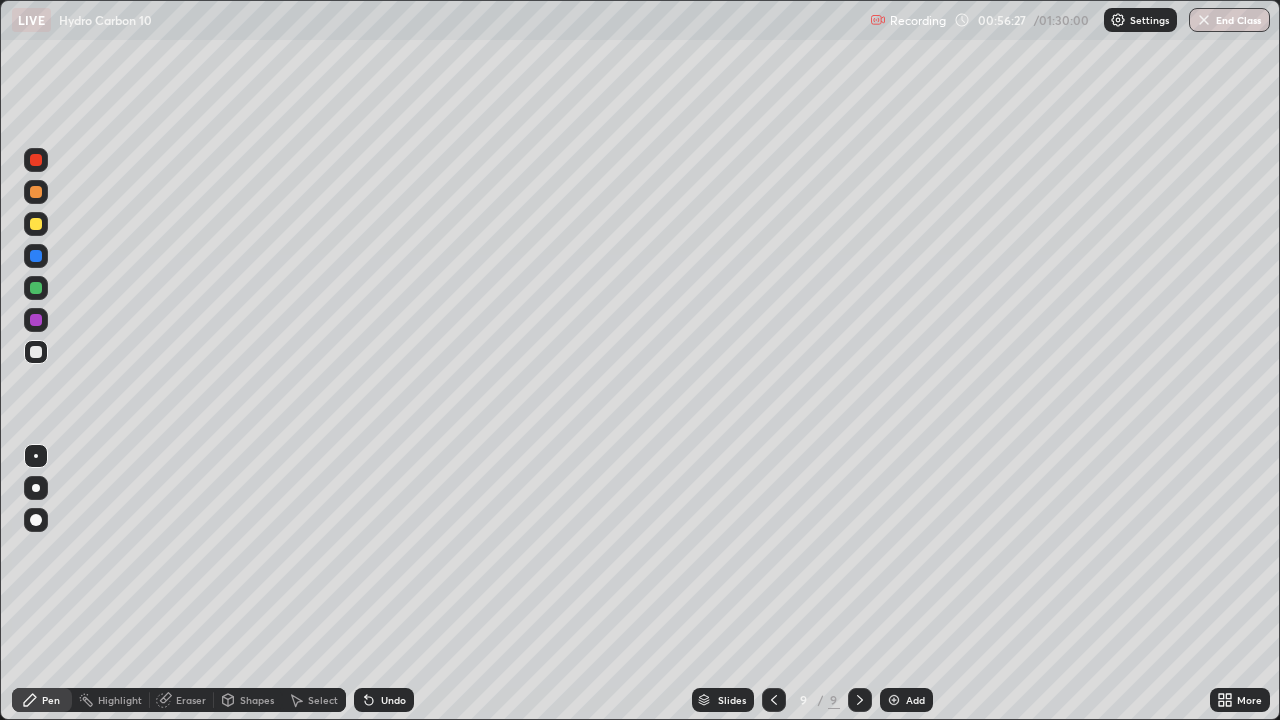 click 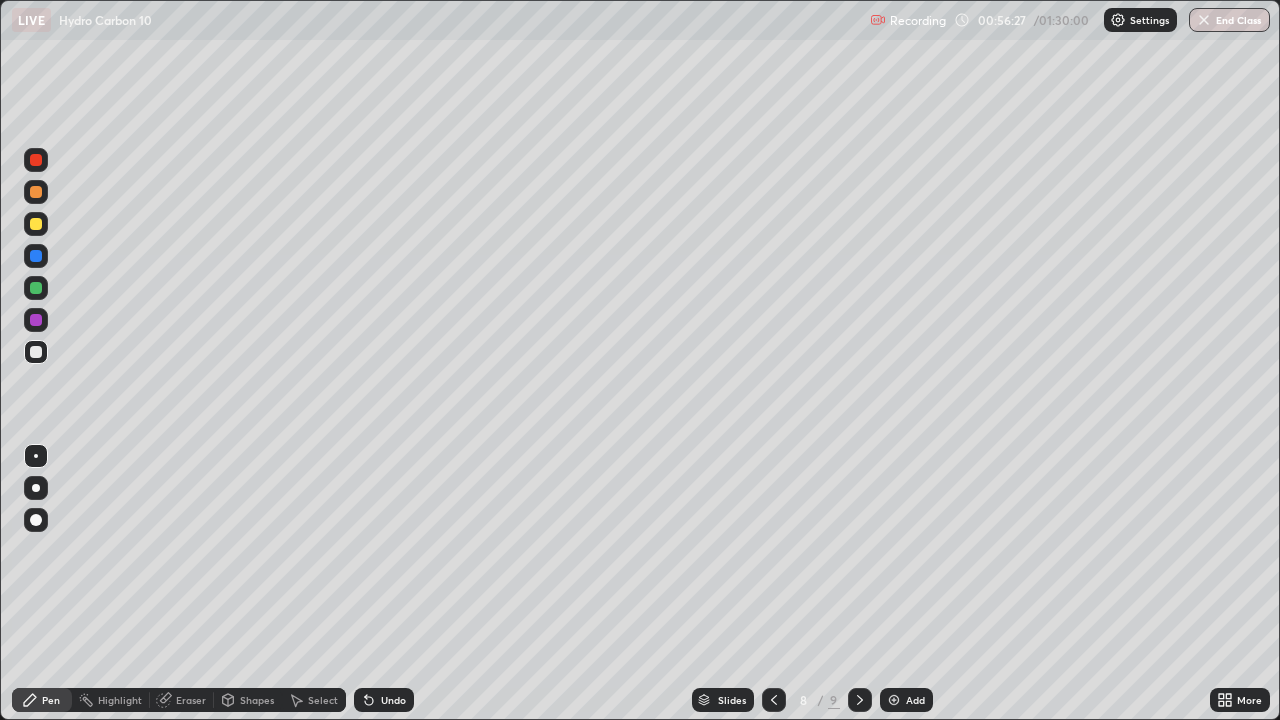 click 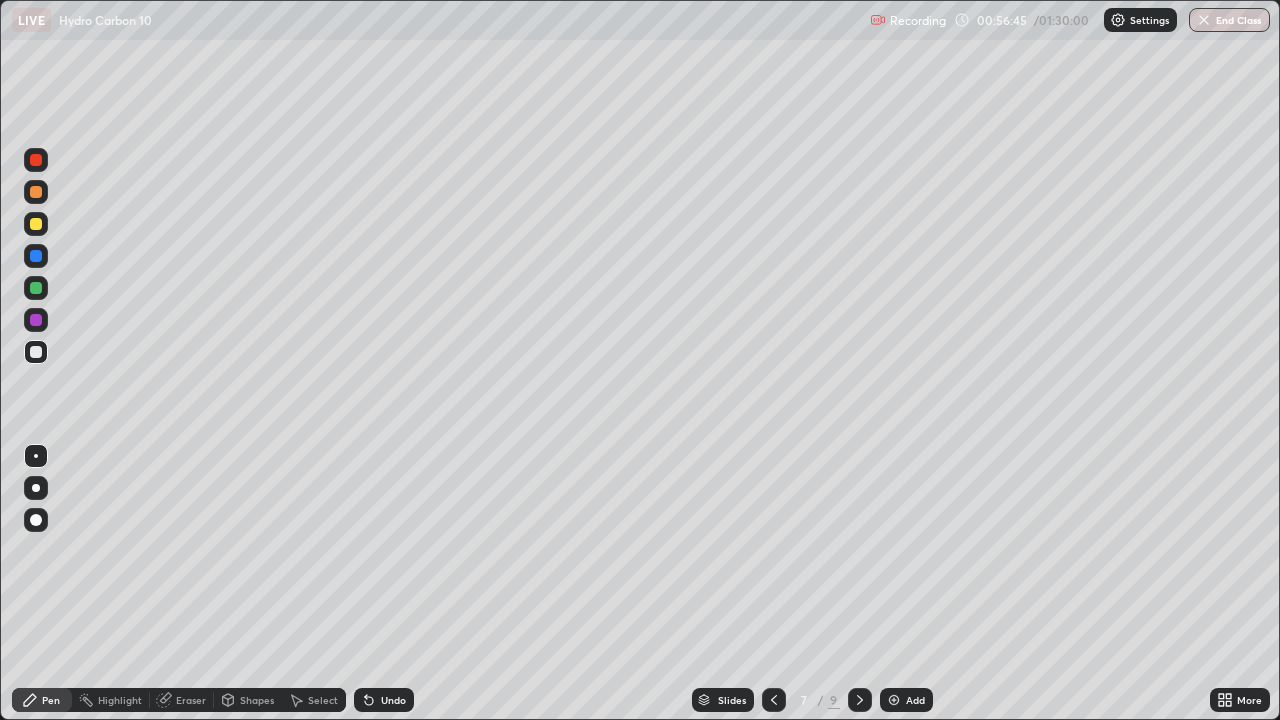 click 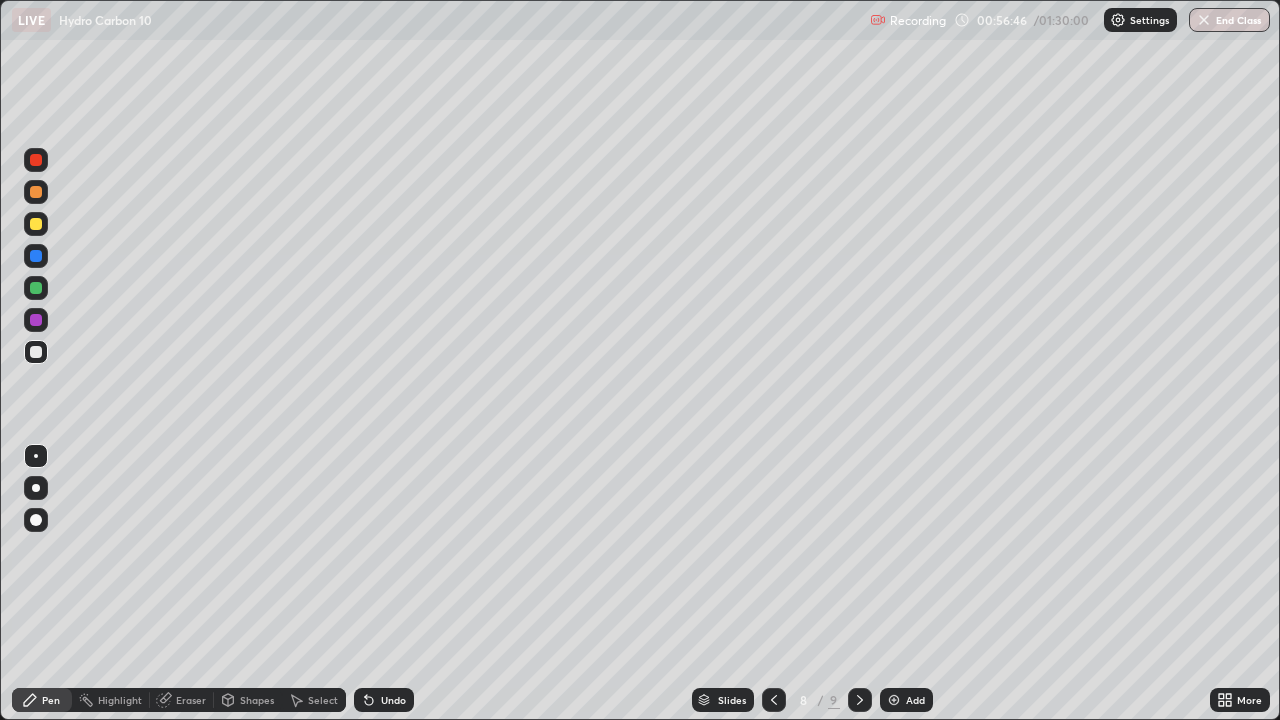 click at bounding box center [860, 700] 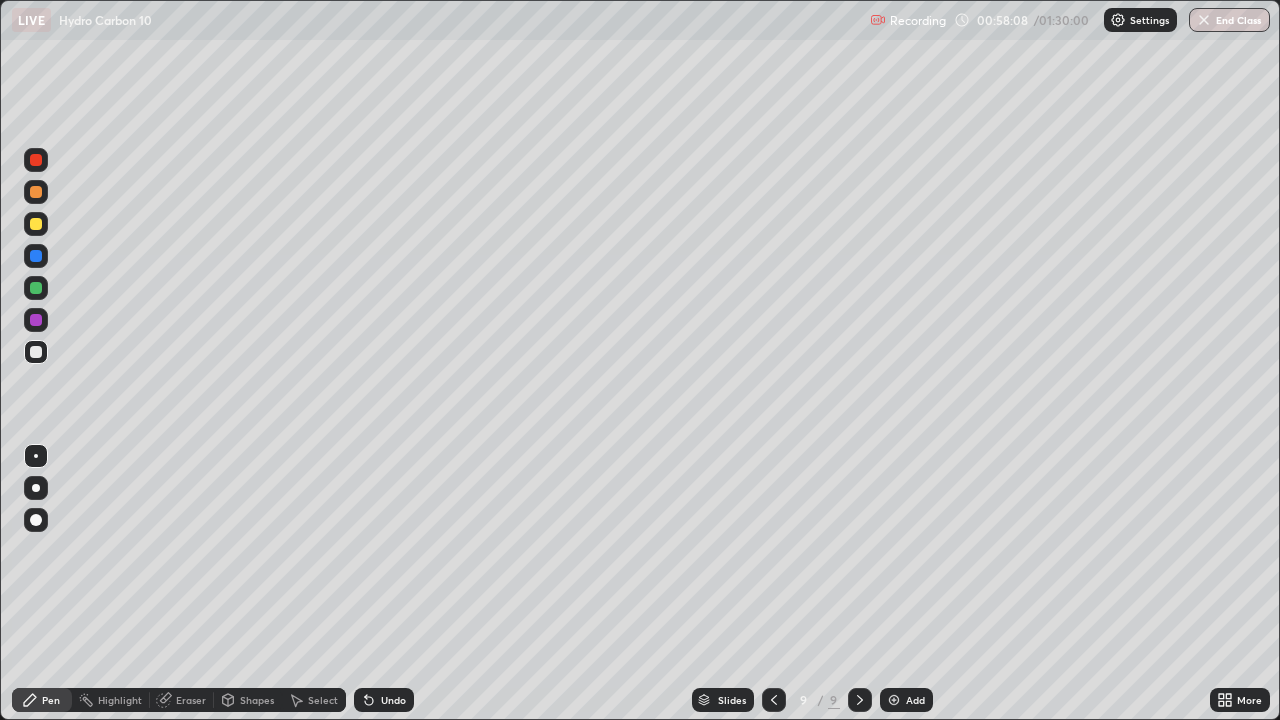 click on "Undo" at bounding box center (393, 700) 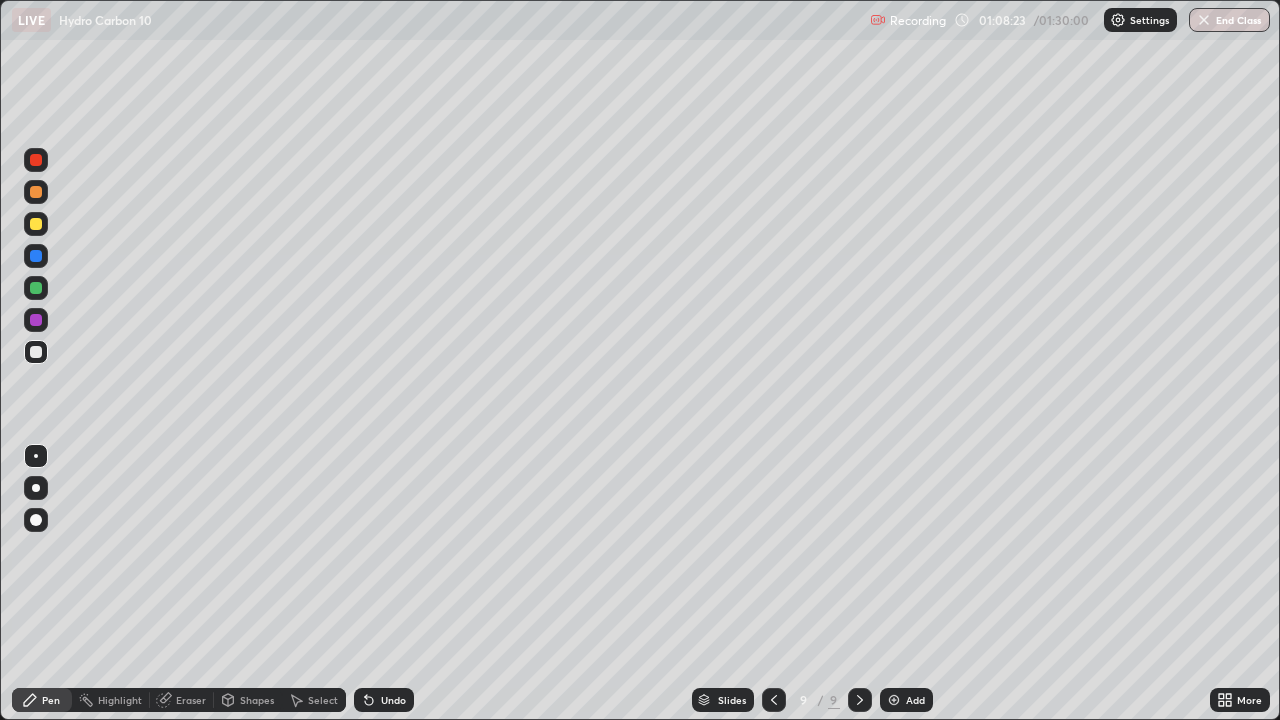 click on "Eraser" at bounding box center [191, 700] 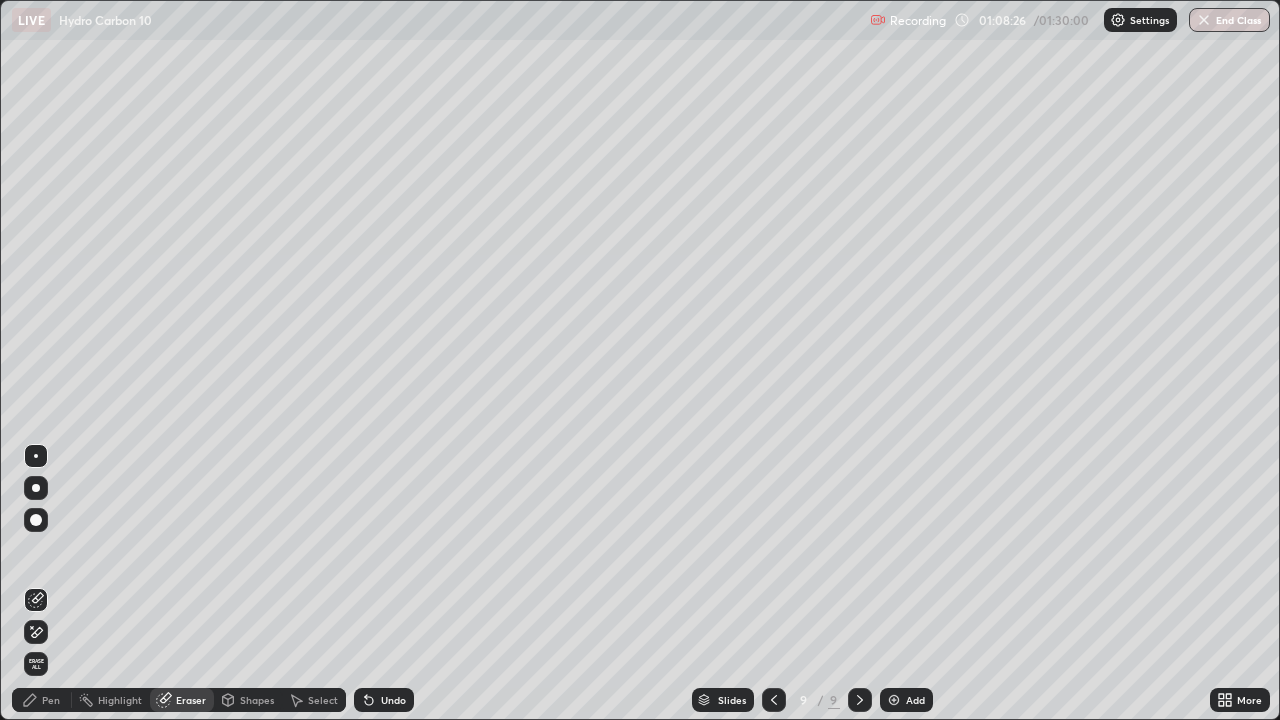 click on "Pen" at bounding box center (51, 700) 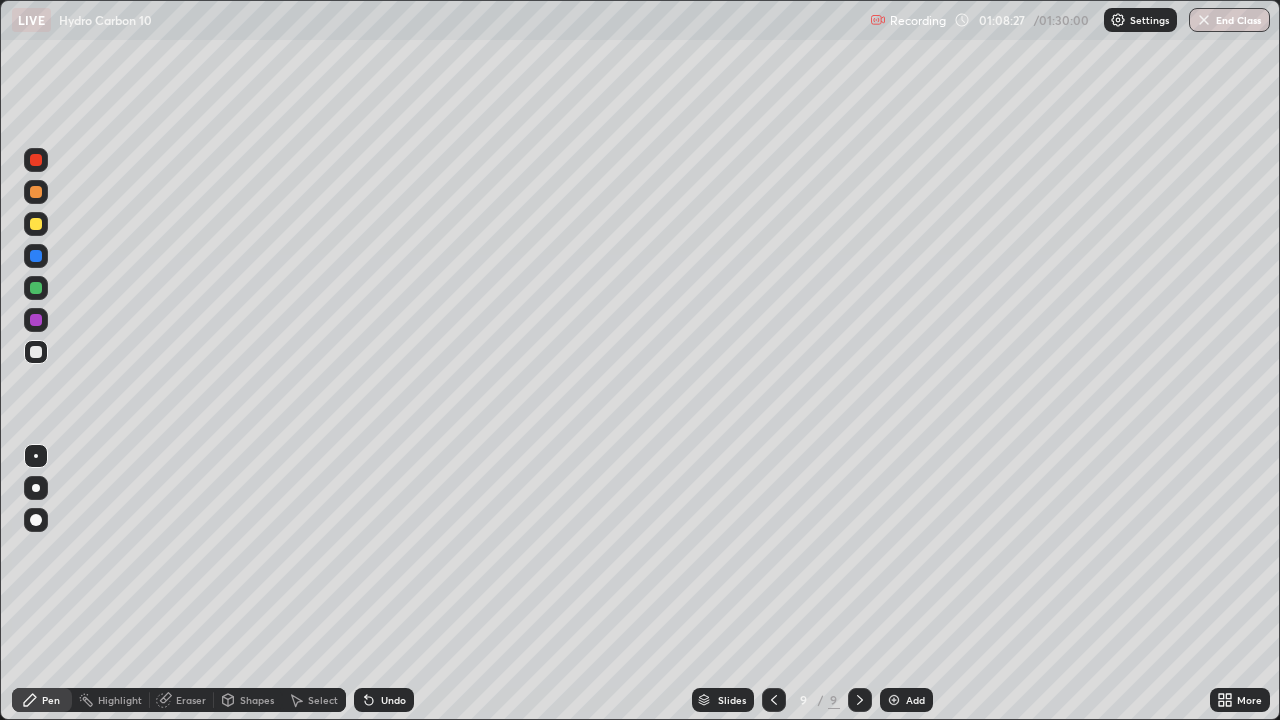 click on "Pen" at bounding box center [42, 700] 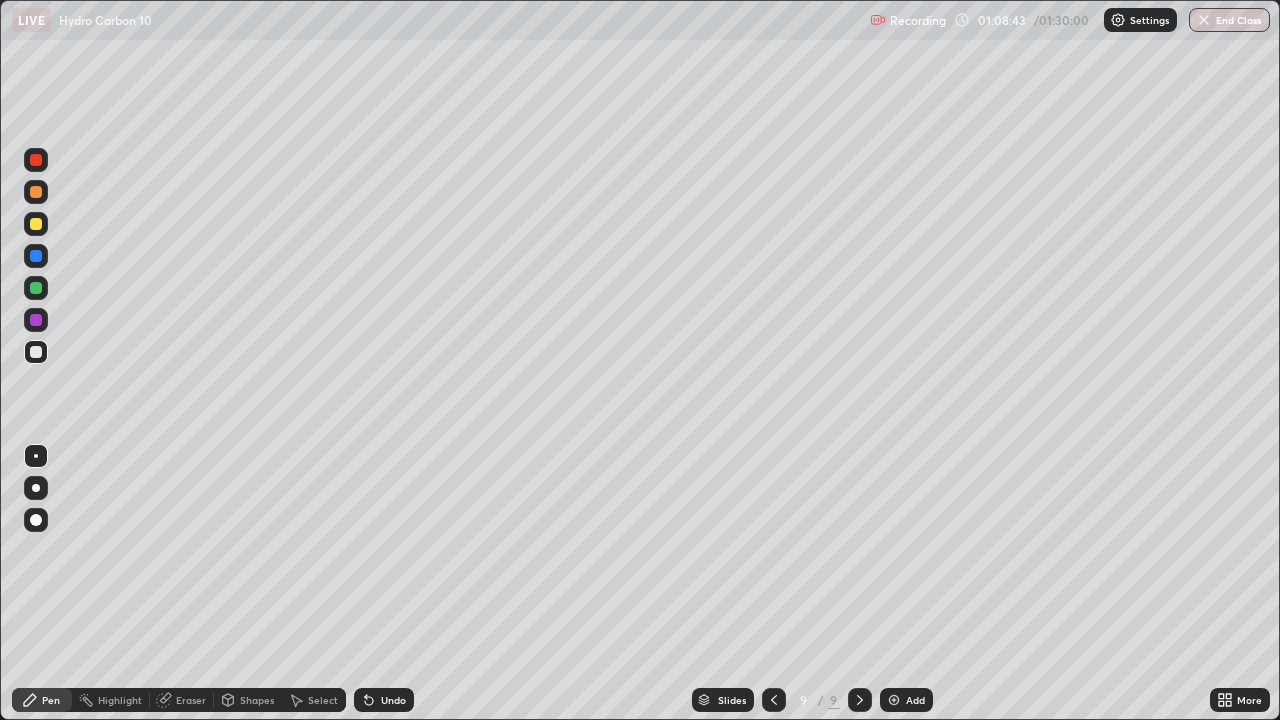 click on "Add" at bounding box center [906, 700] 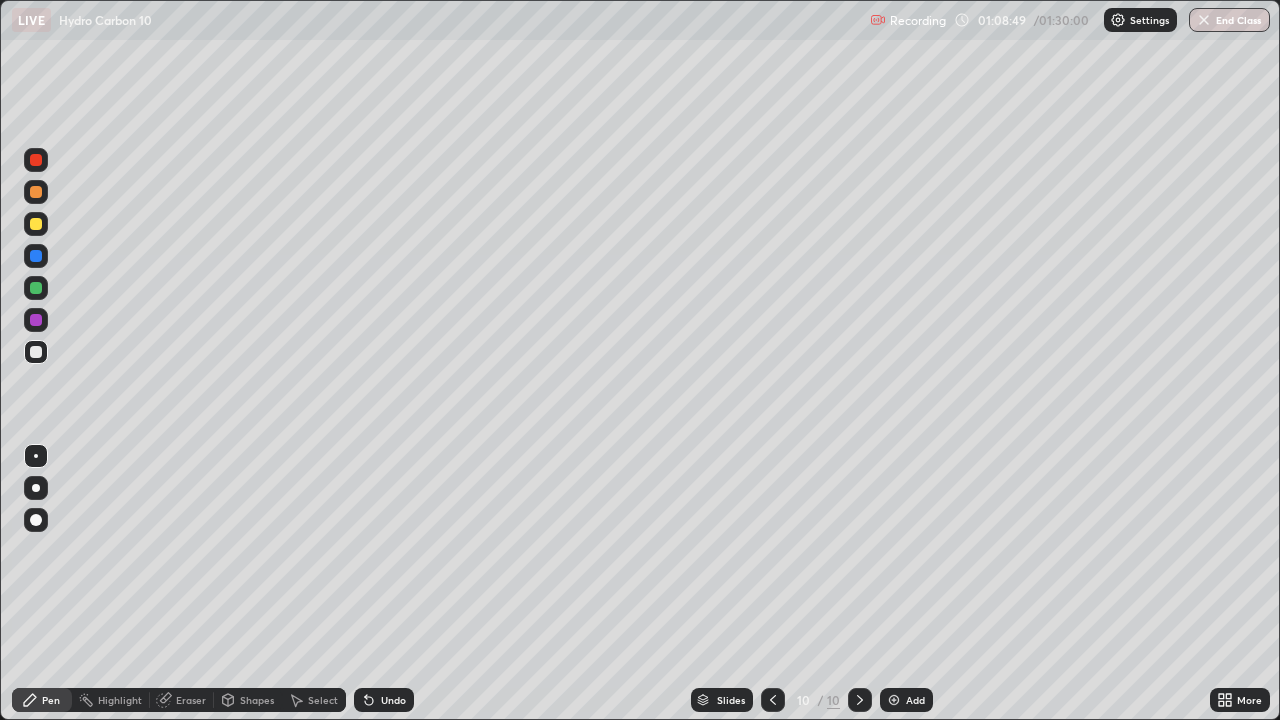 click on "Undo" at bounding box center (384, 700) 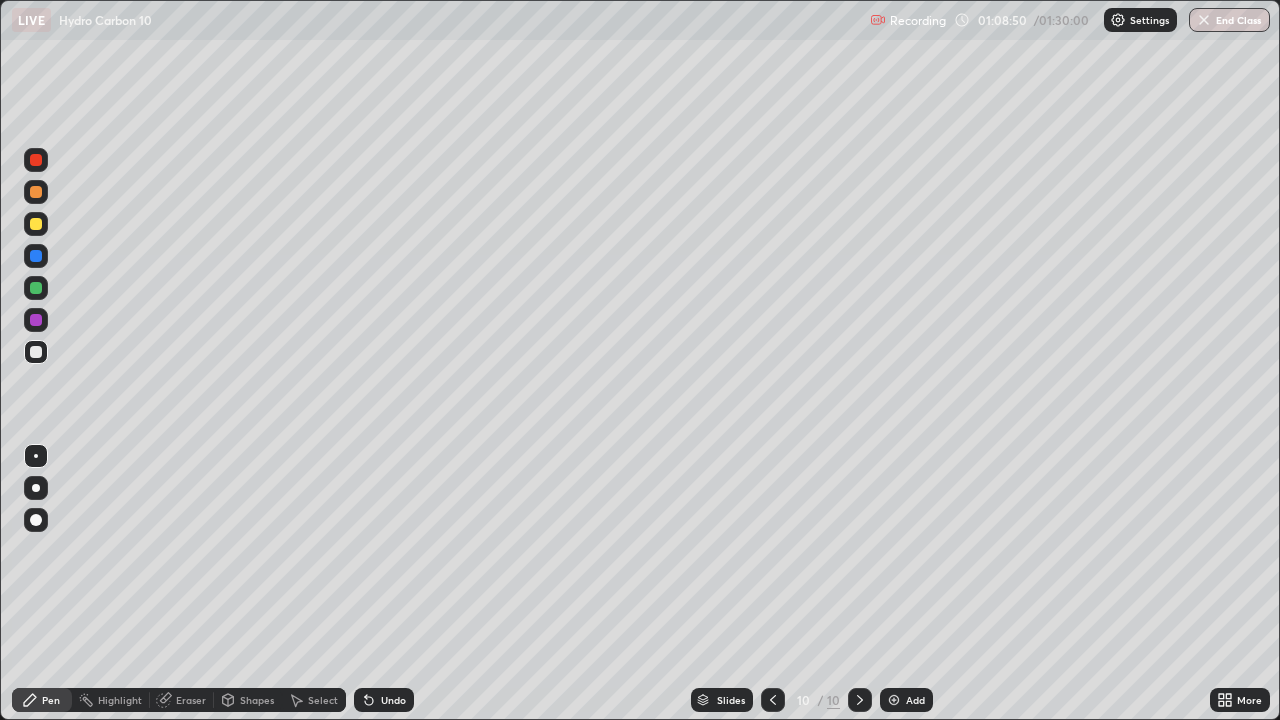 click 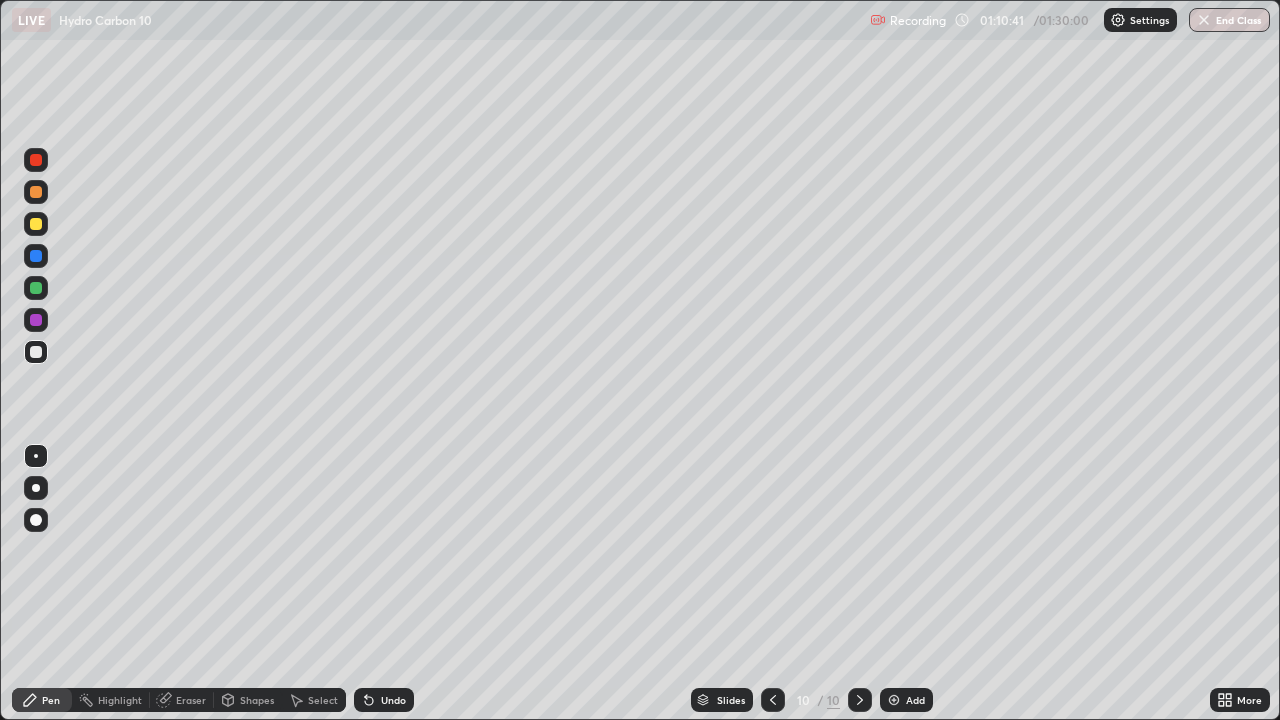 click on "Undo" at bounding box center (384, 700) 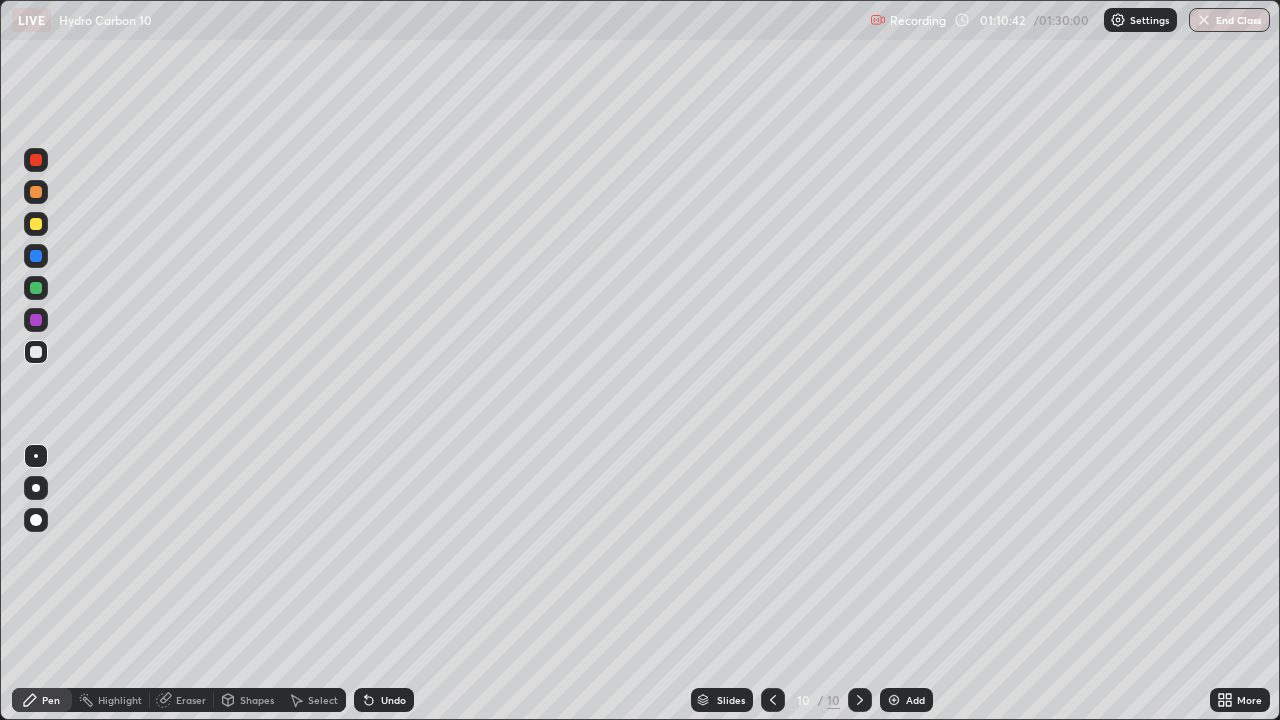 click on "Undo" at bounding box center (384, 700) 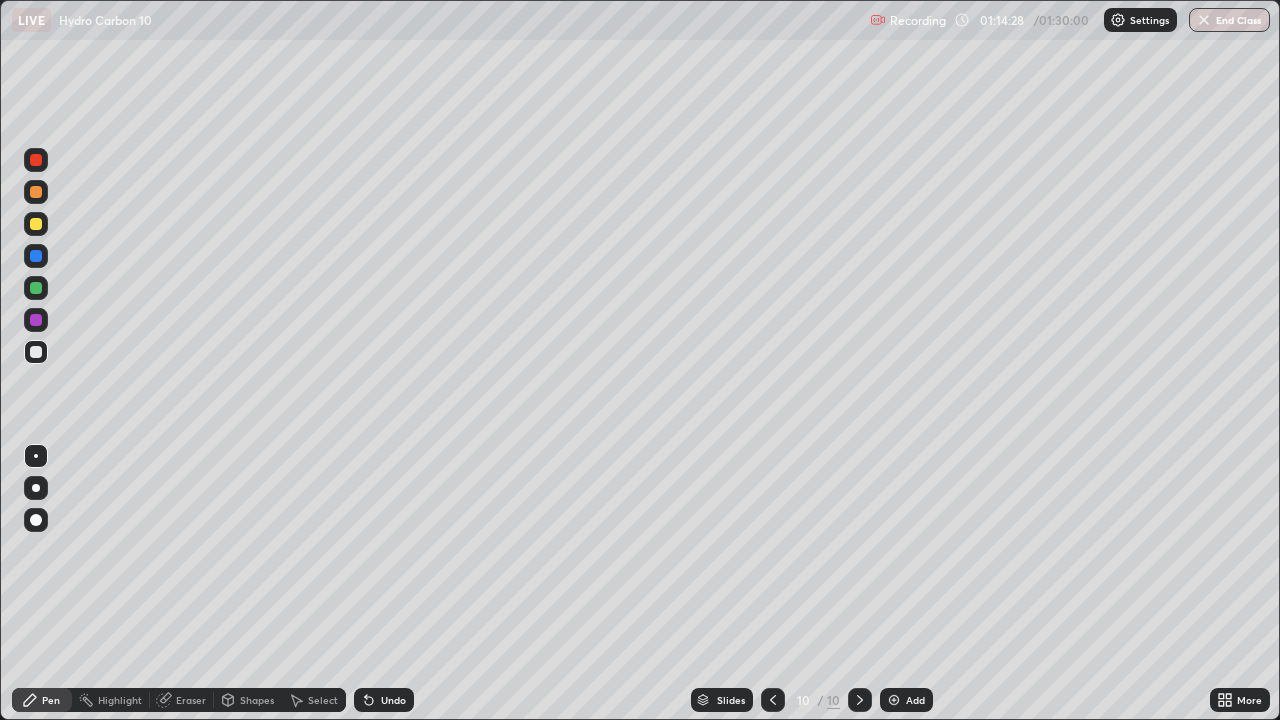 click on "Undo" at bounding box center [393, 700] 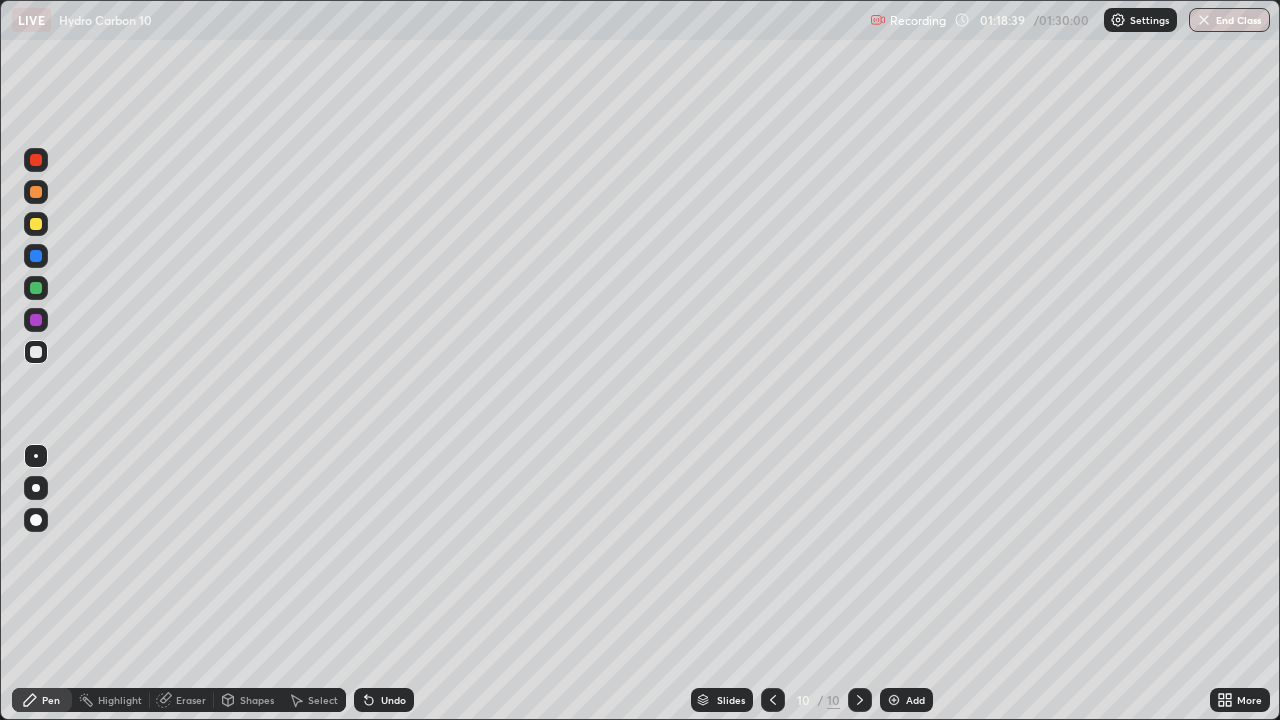 click on "Undo" at bounding box center (393, 700) 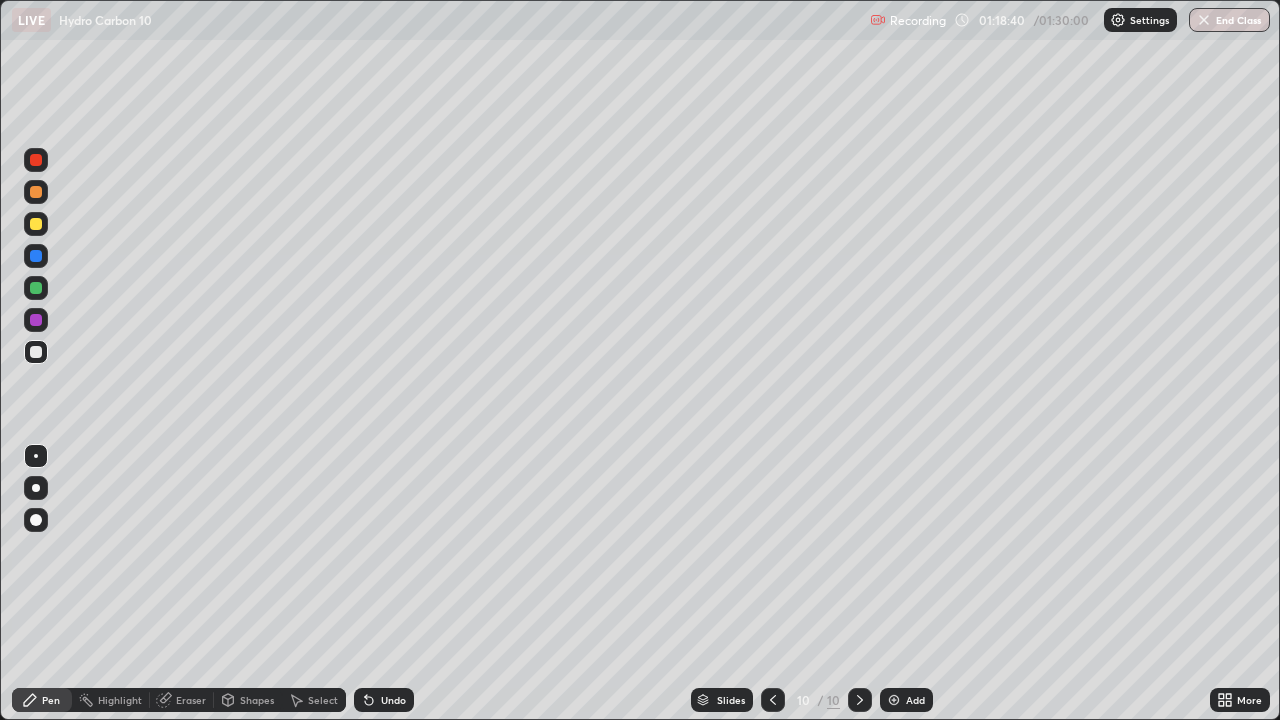 click on "Undo" at bounding box center [393, 700] 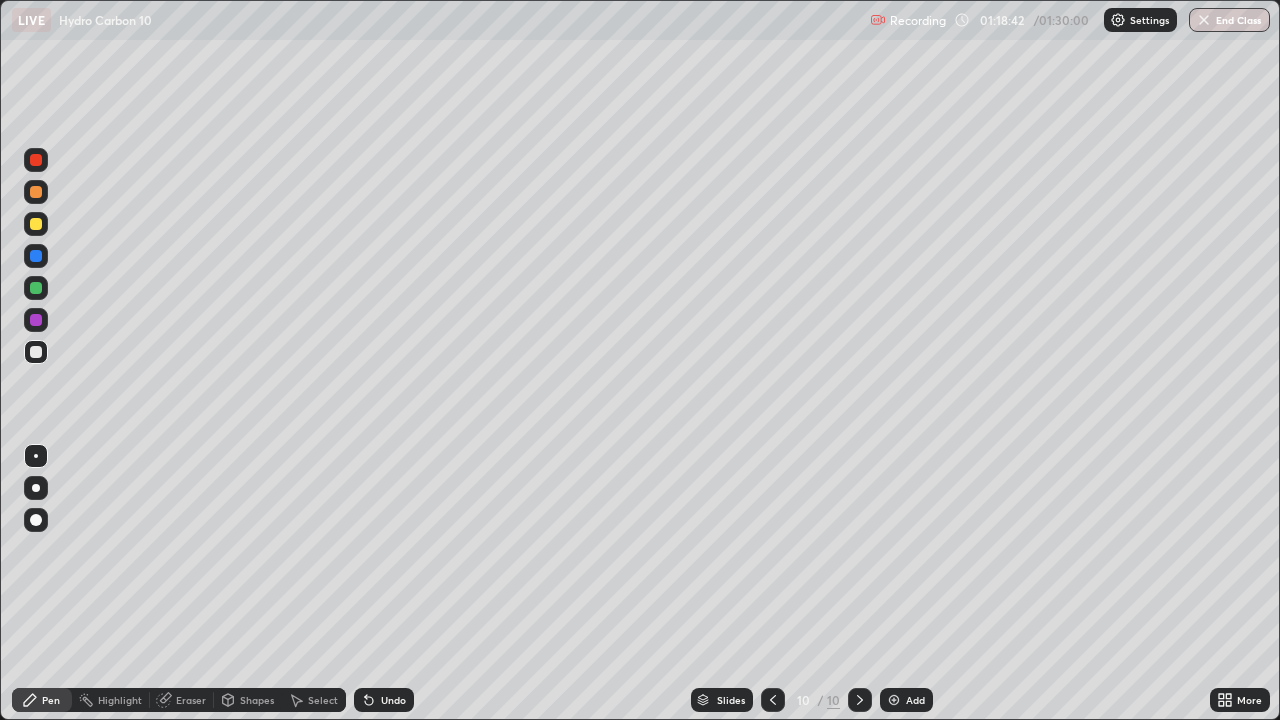 click on "Undo" at bounding box center [393, 700] 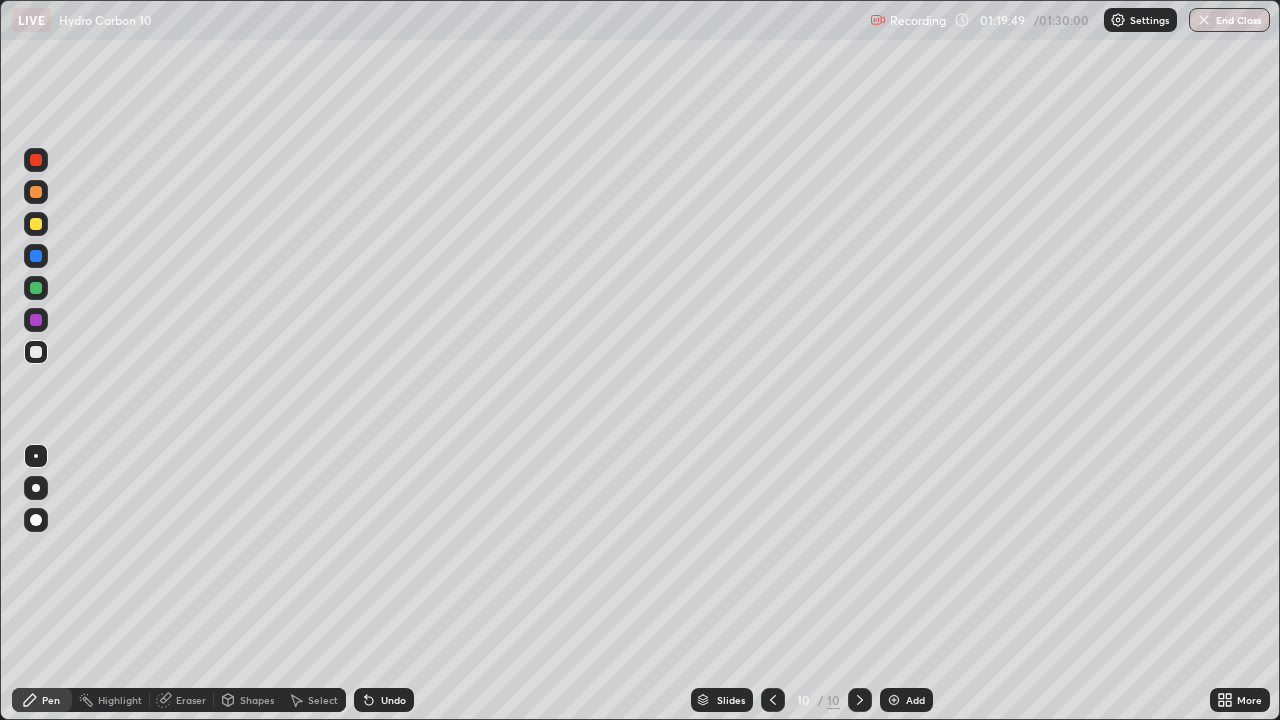 click on "Eraser" at bounding box center [191, 700] 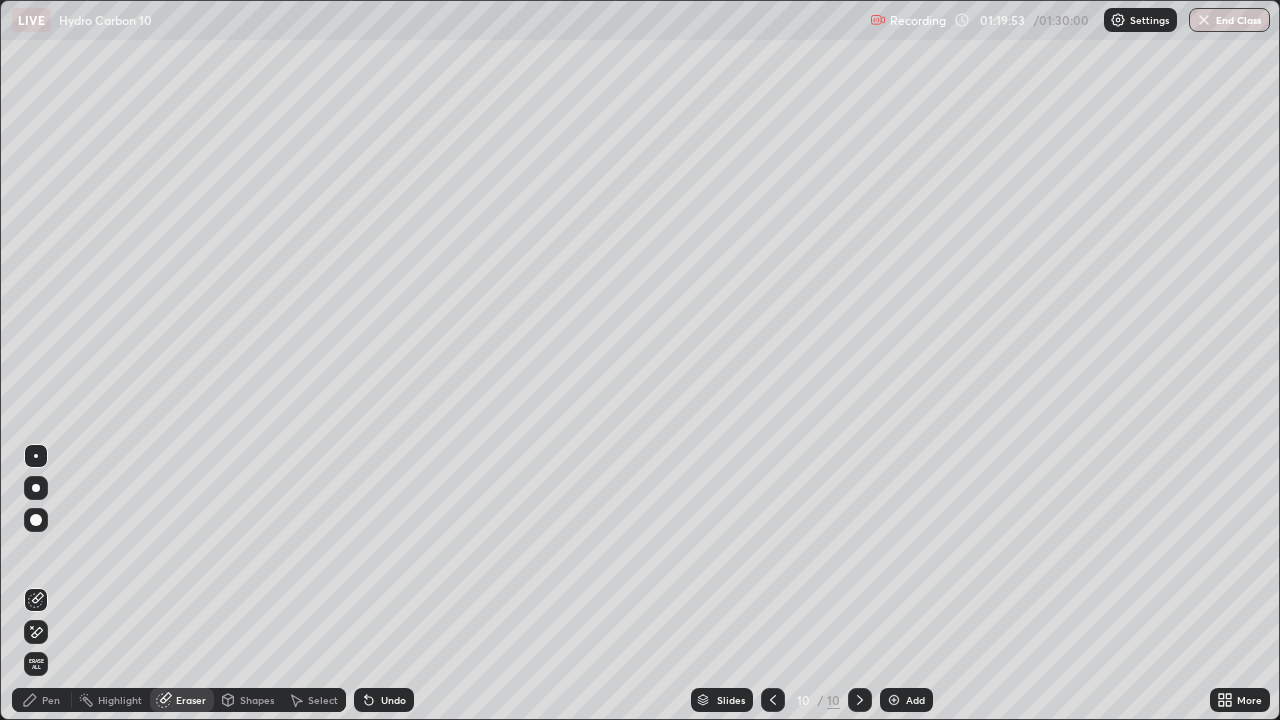 click on "Pen" at bounding box center [51, 700] 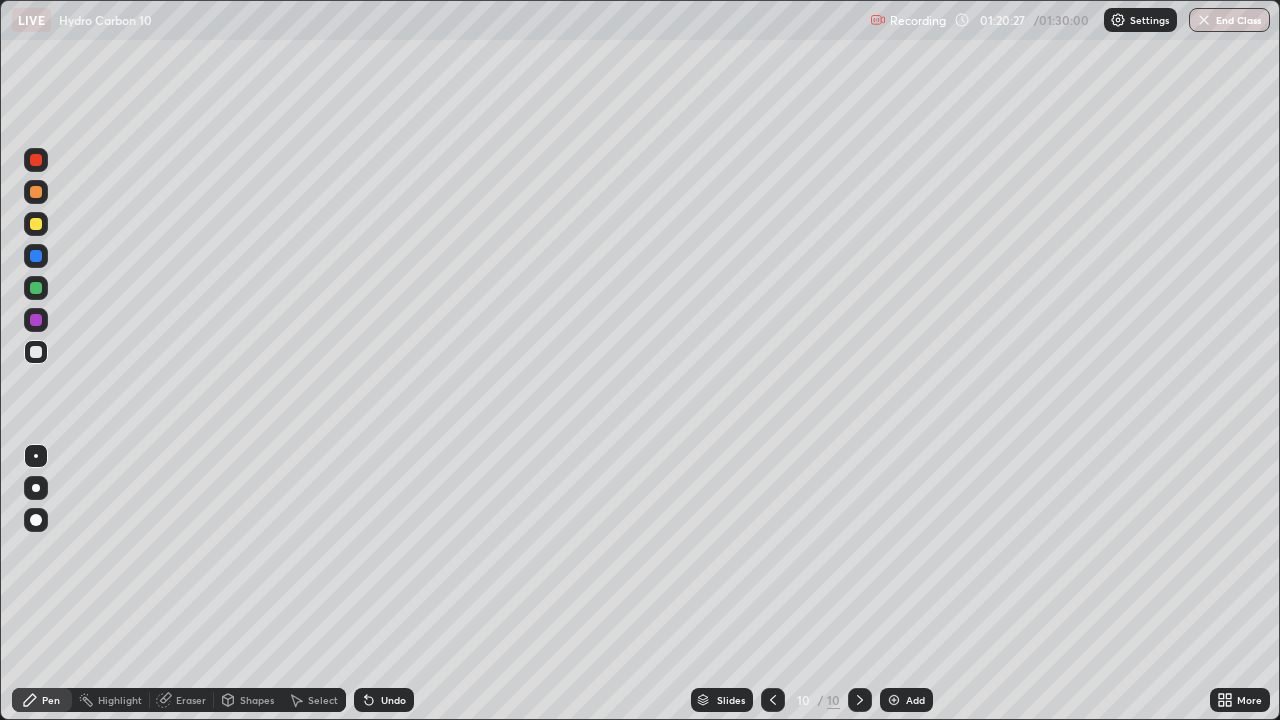 click on "Eraser" at bounding box center (191, 700) 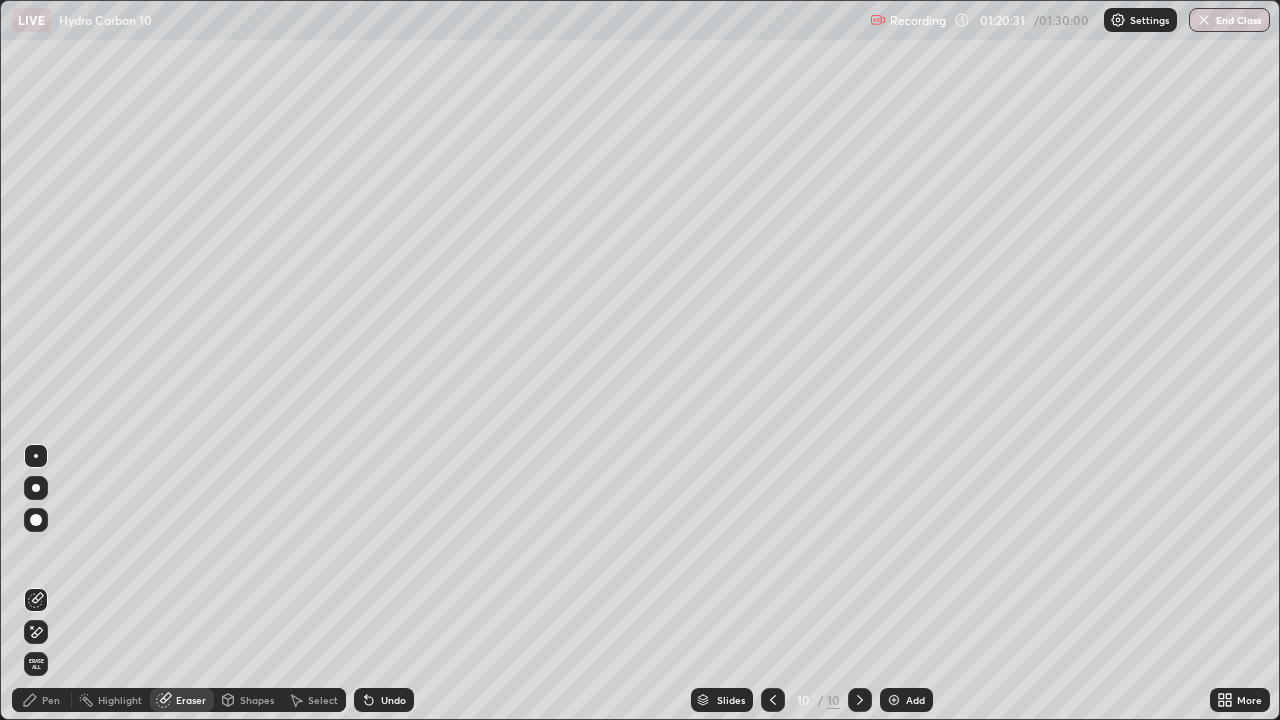 click on "Pen" at bounding box center [51, 700] 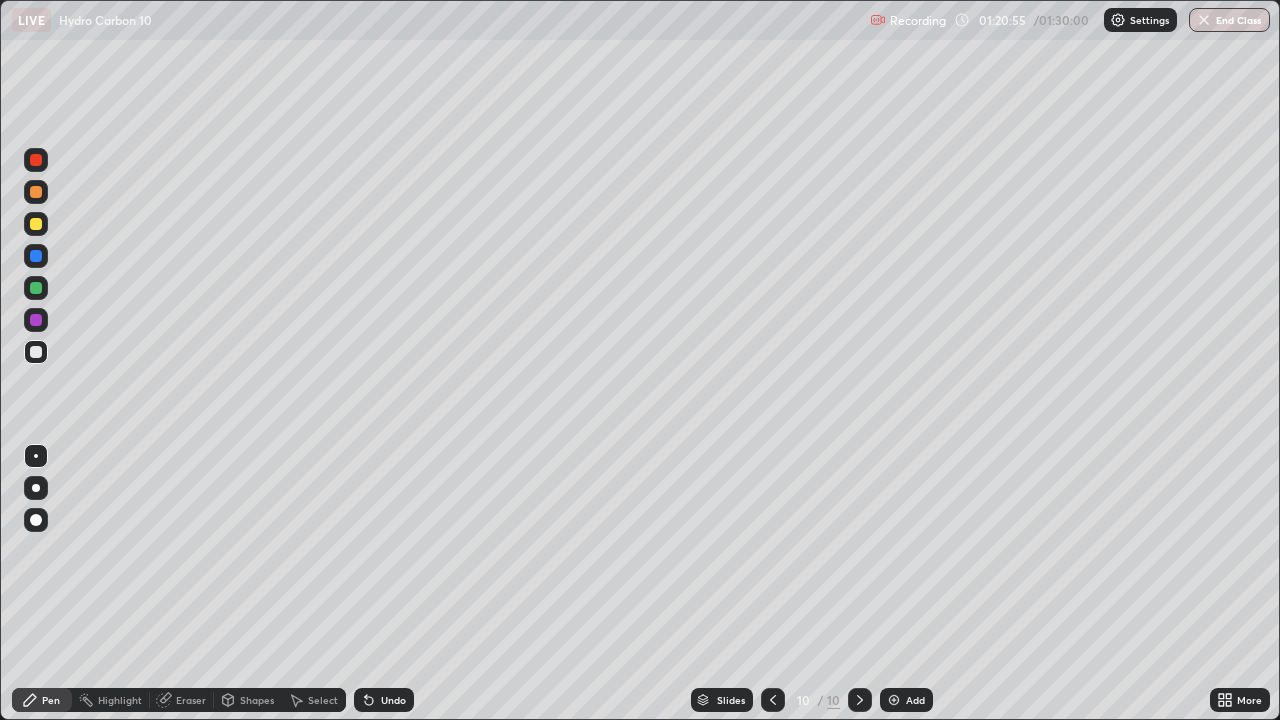 click at bounding box center (894, 700) 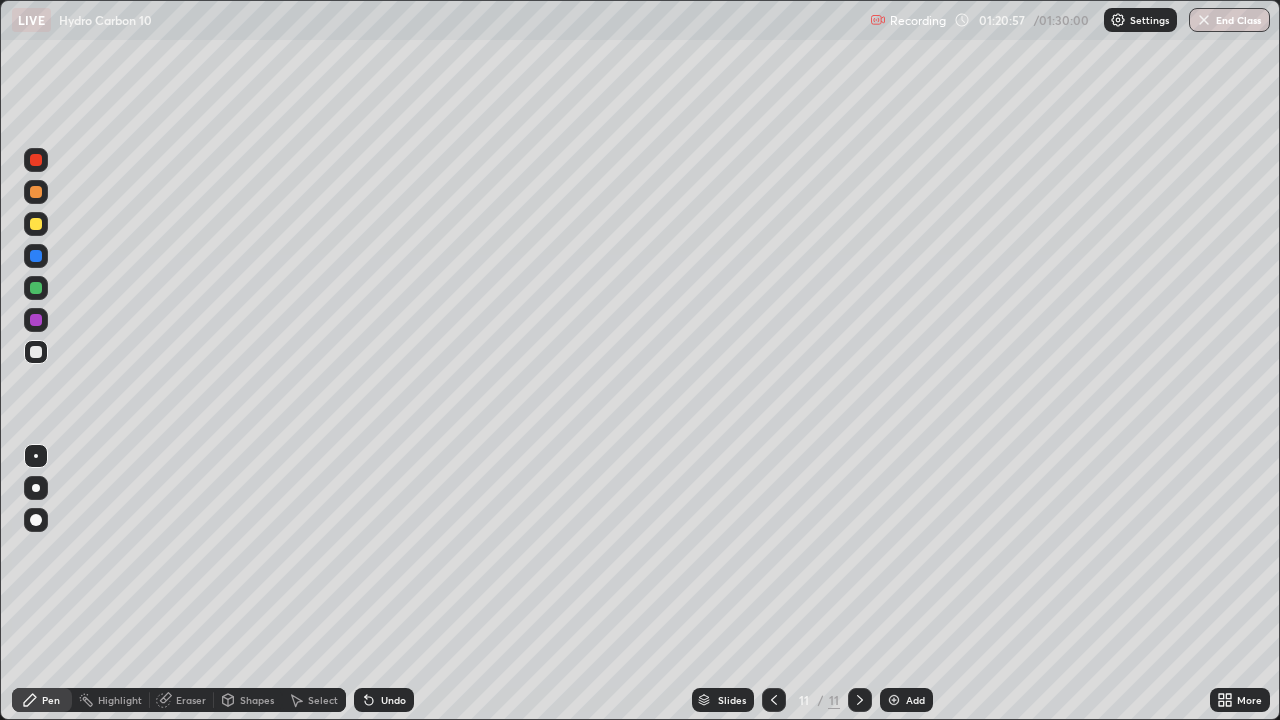 click 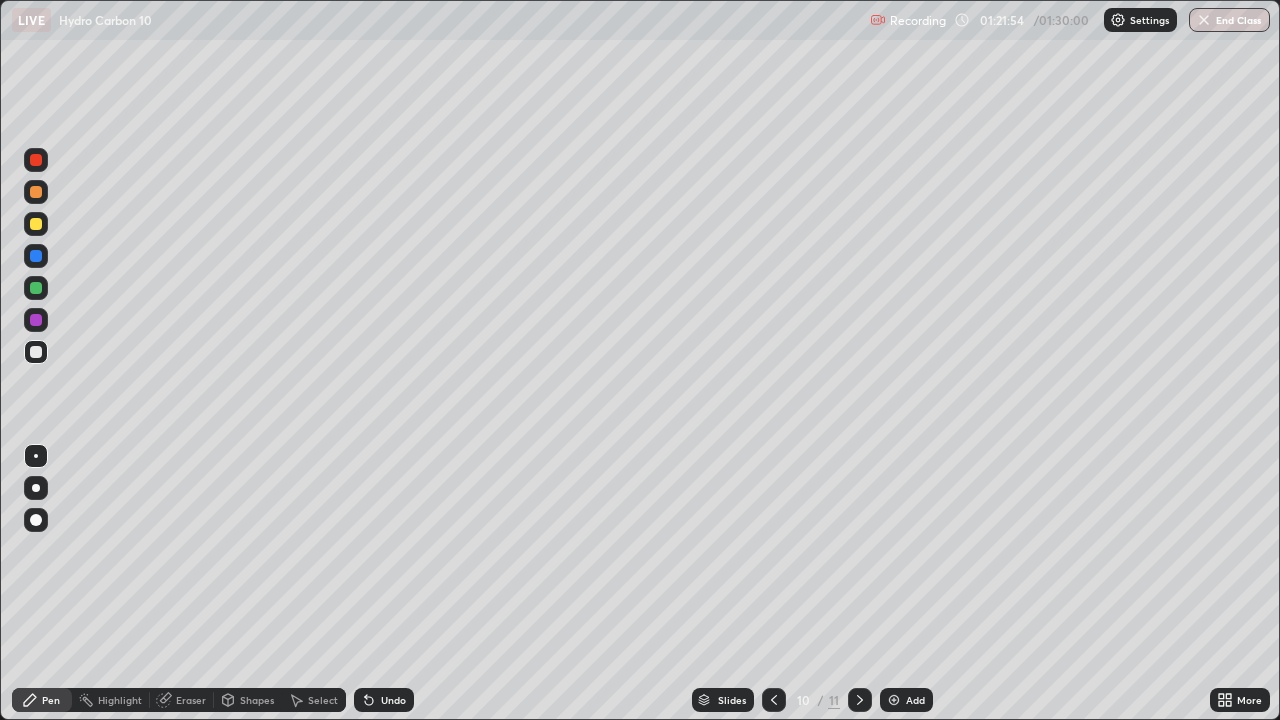 click at bounding box center [894, 700] 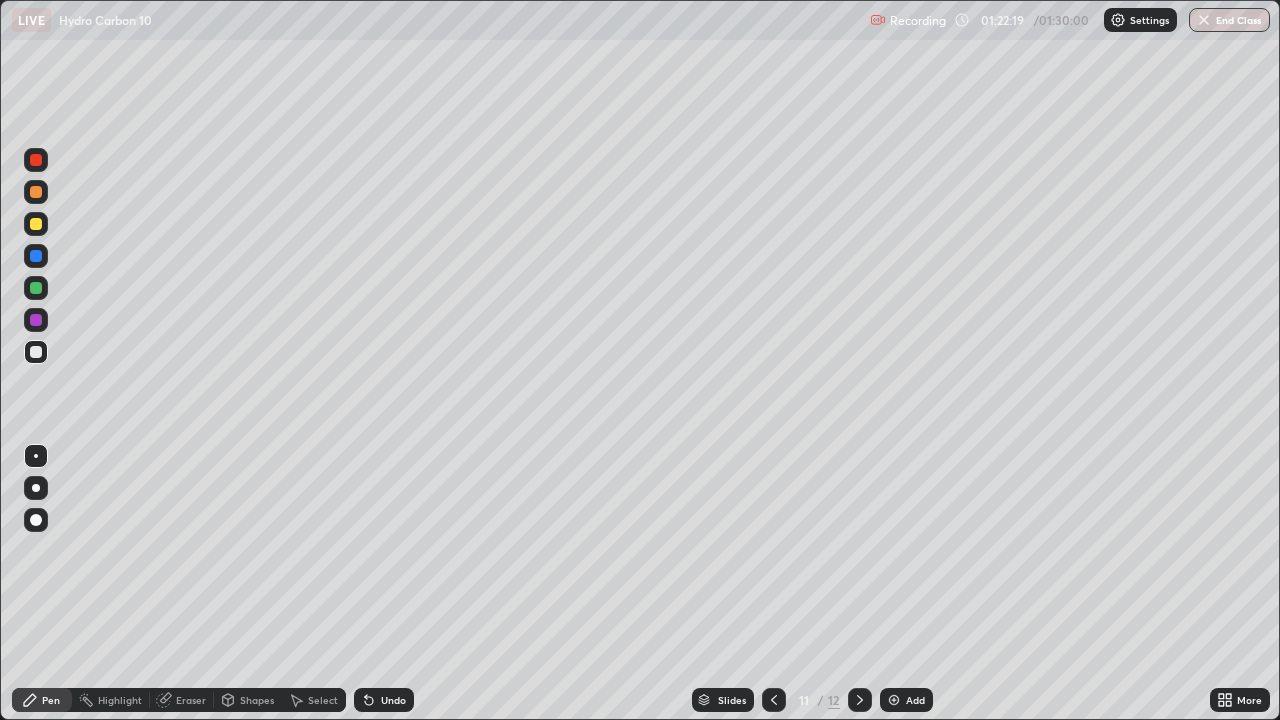 click on "Undo" at bounding box center [393, 700] 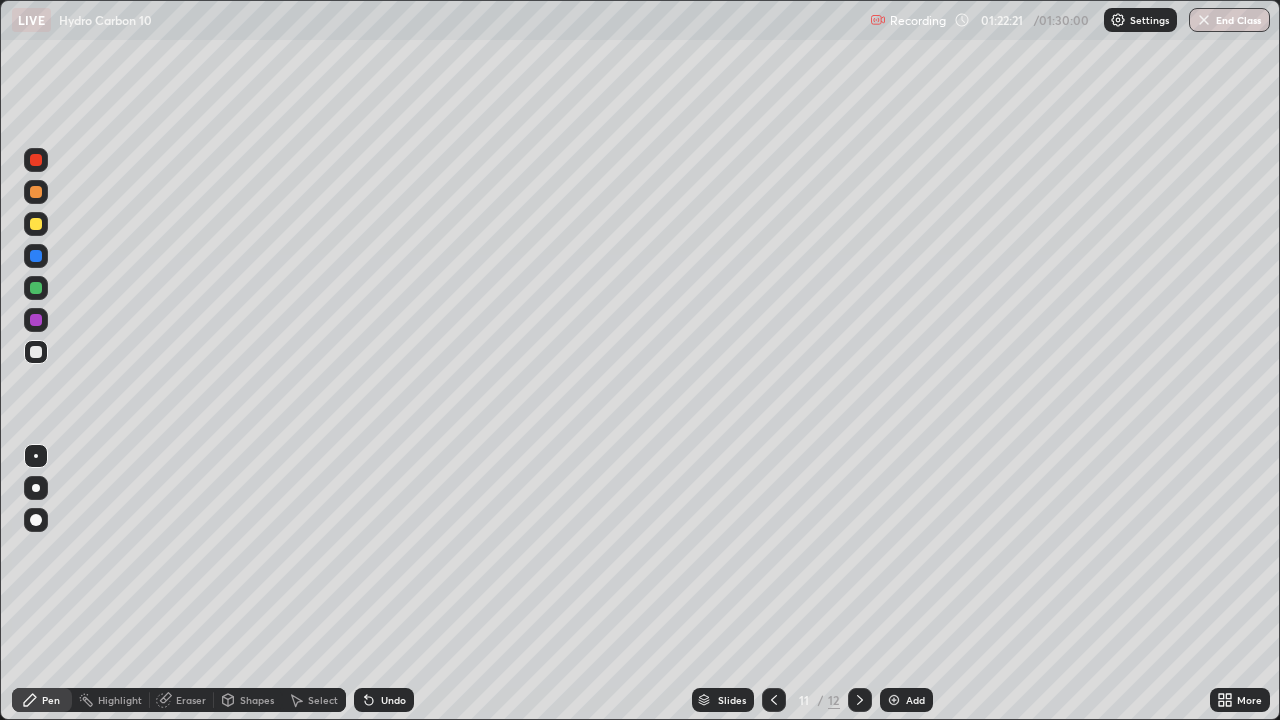 click on "Undo" at bounding box center [384, 700] 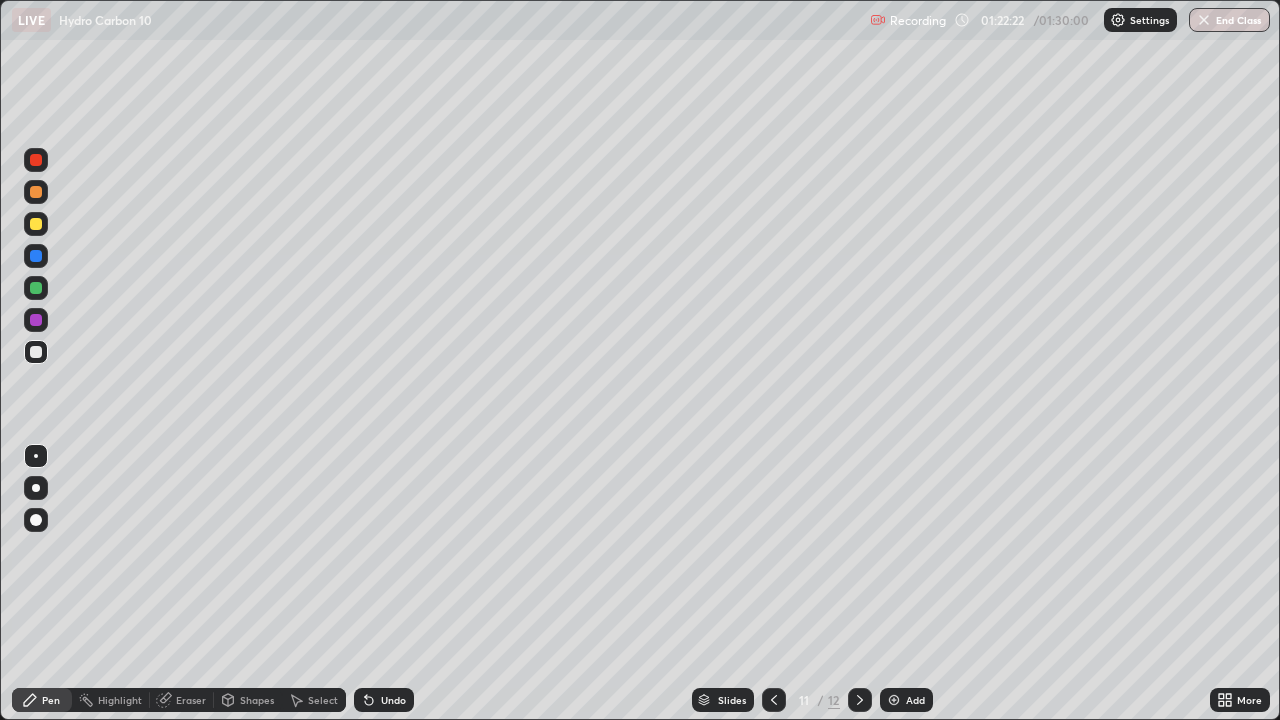 click on "Undo" at bounding box center [393, 700] 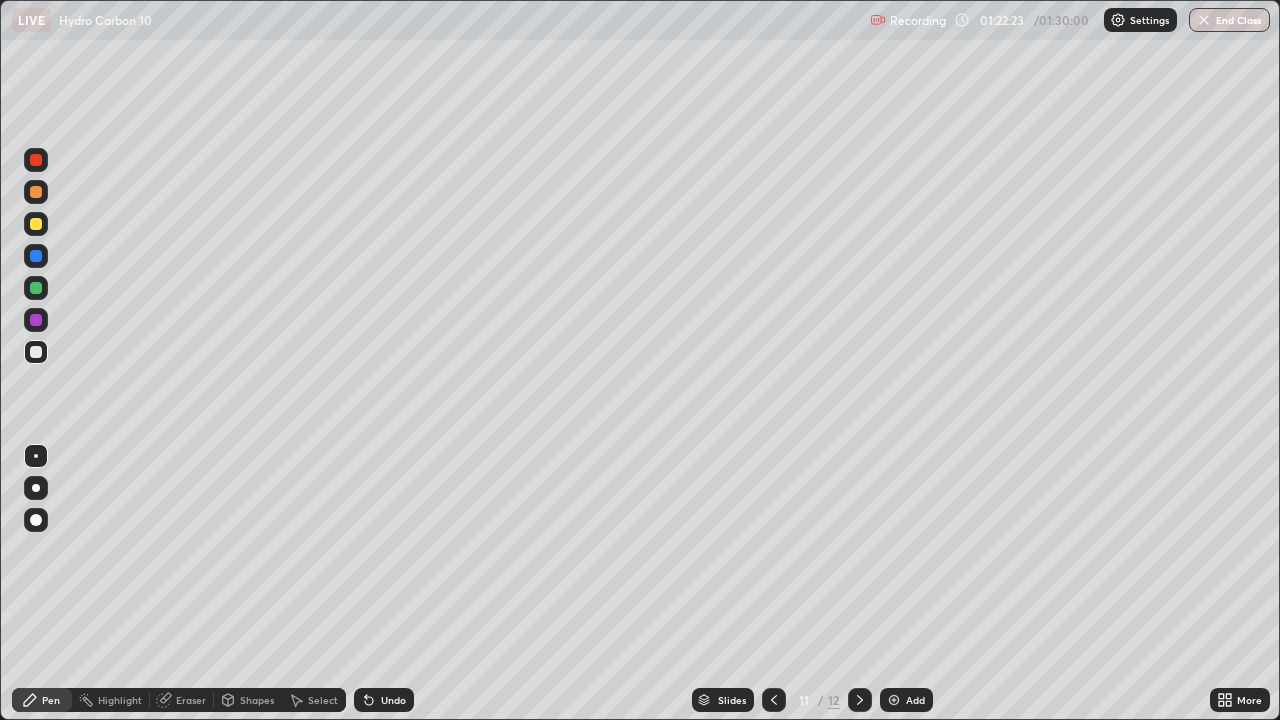 click on "Undo" at bounding box center [384, 700] 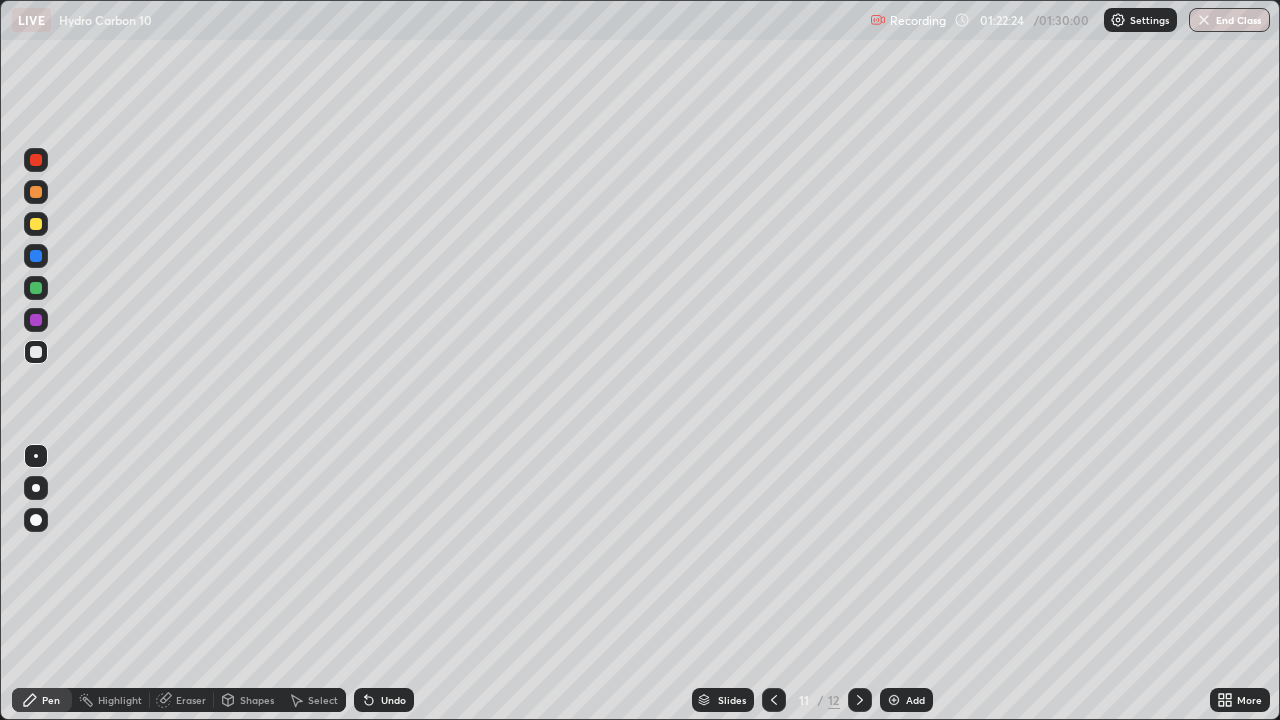 click on "Undo" at bounding box center [393, 700] 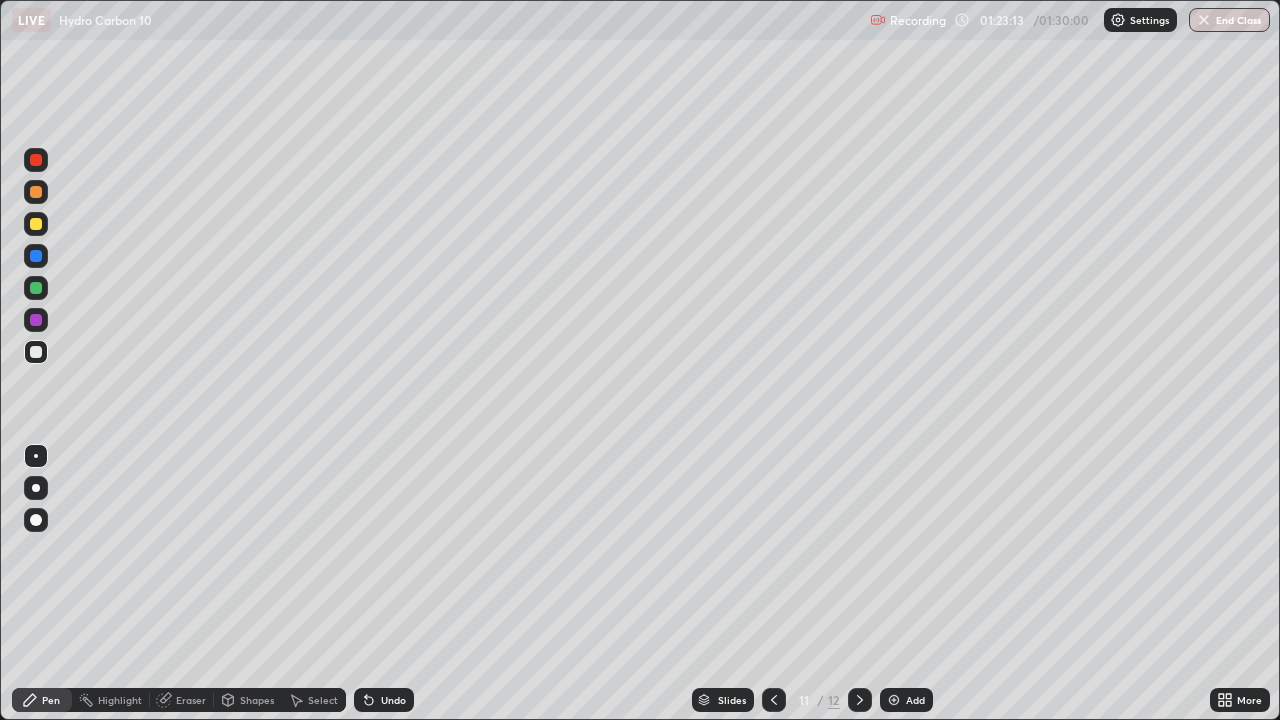 click 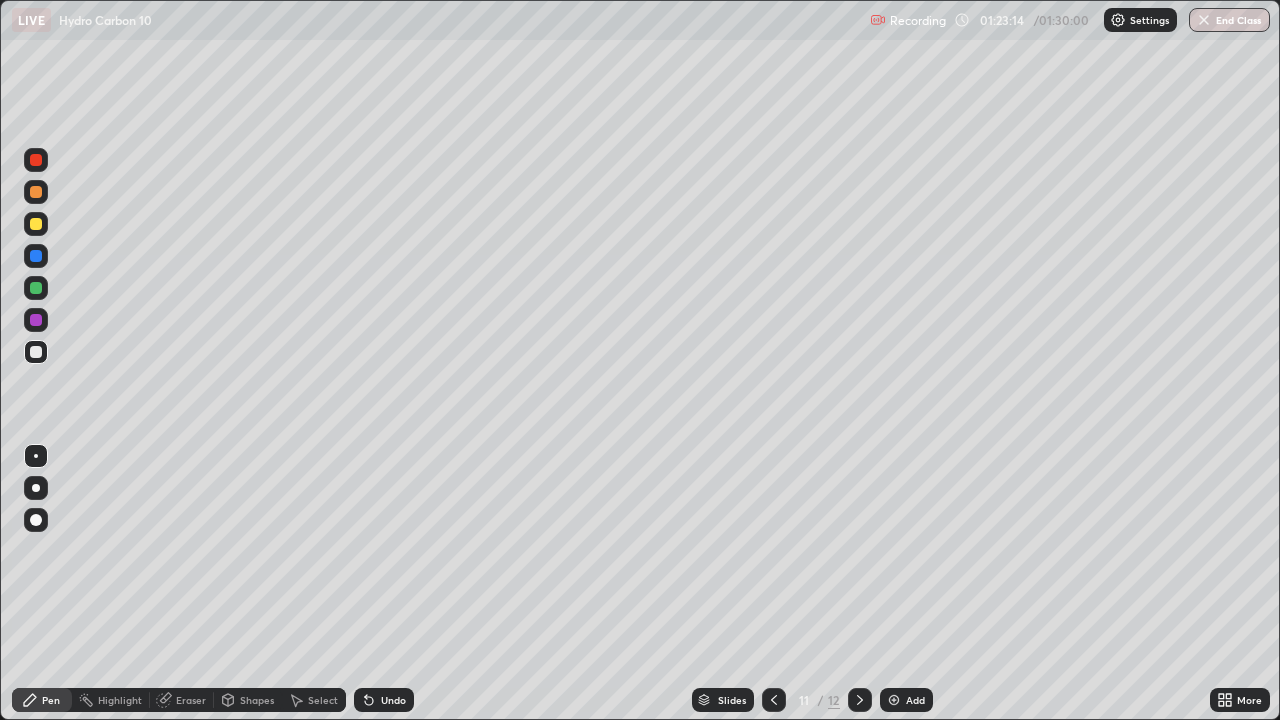 click 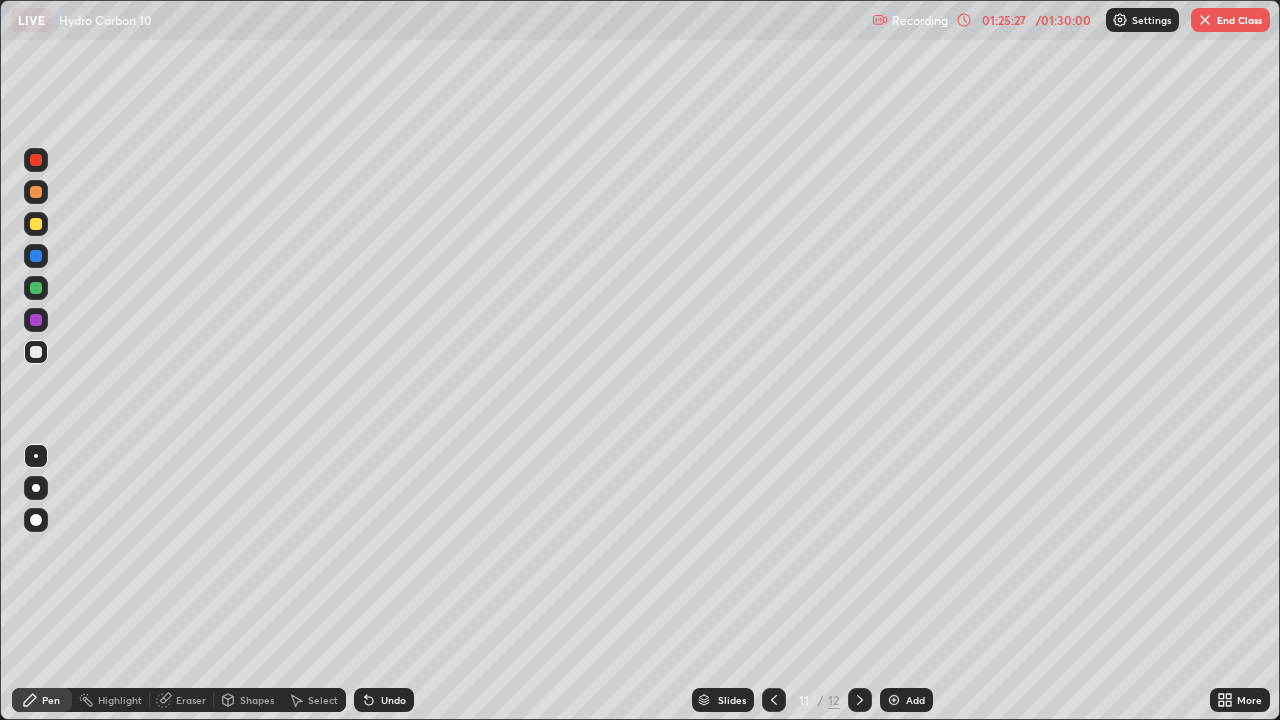 click on "Undo" at bounding box center [384, 700] 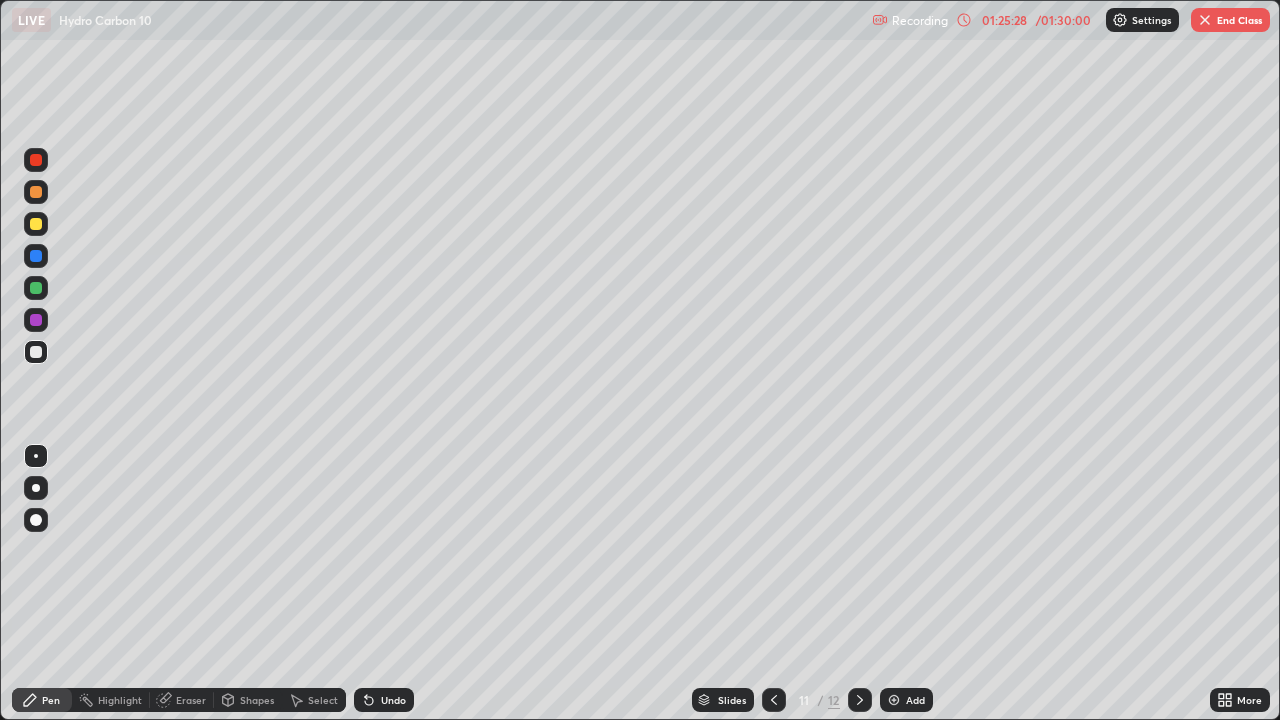 click on "Undo" at bounding box center (393, 700) 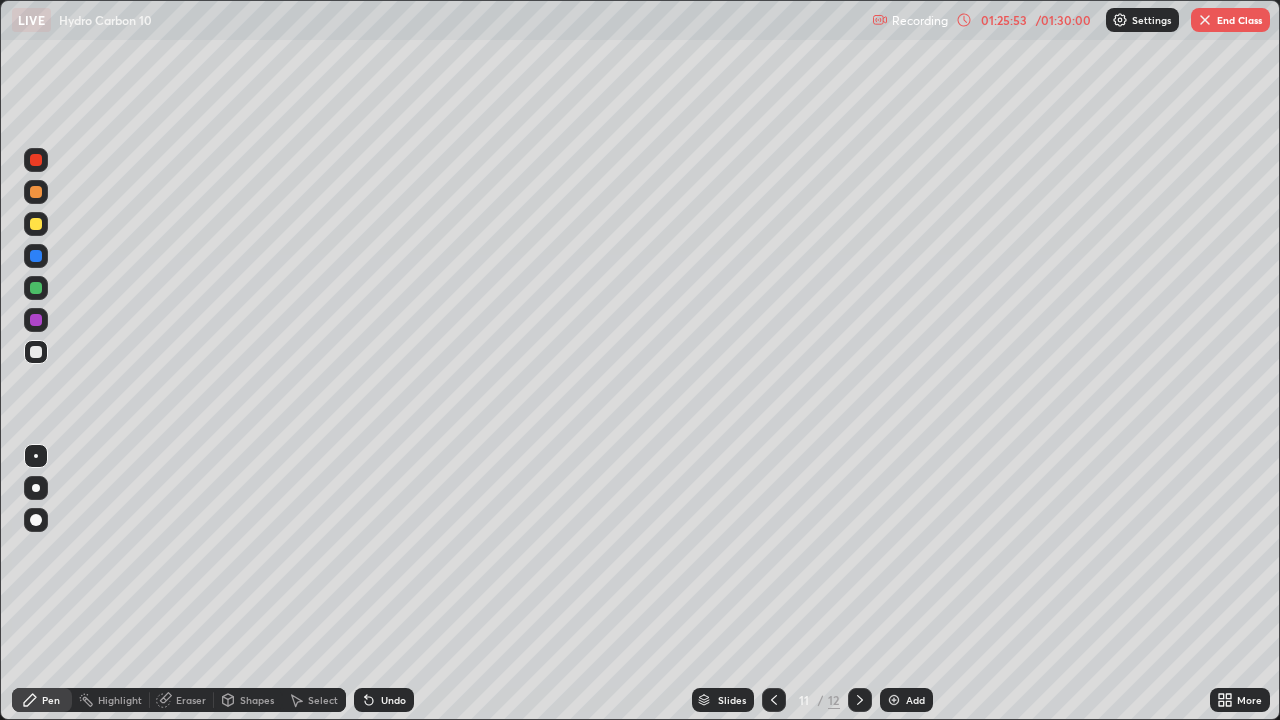 click on "/  01:30:00" at bounding box center (1063, 20) 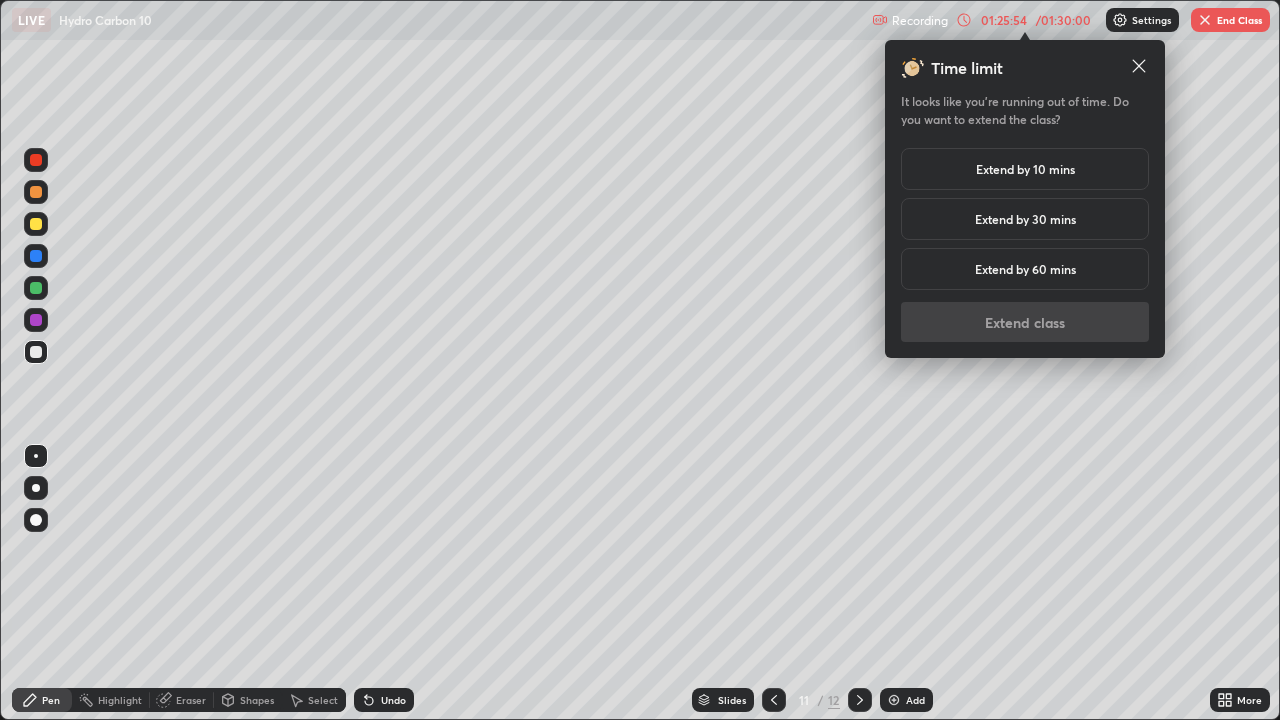 click on "Extend by 30 mins" at bounding box center (1025, 219) 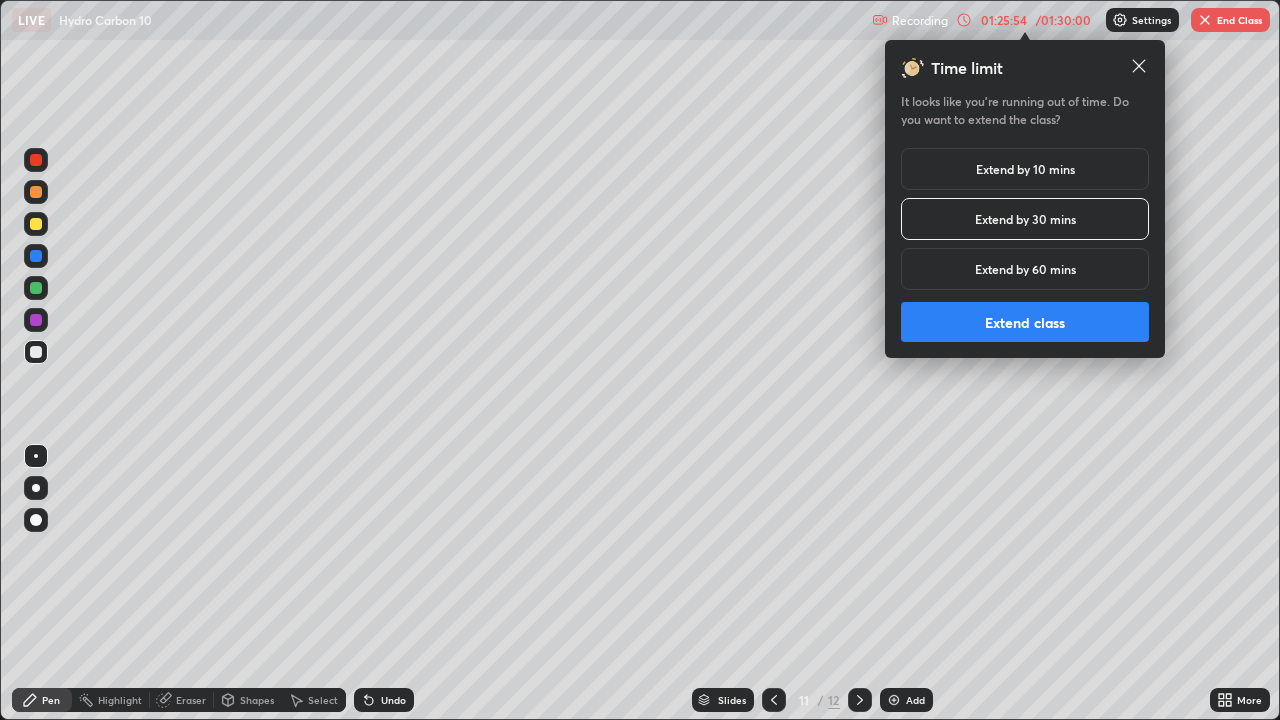 click on "Extend class" at bounding box center (1025, 322) 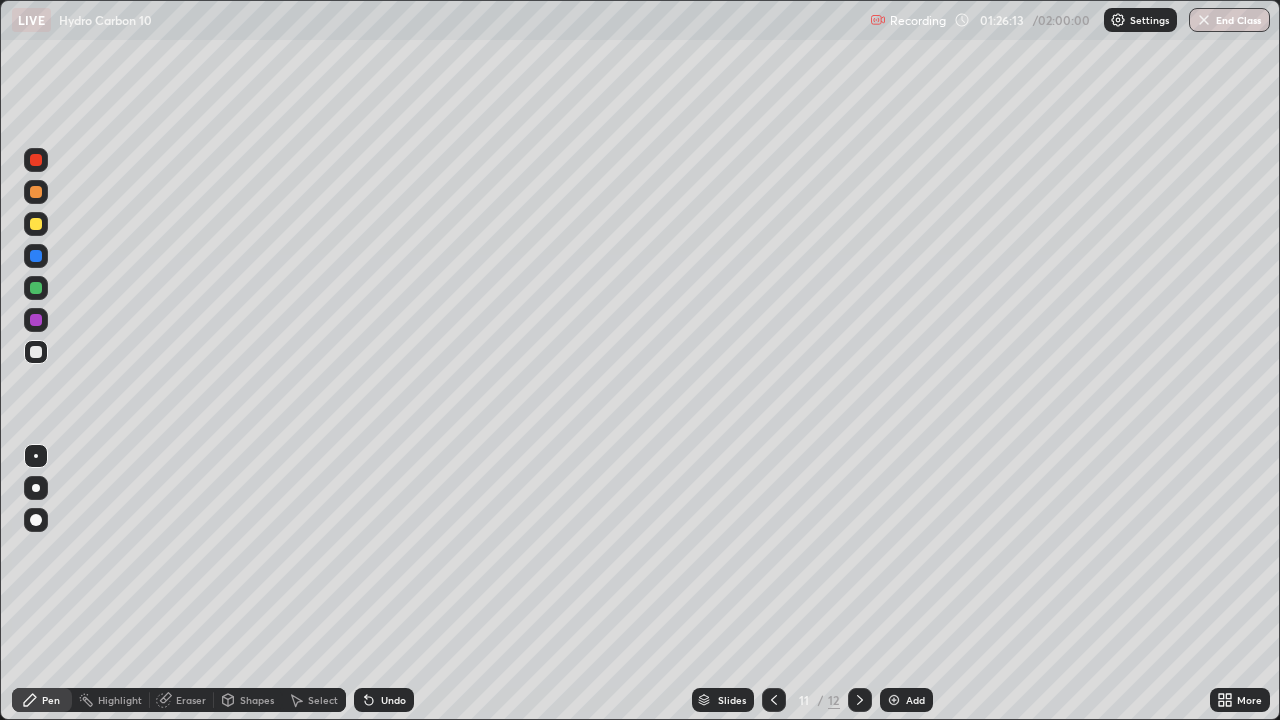 click at bounding box center [894, 700] 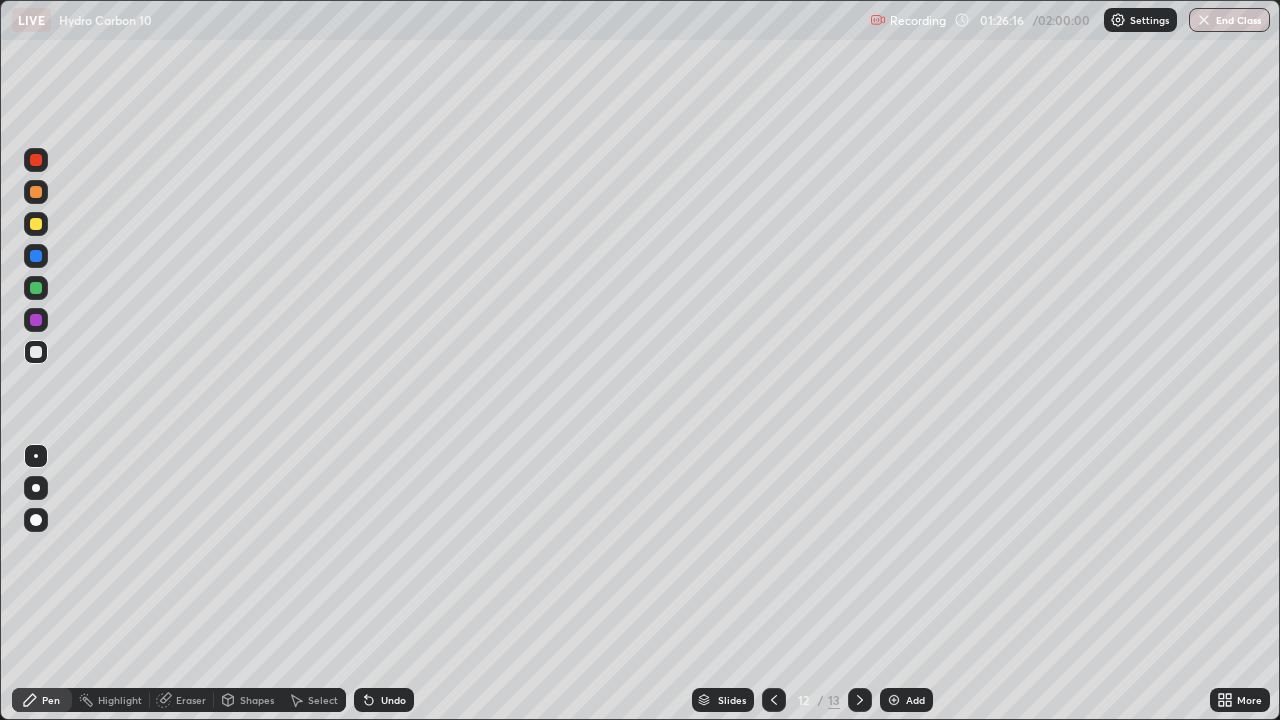 click 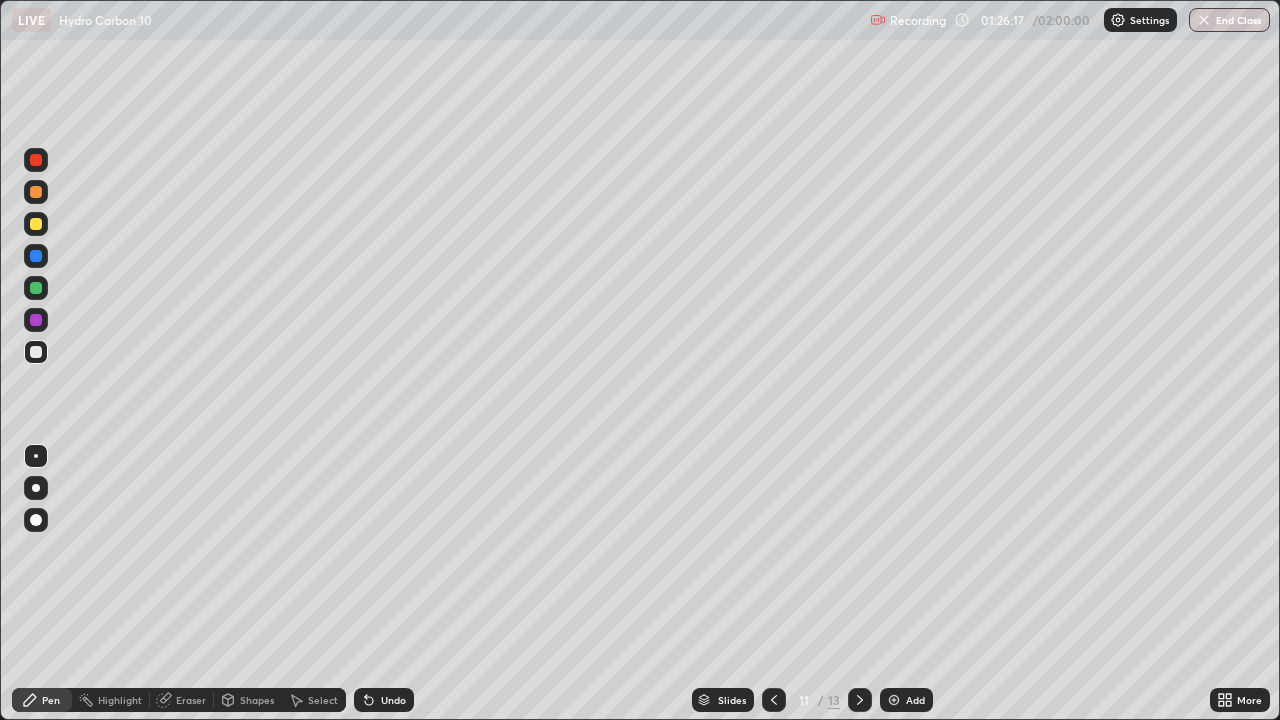 click 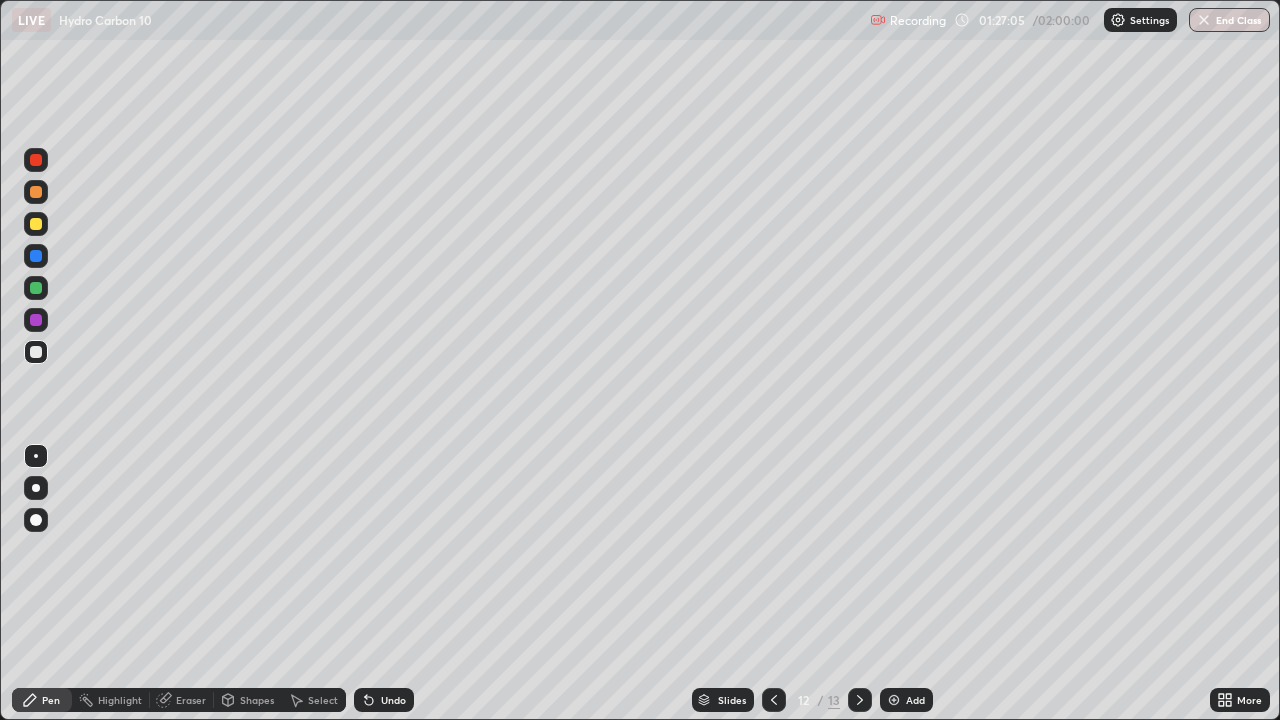 click on "Undo" at bounding box center [380, 700] 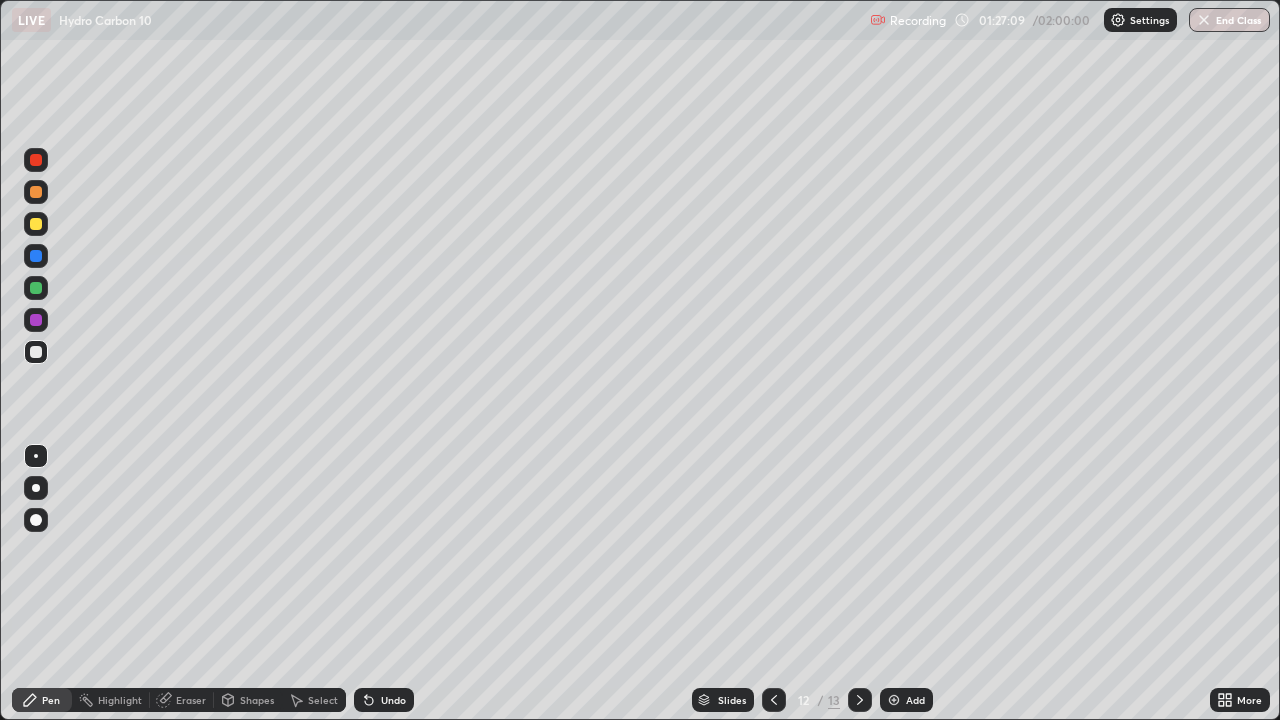 click on "Eraser" at bounding box center [191, 700] 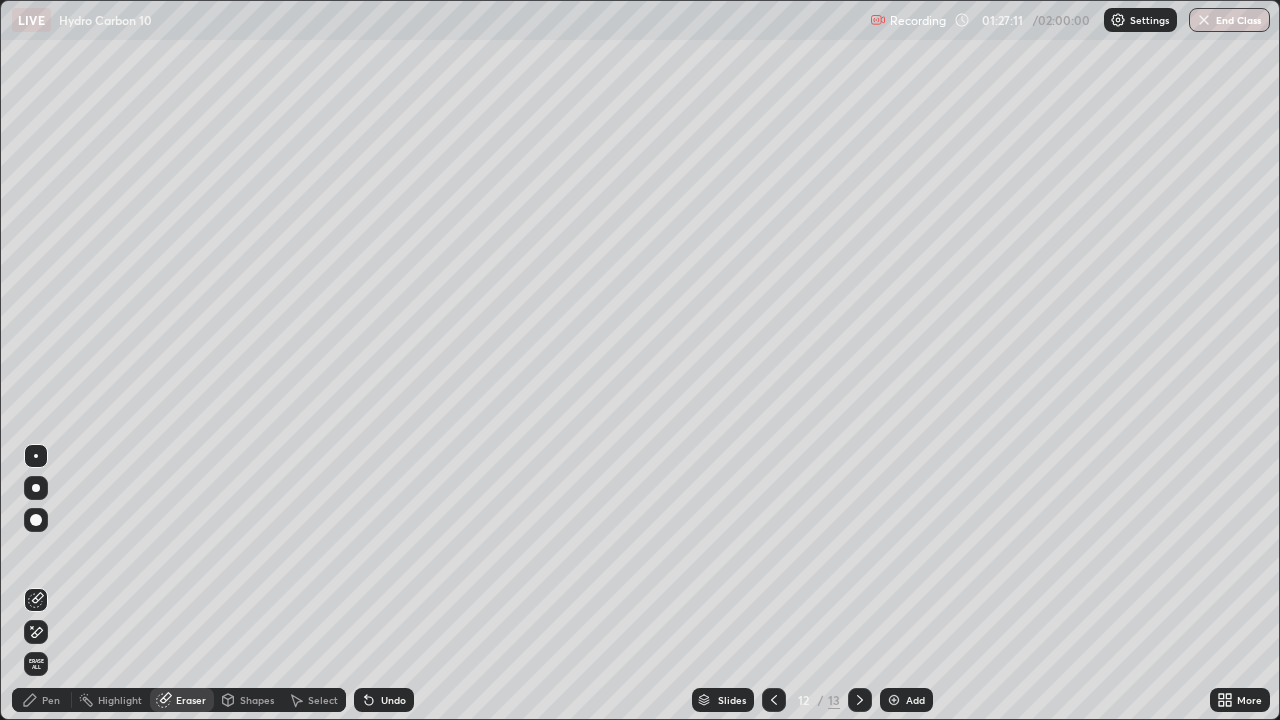 click on "Pen" at bounding box center (42, 700) 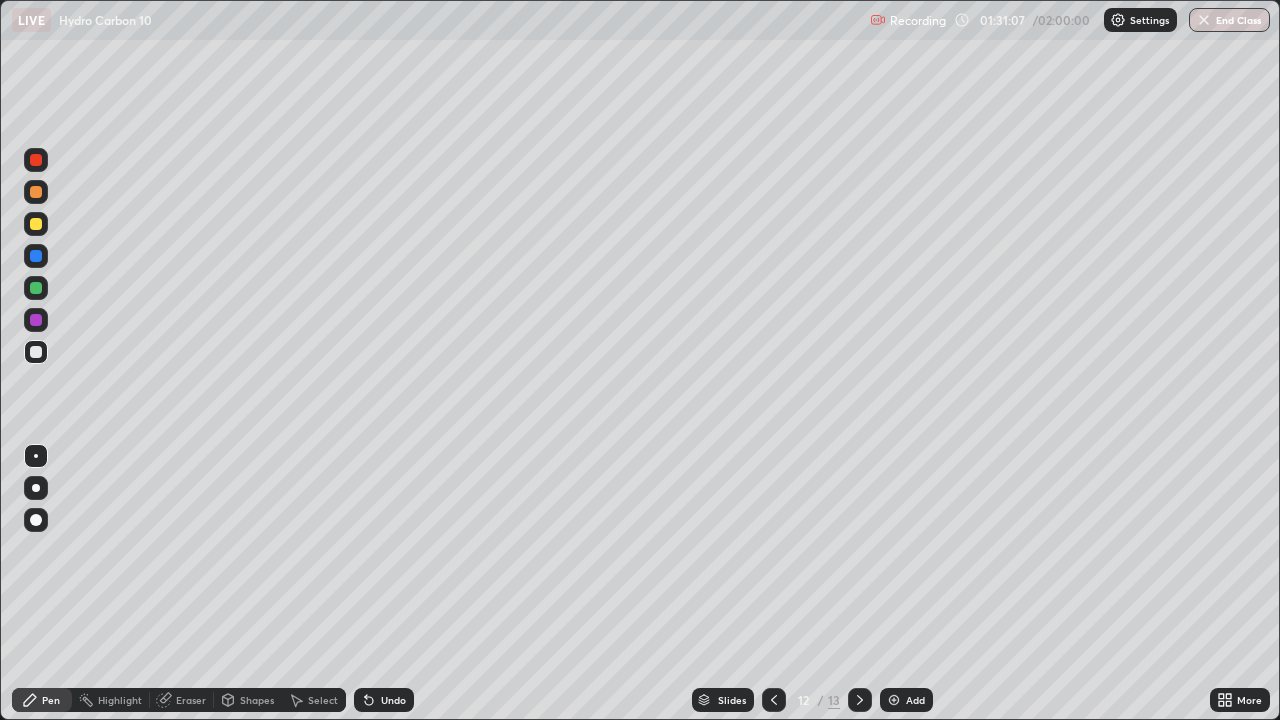 click on "Add" at bounding box center (915, 700) 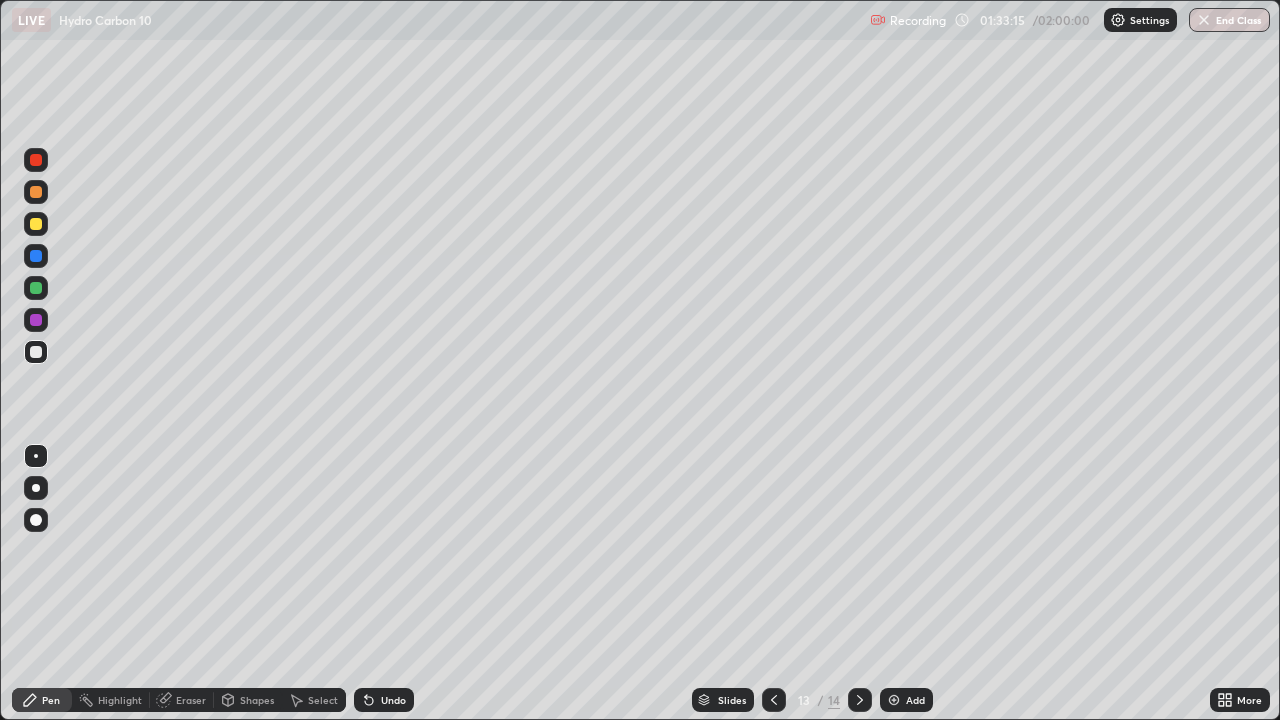 click on "Undo" at bounding box center (384, 700) 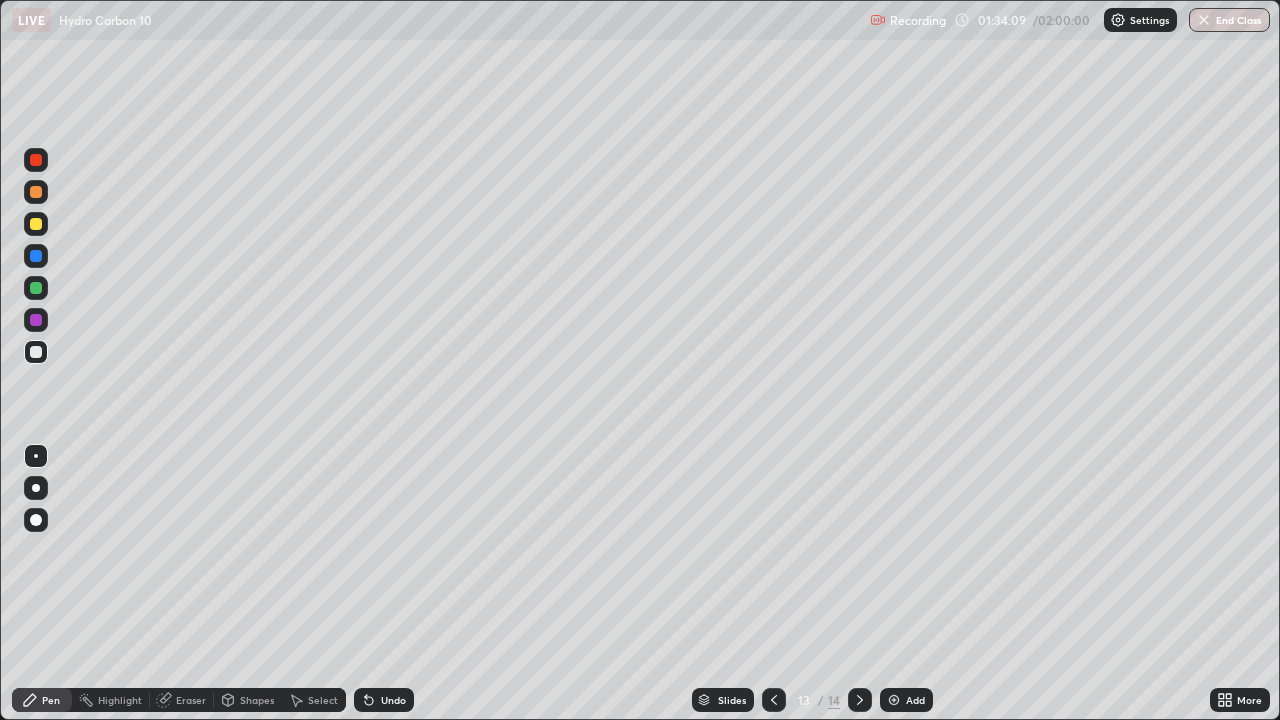 click on "Undo" at bounding box center [393, 700] 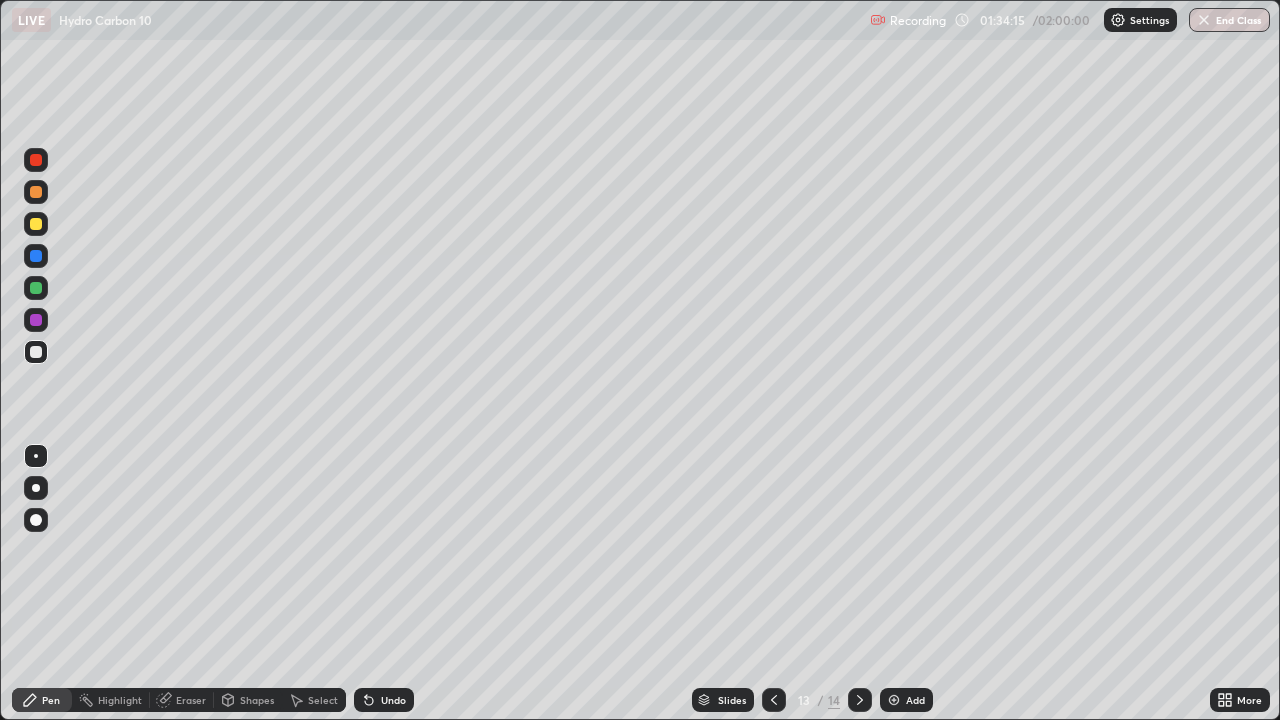 click on "Undo" at bounding box center (393, 700) 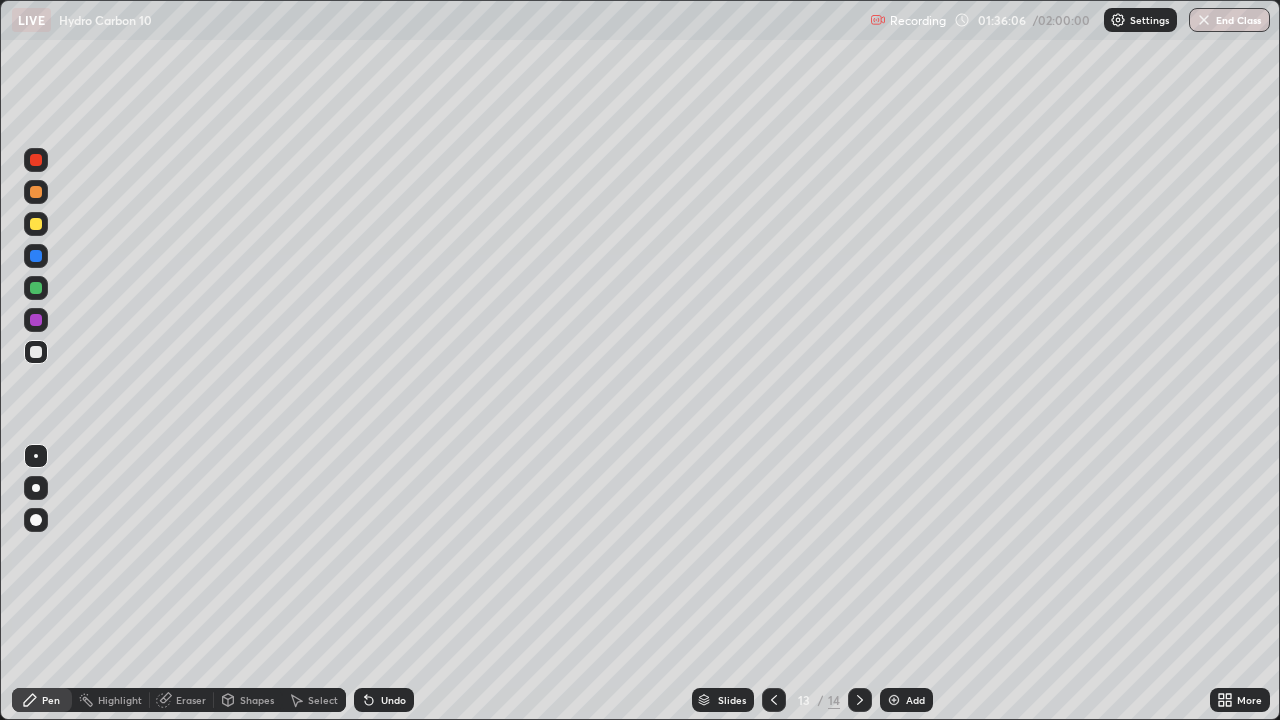 click 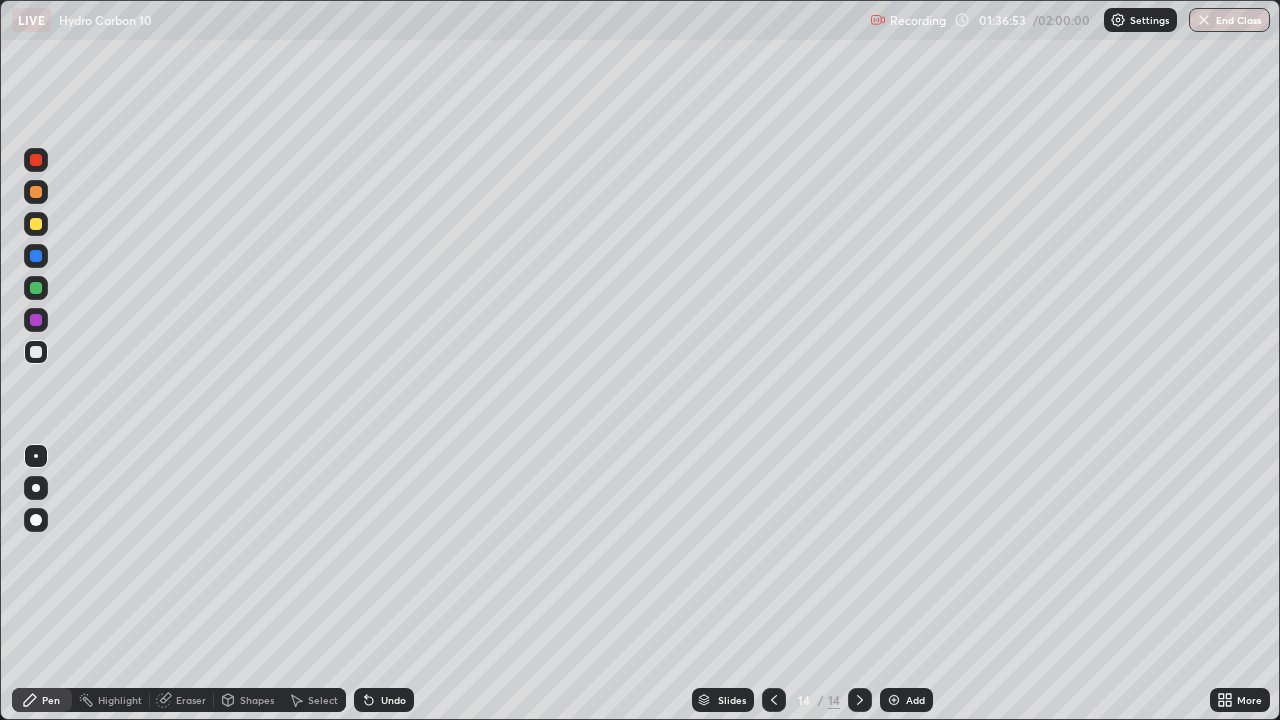click on "Select" at bounding box center [323, 700] 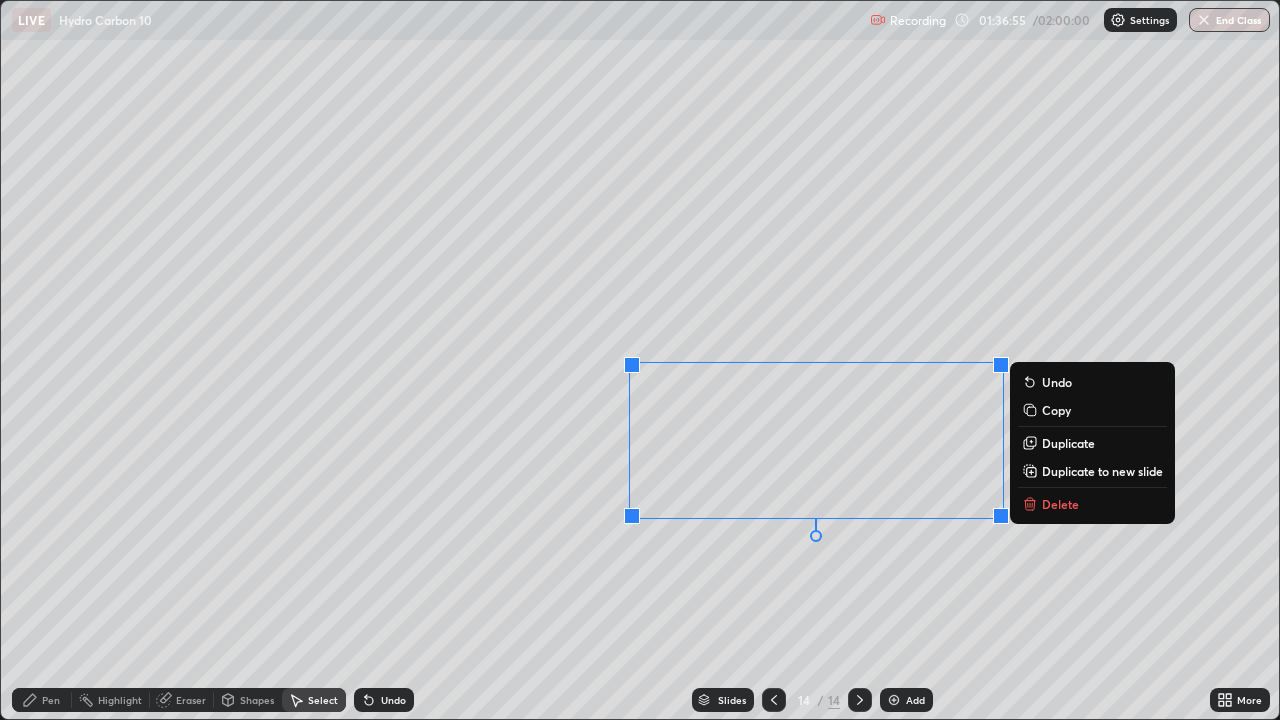 click on "Delete" at bounding box center [1092, 504] 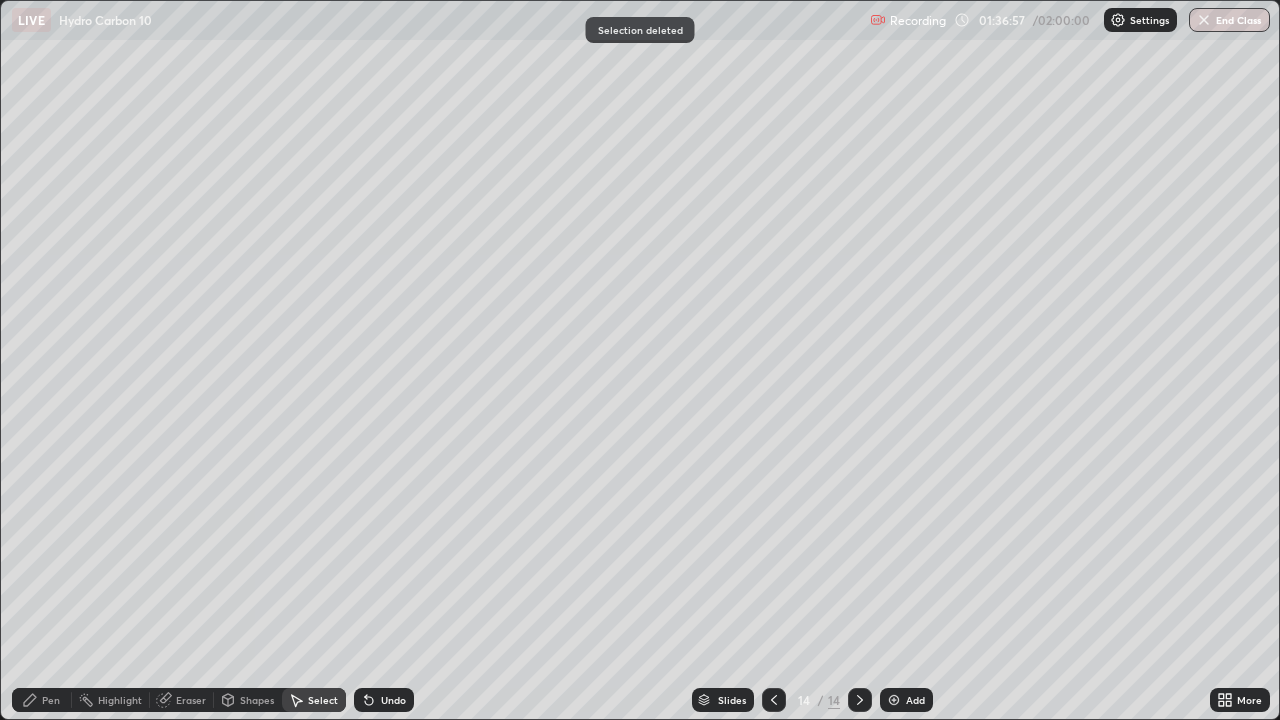 click on "Pen" at bounding box center (42, 700) 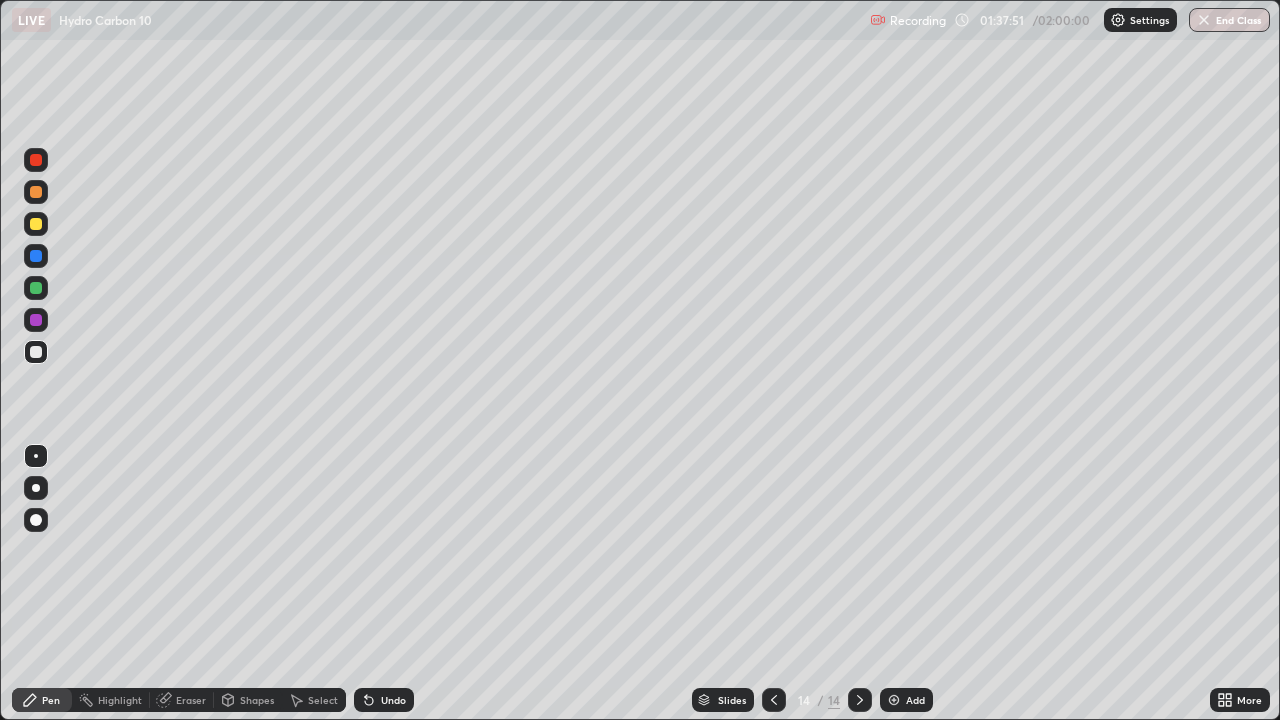 click on "Select" at bounding box center [323, 700] 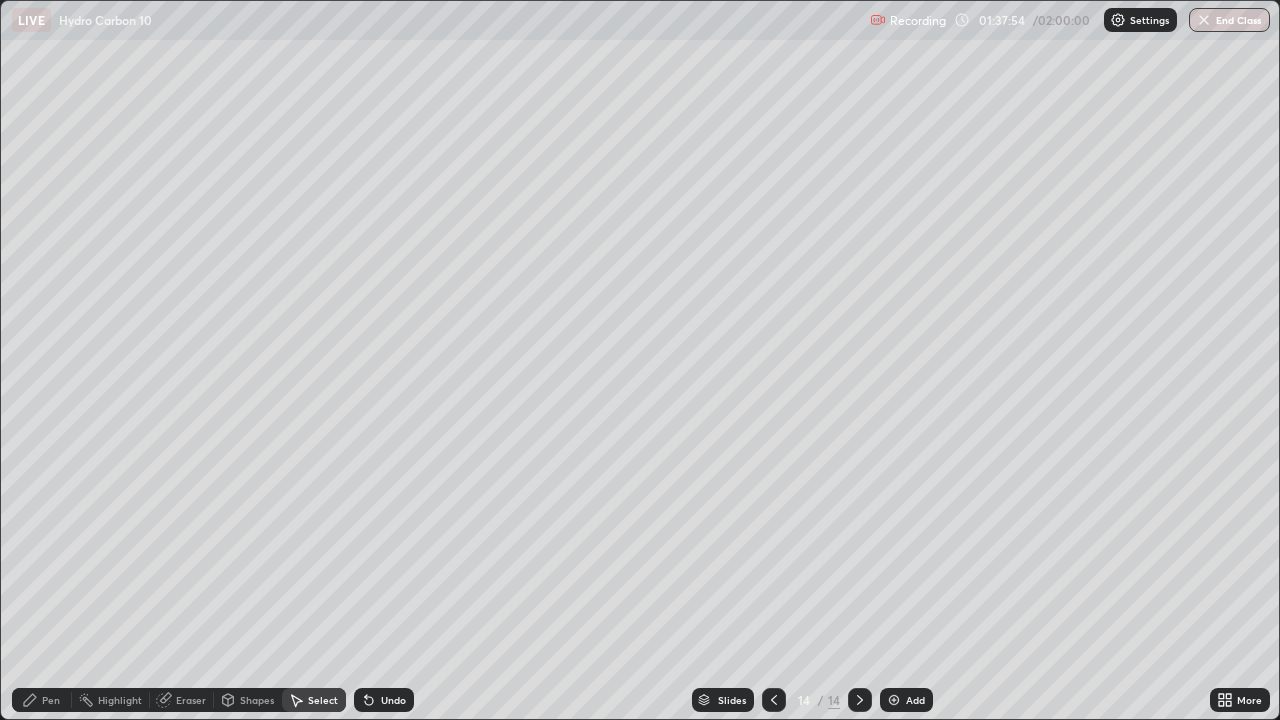 click on "Pen" at bounding box center [51, 700] 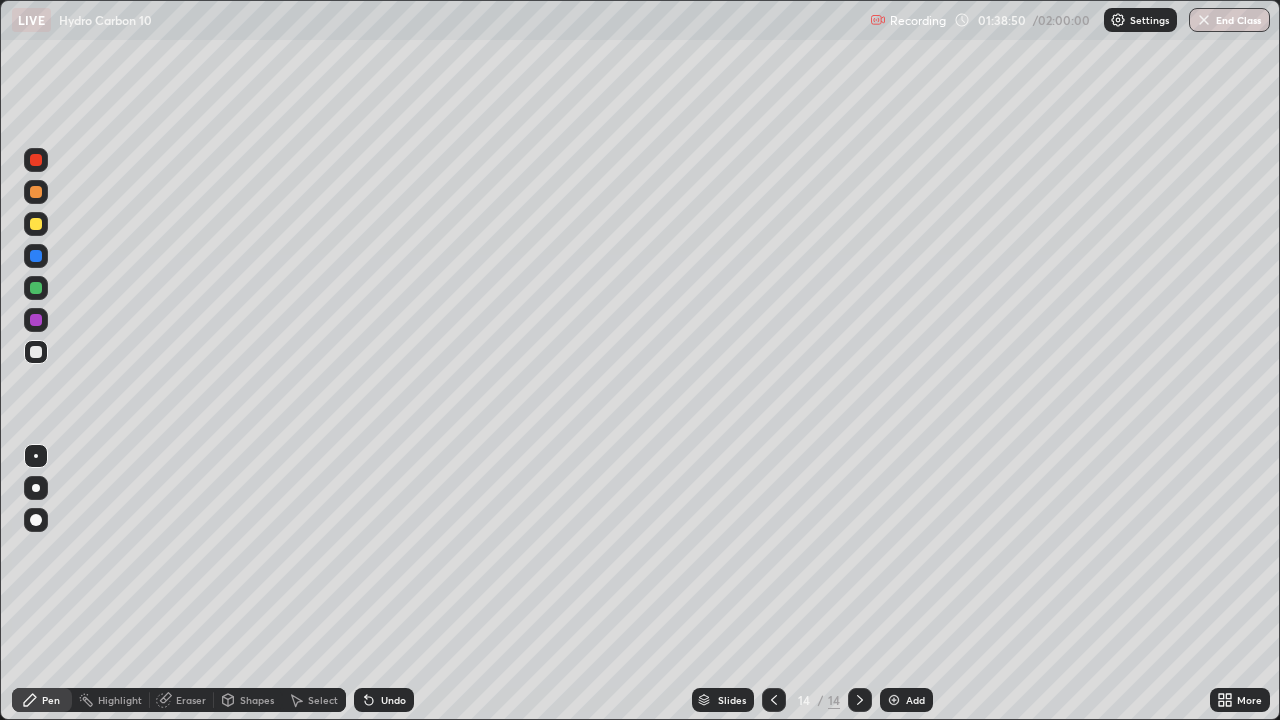 click at bounding box center (36, 352) 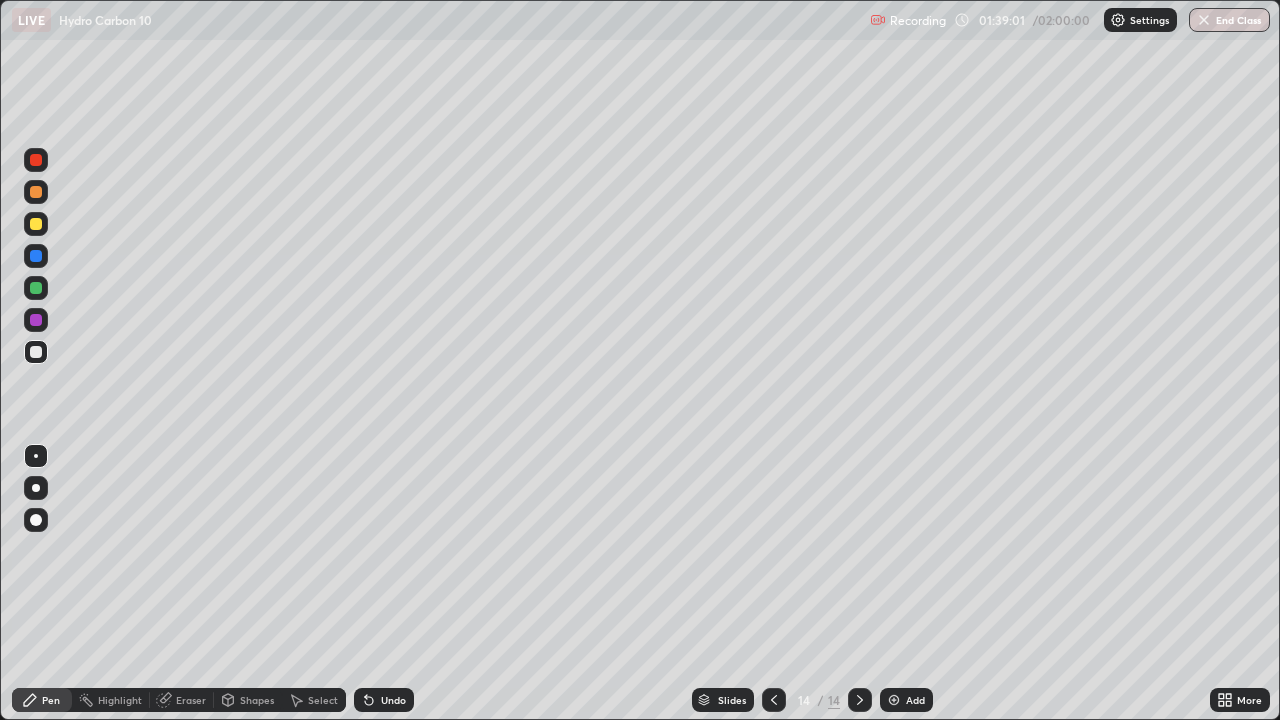 click at bounding box center (36, 352) 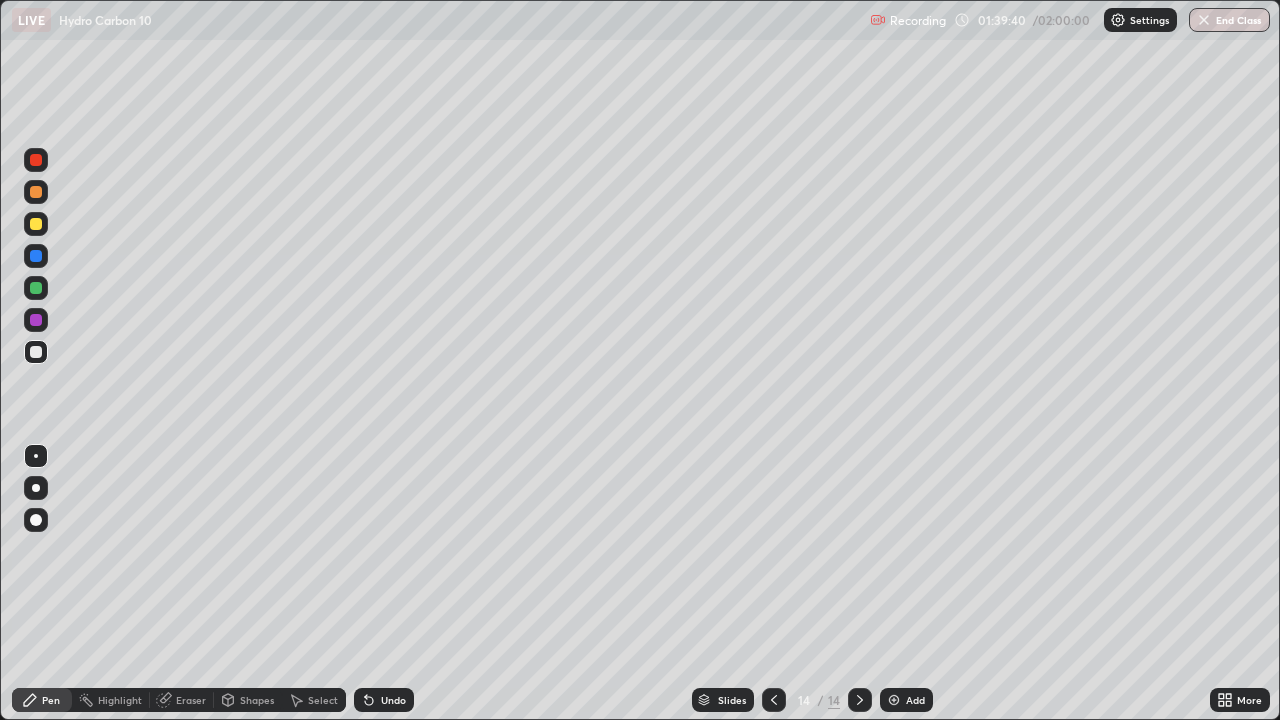 click 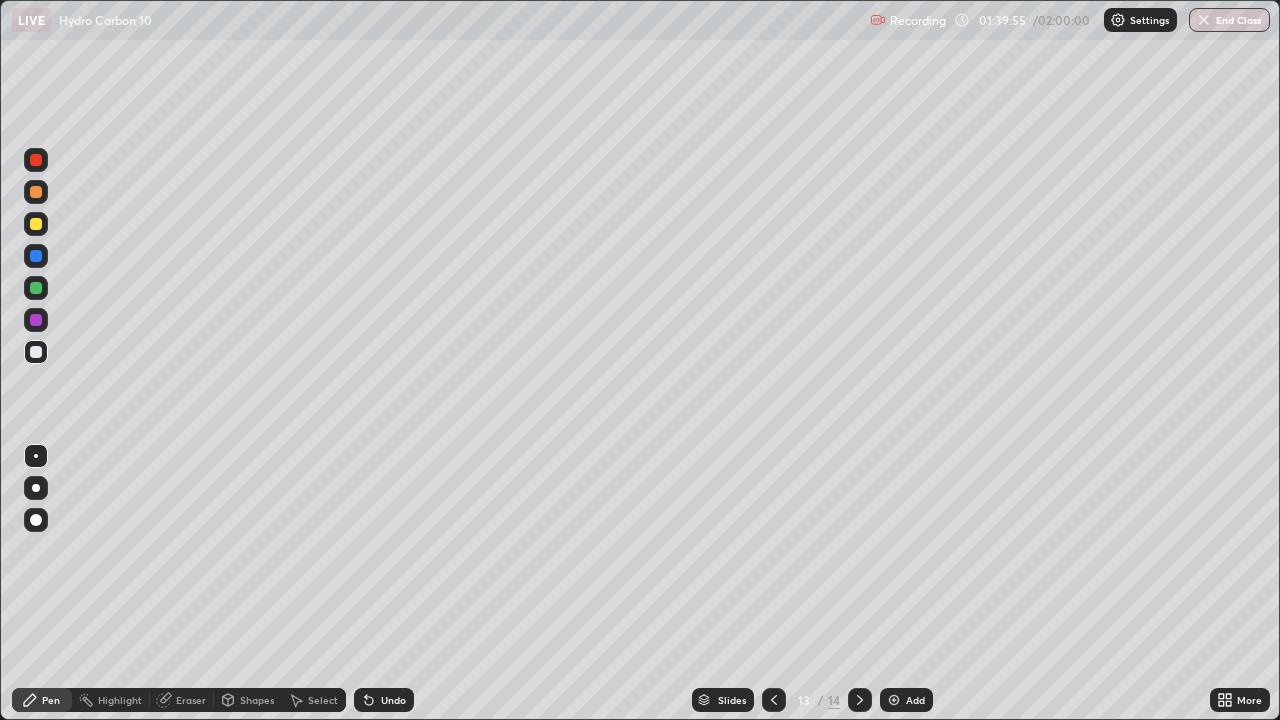 click 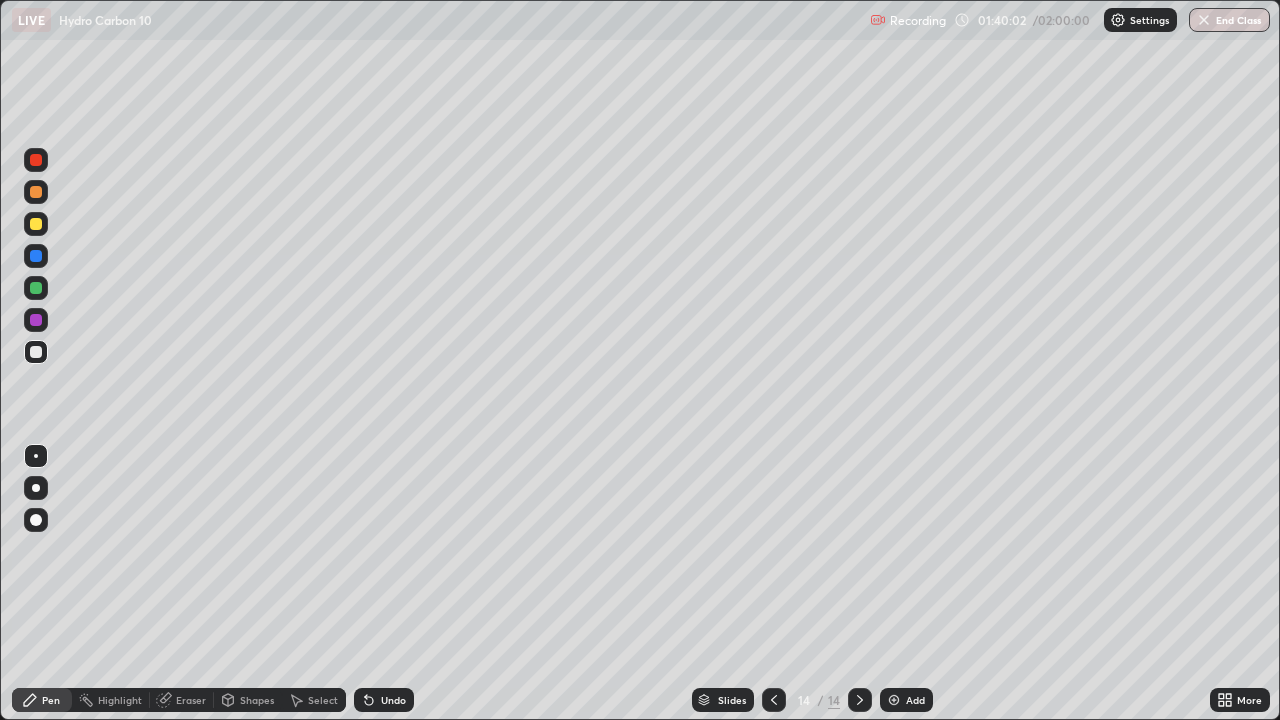 click 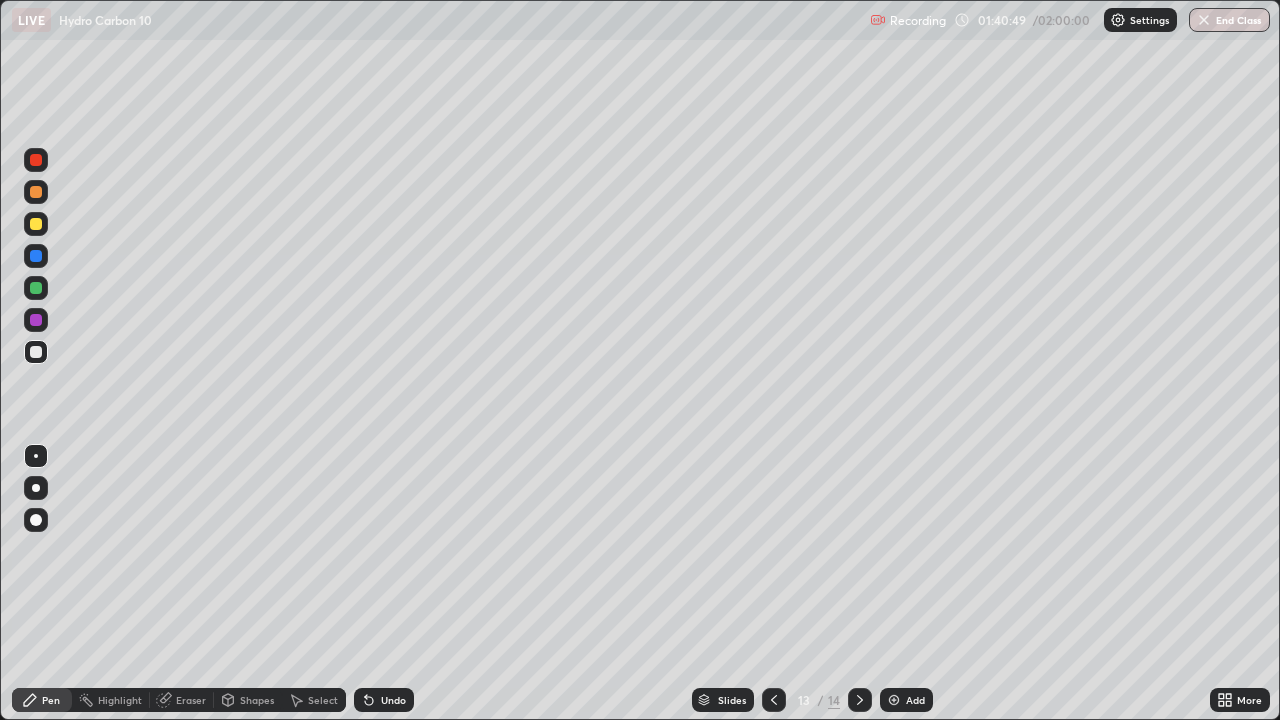 click 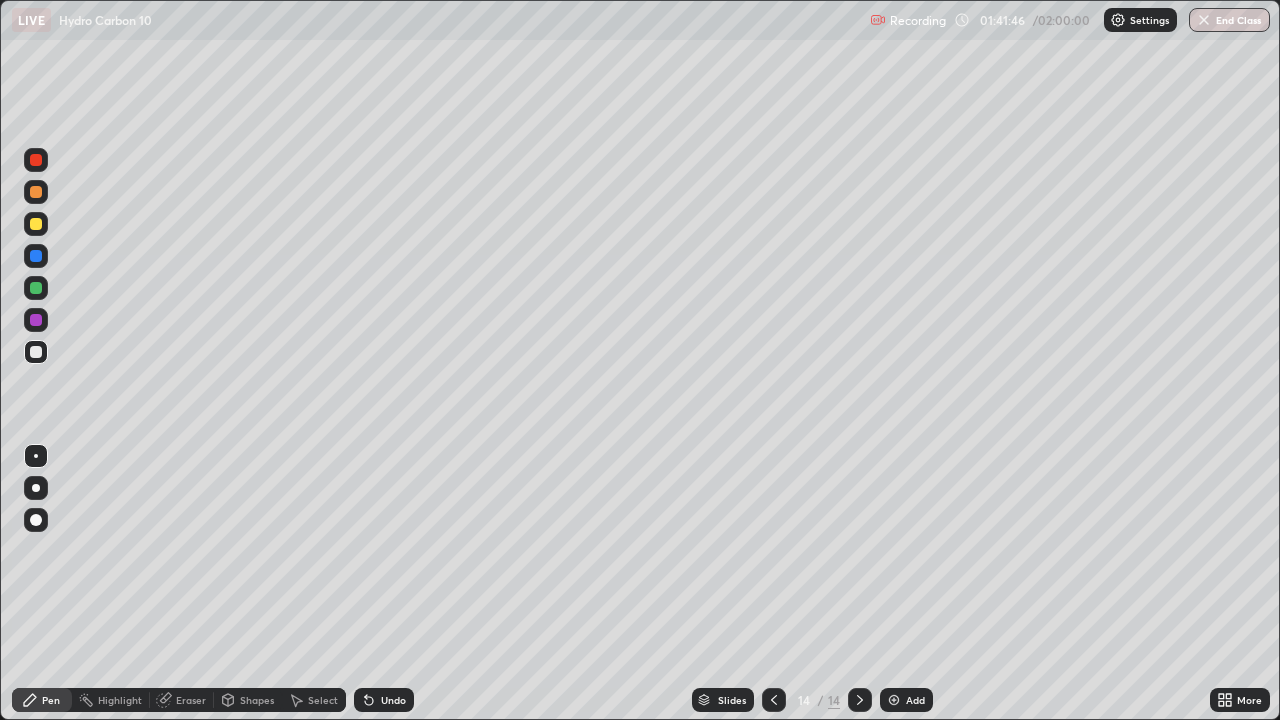click at bounding box center (36, 160) 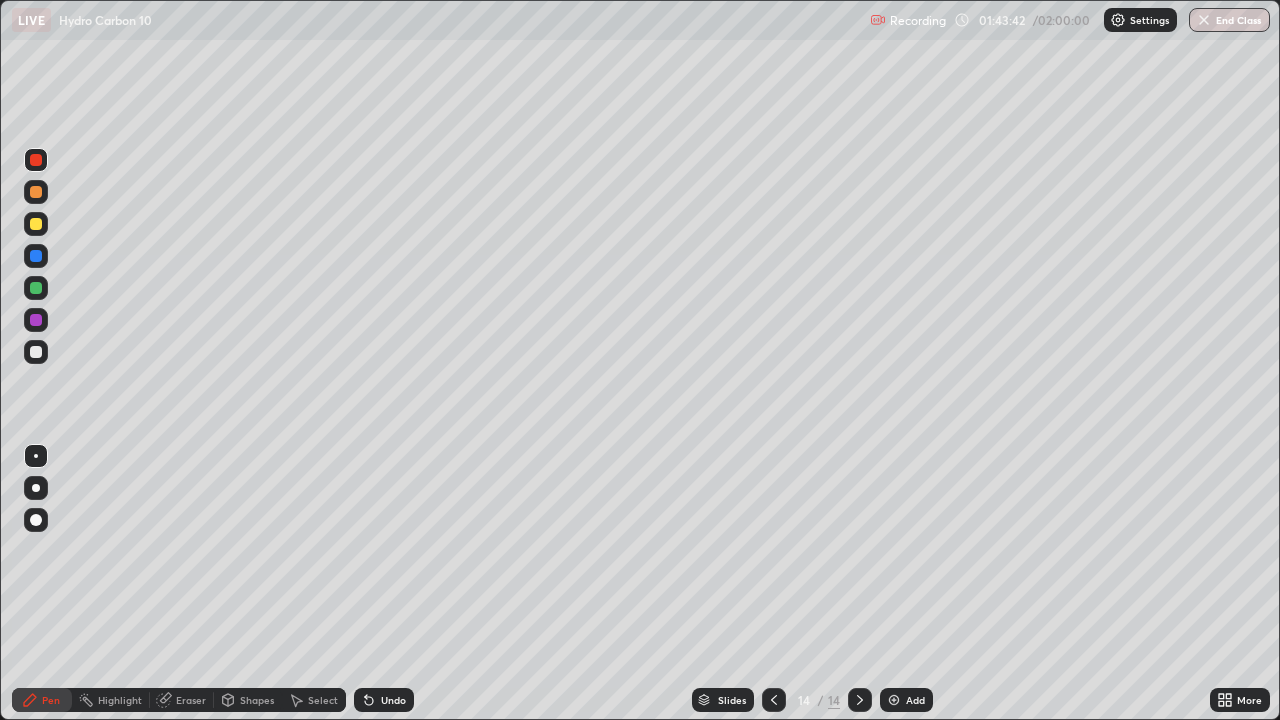 click 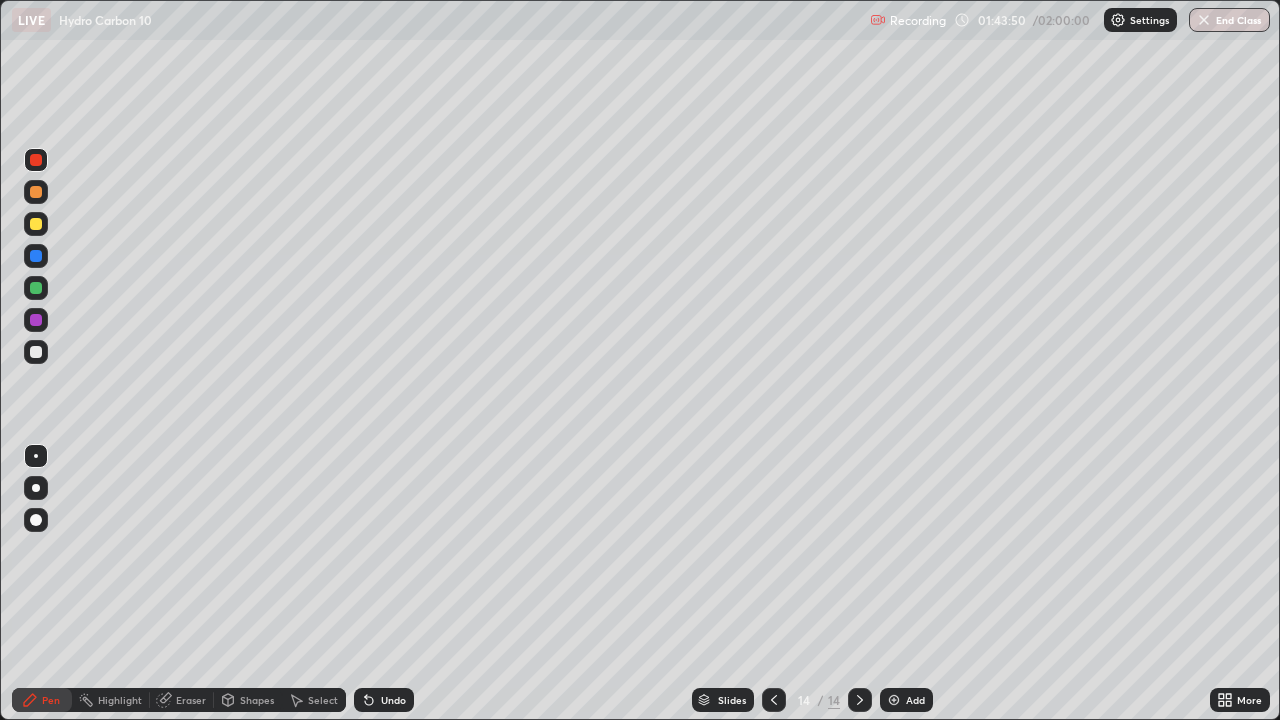 click at bounding box center (36, 352) 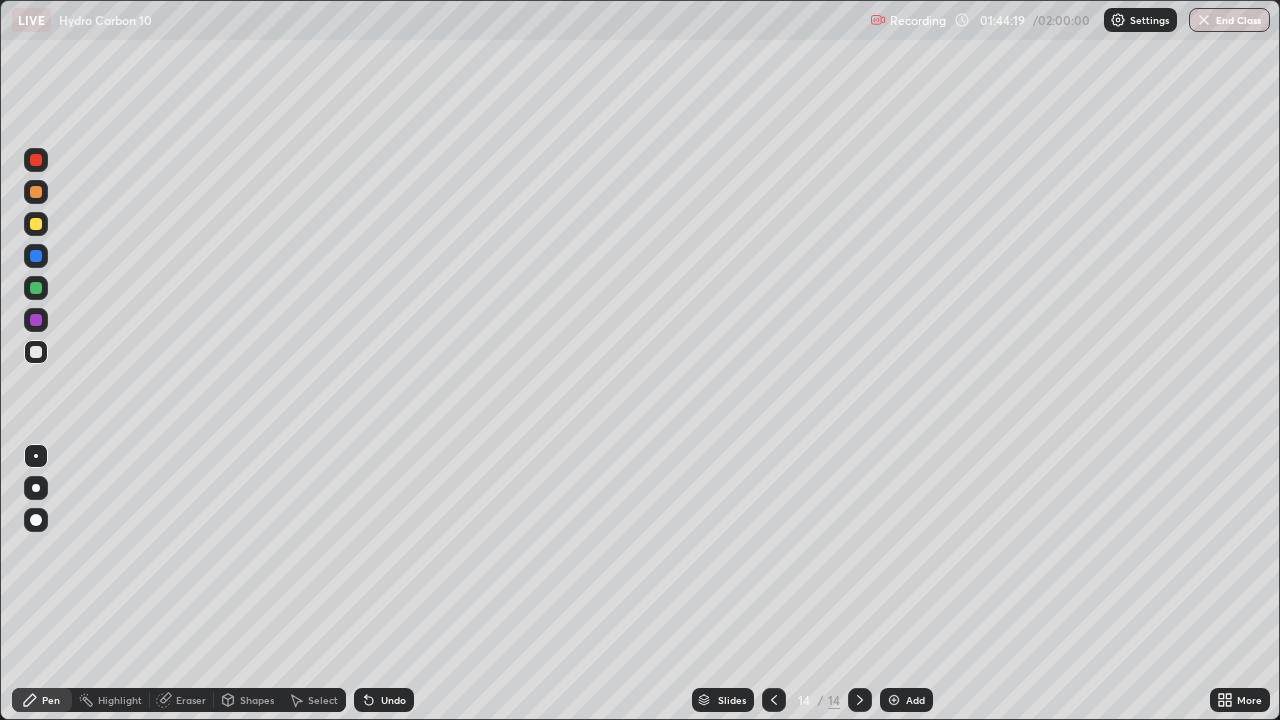 click on "Undo" at bounding box center [384, 700] 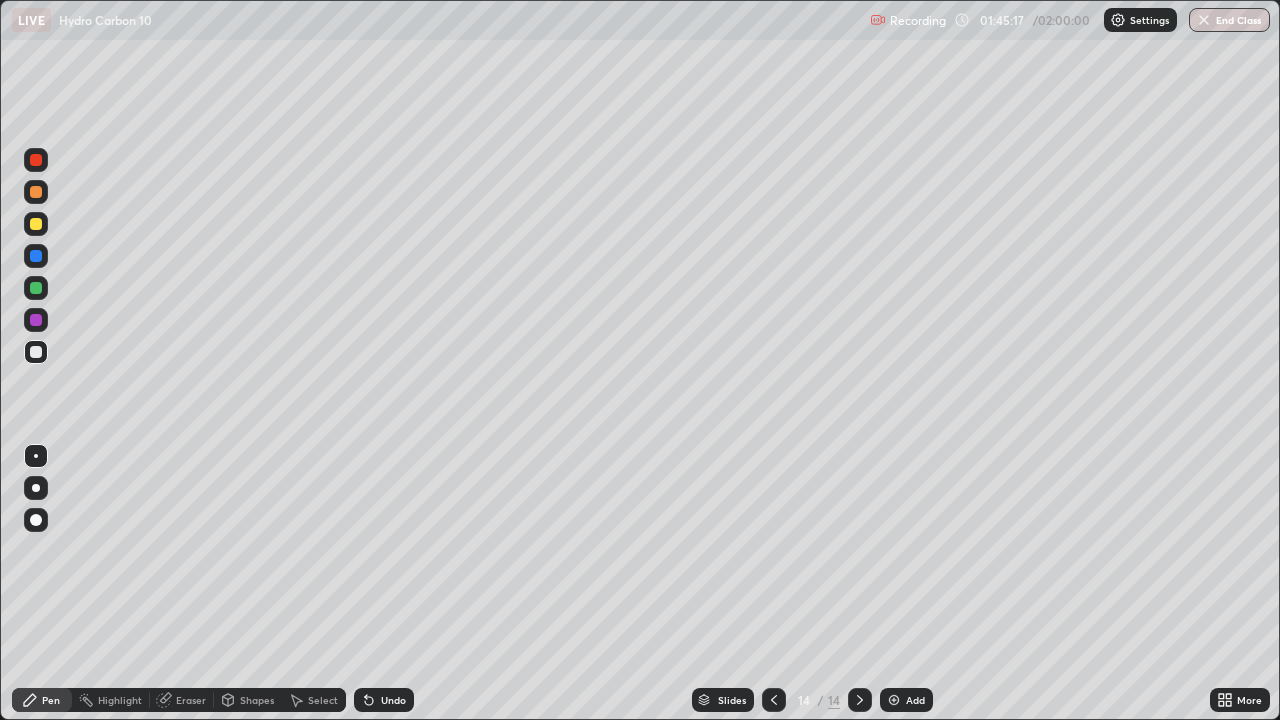 click at bounding box center (894, 700) 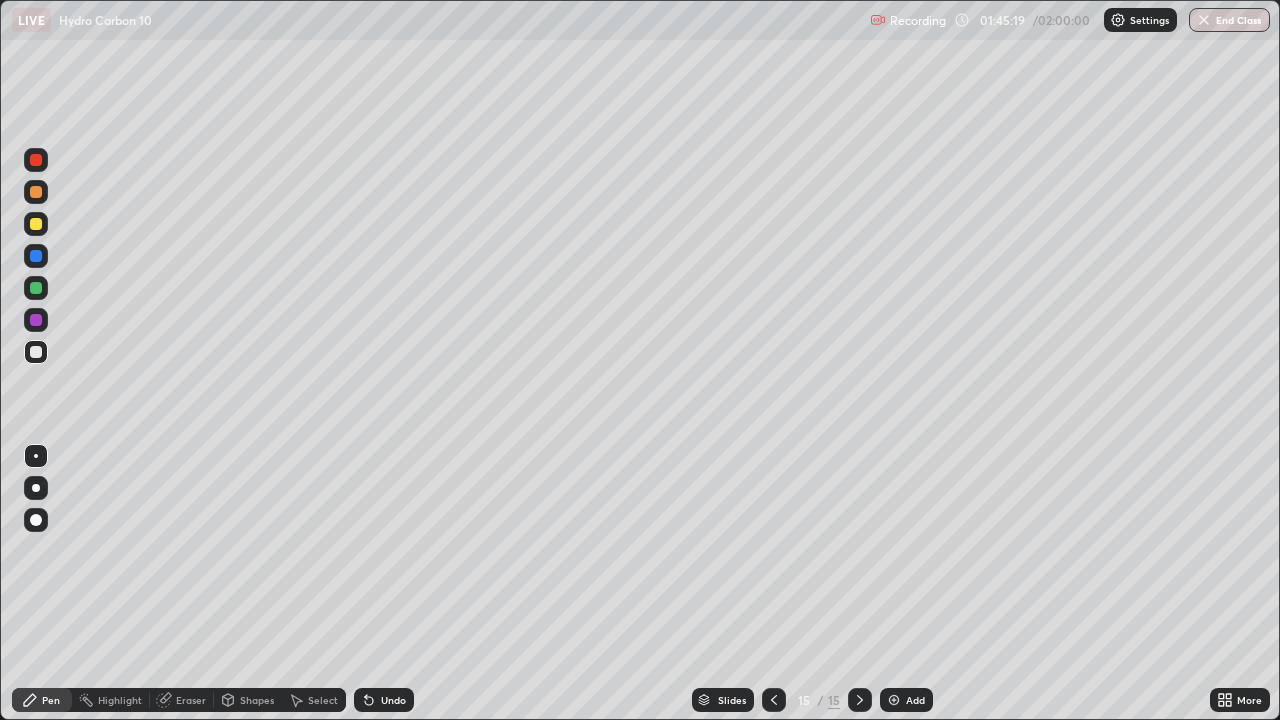 click 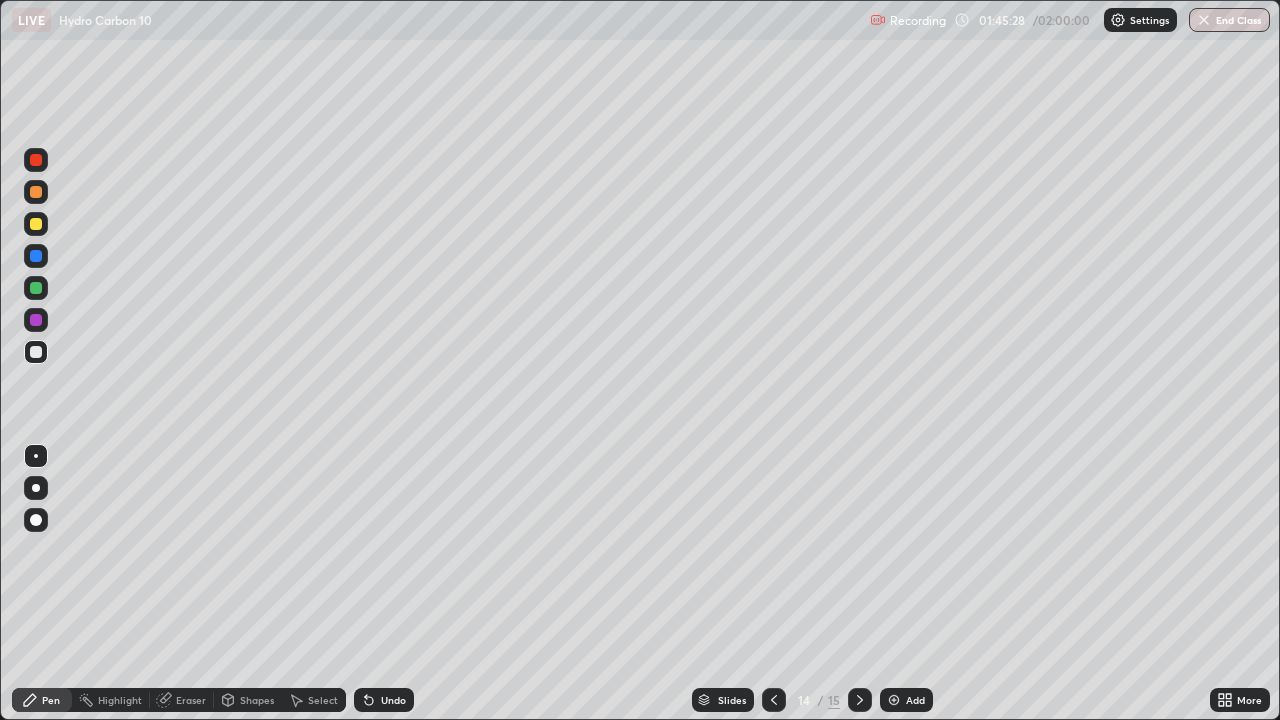 click 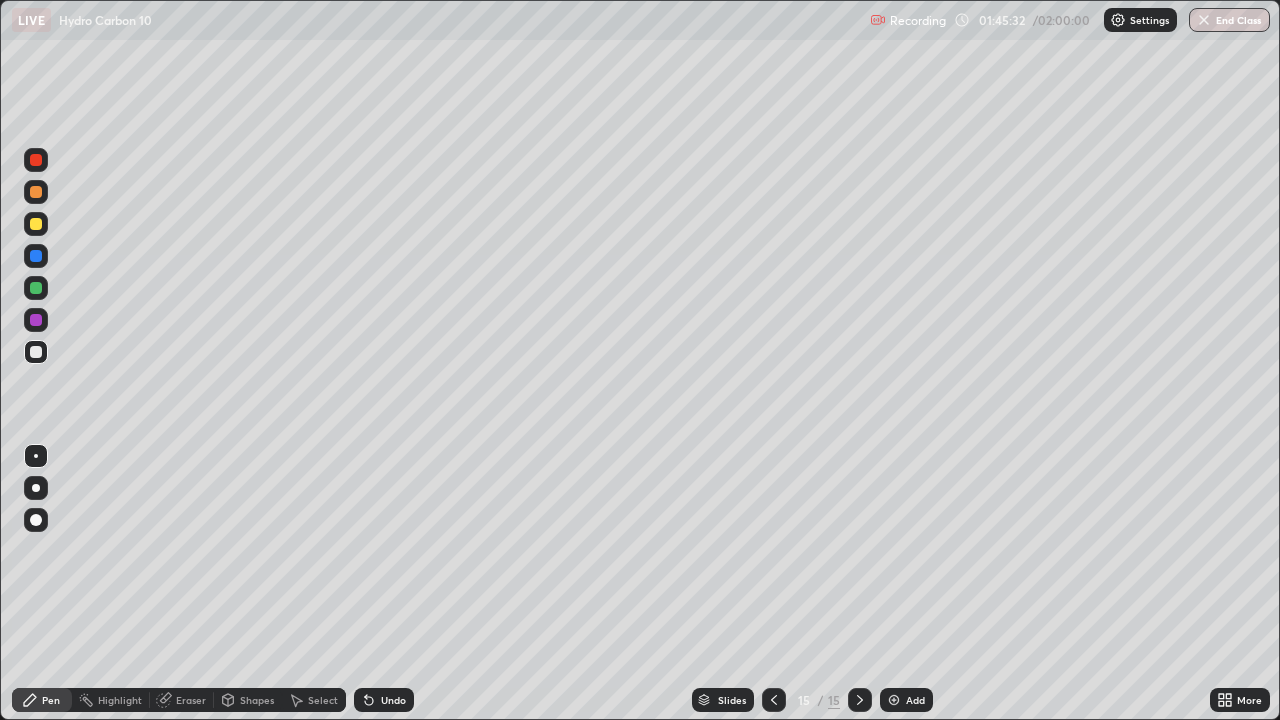 click on "Undo" at bounding box center [384, 700] 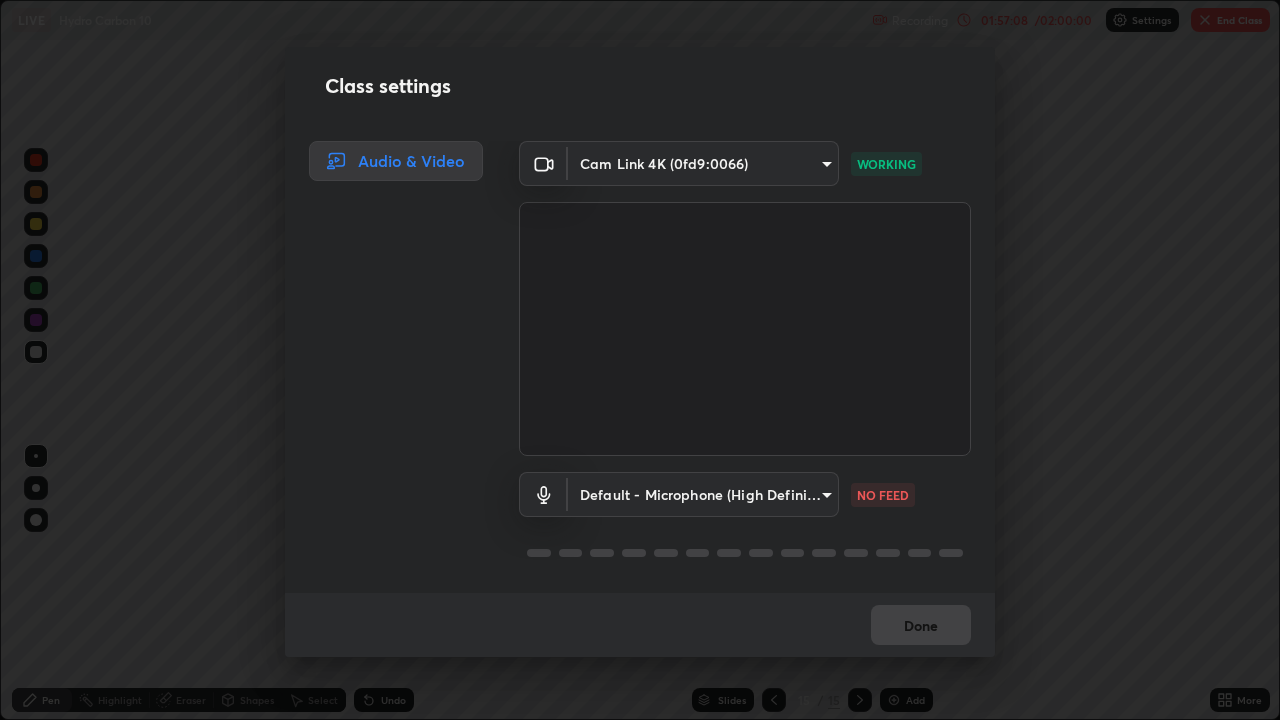click on "Class settings Audio & Video Cam Link 4K (0fd9:0066) b093a16c942e6f6a823c9920e21d79da437b645b04d20ddf74ad3b100c3b9d07 WORKING Default - Microphone (High Definition Audio Device) default NO FEED Done" at bounding box center (640, 360) 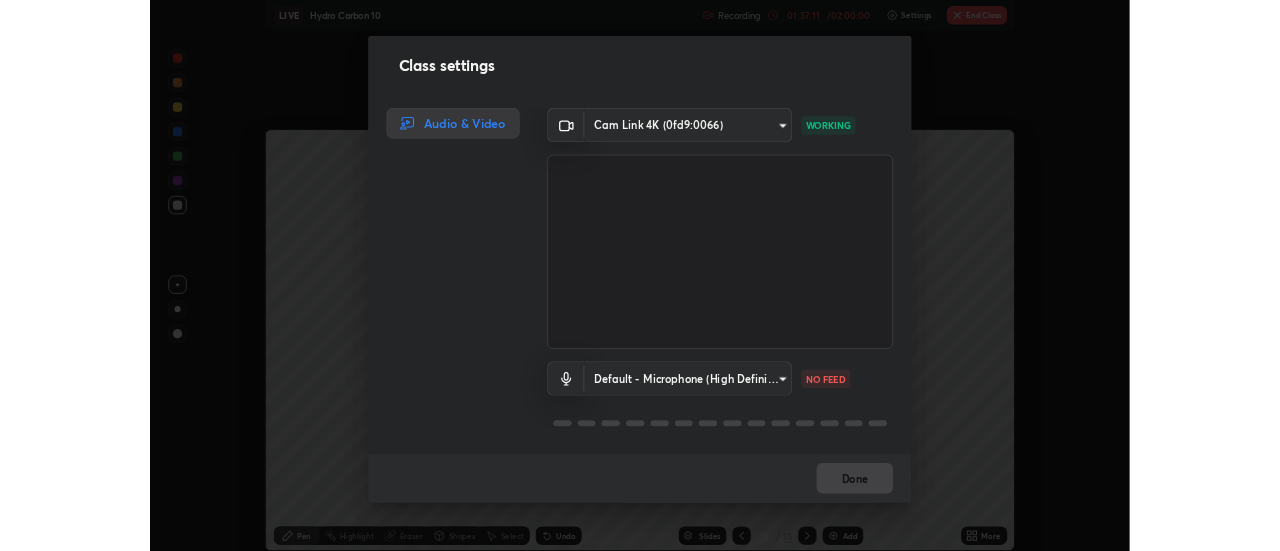 scroll, scrollTop: 551, scrollLeft: 1280, axis: both 